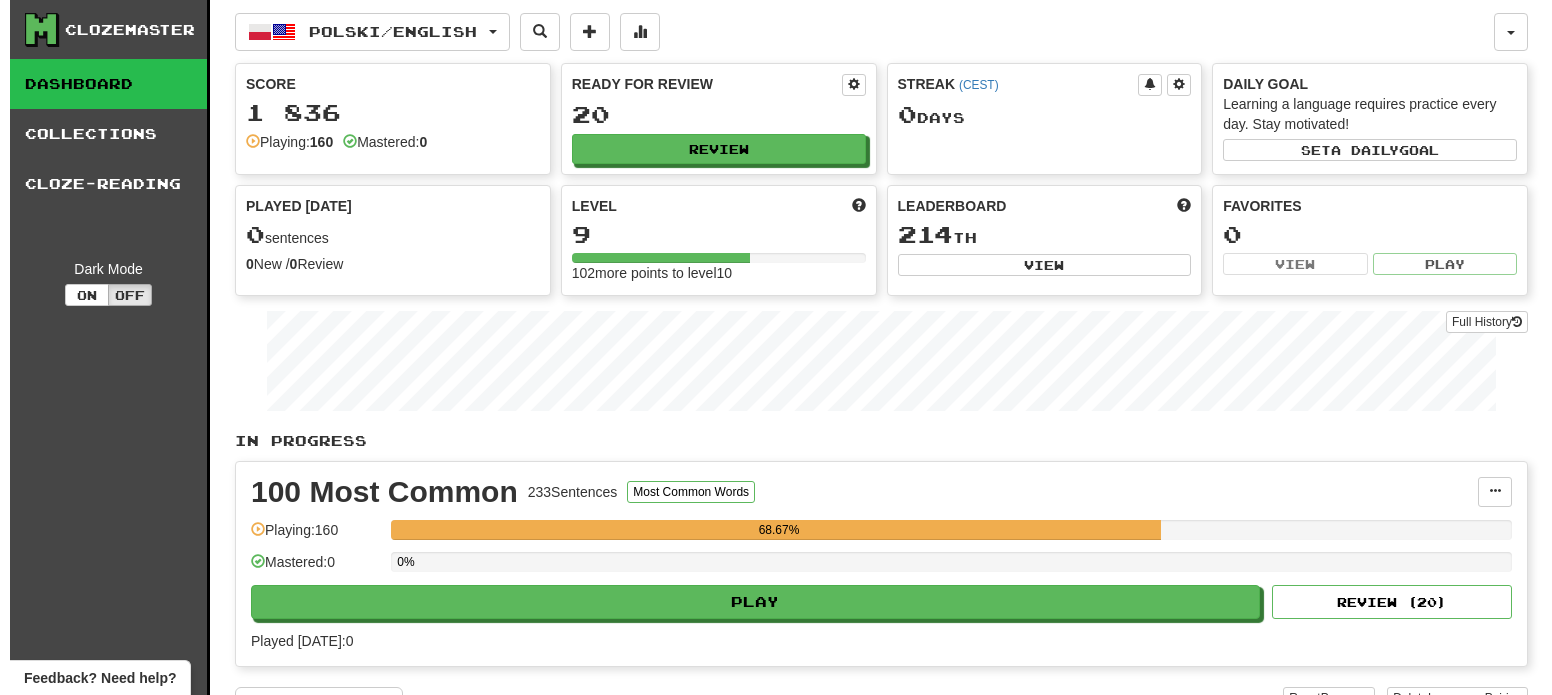 scroll, scrollTop: 0, scrollLeft: 0, axis: both 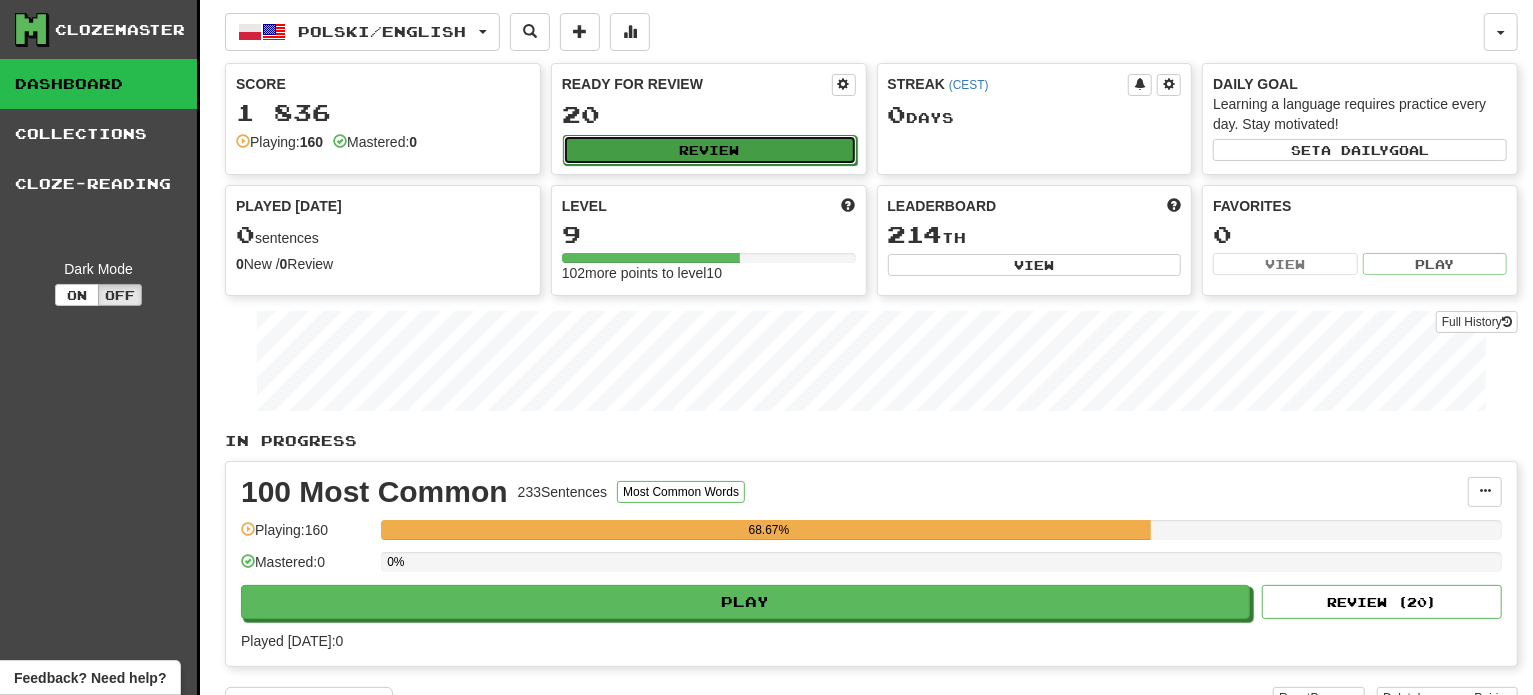 click on "Review" at bounding box center (710, 150) 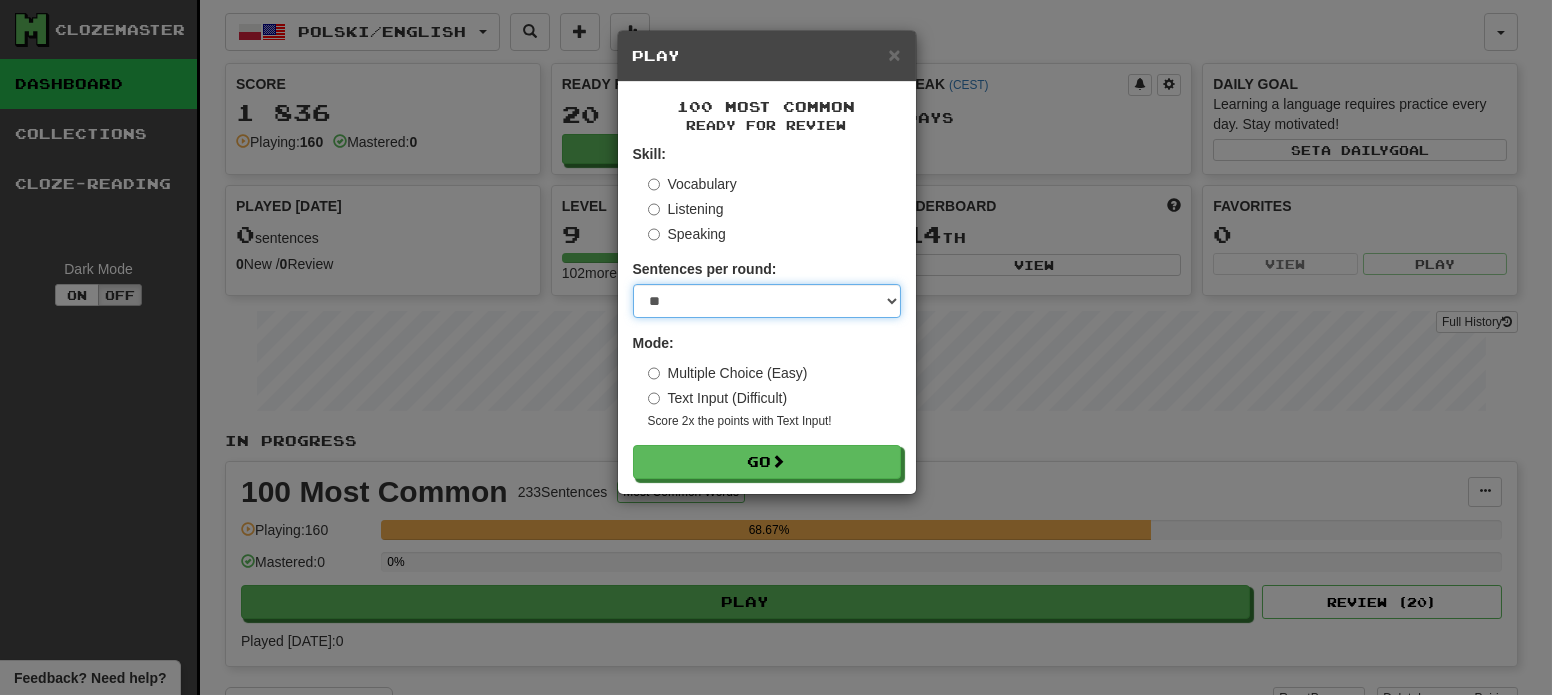 click on "* ** ** ** ** ** *** ********" at bounding box center (767, 301) 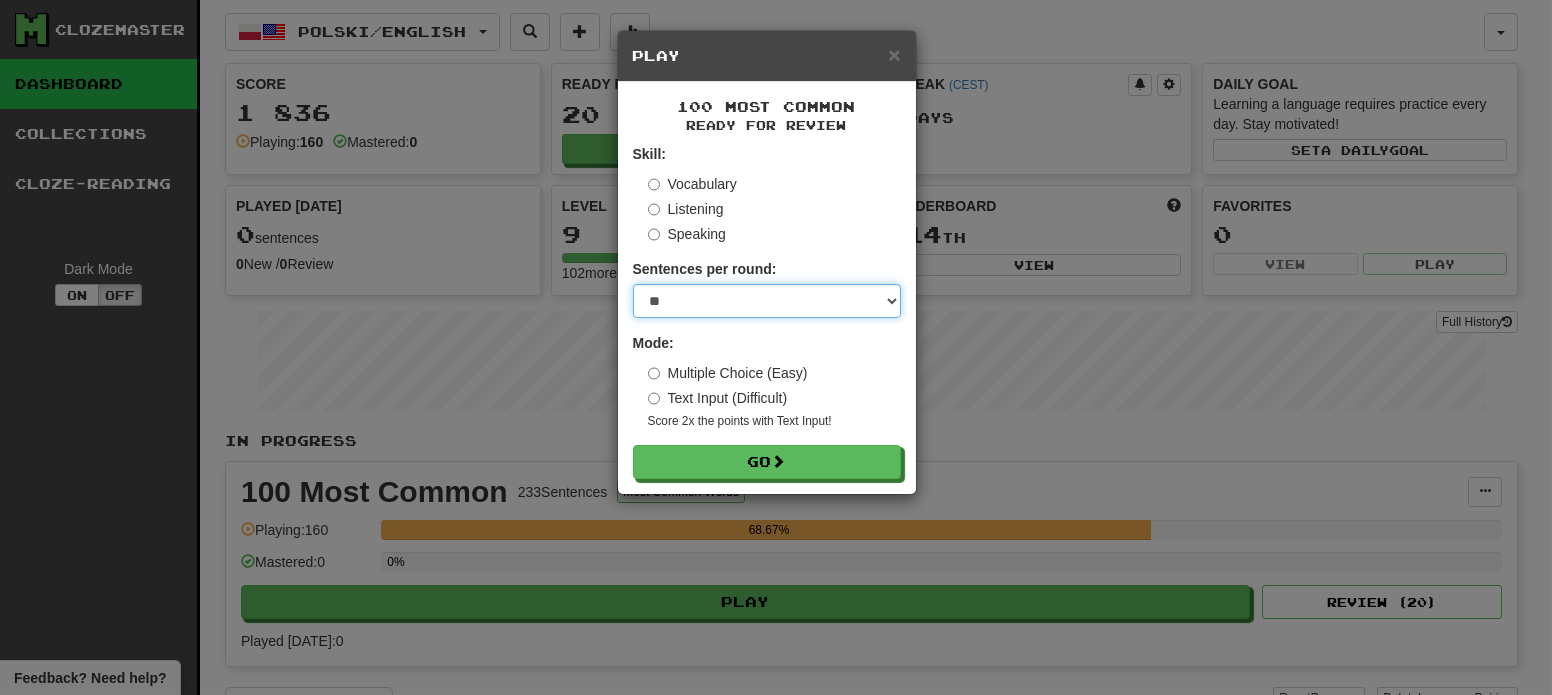 select on "**" 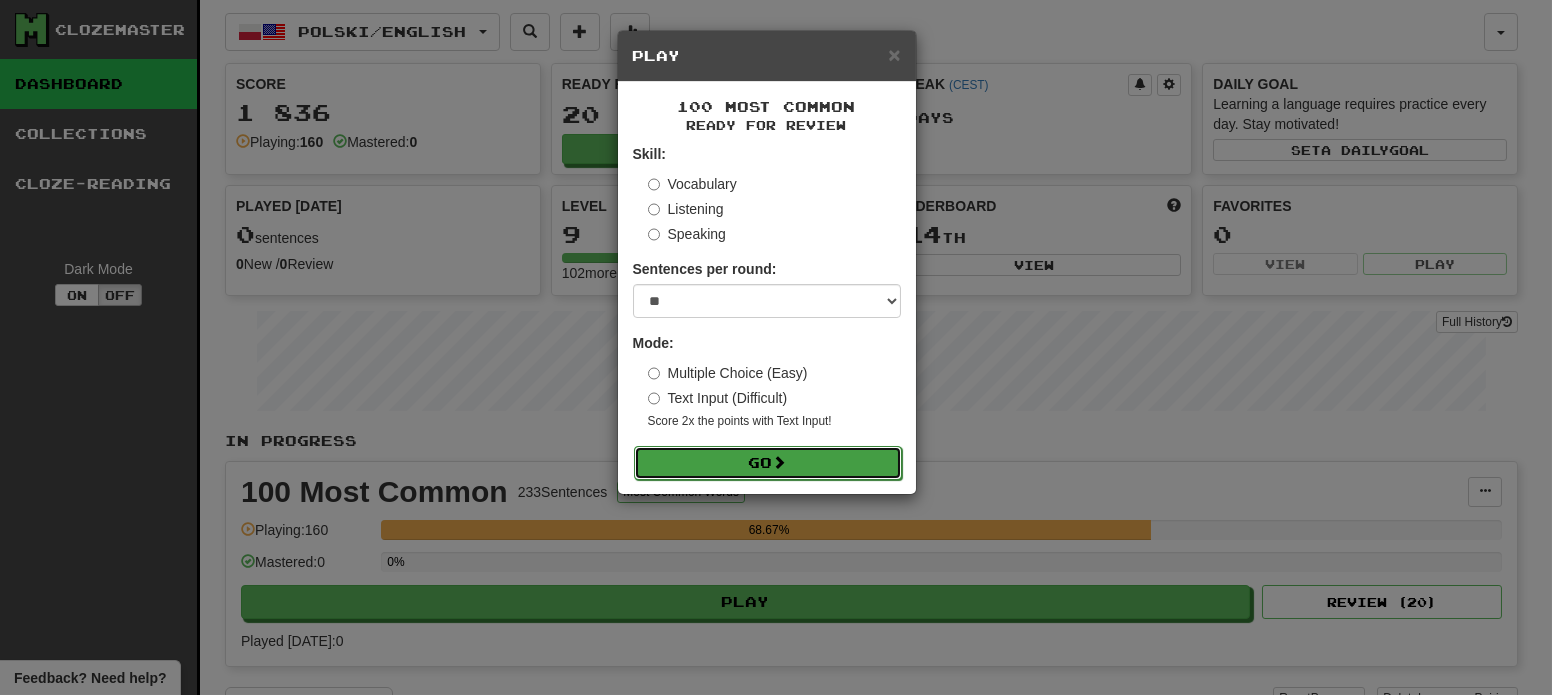 click on "Go" at bounding box center [768, 463] 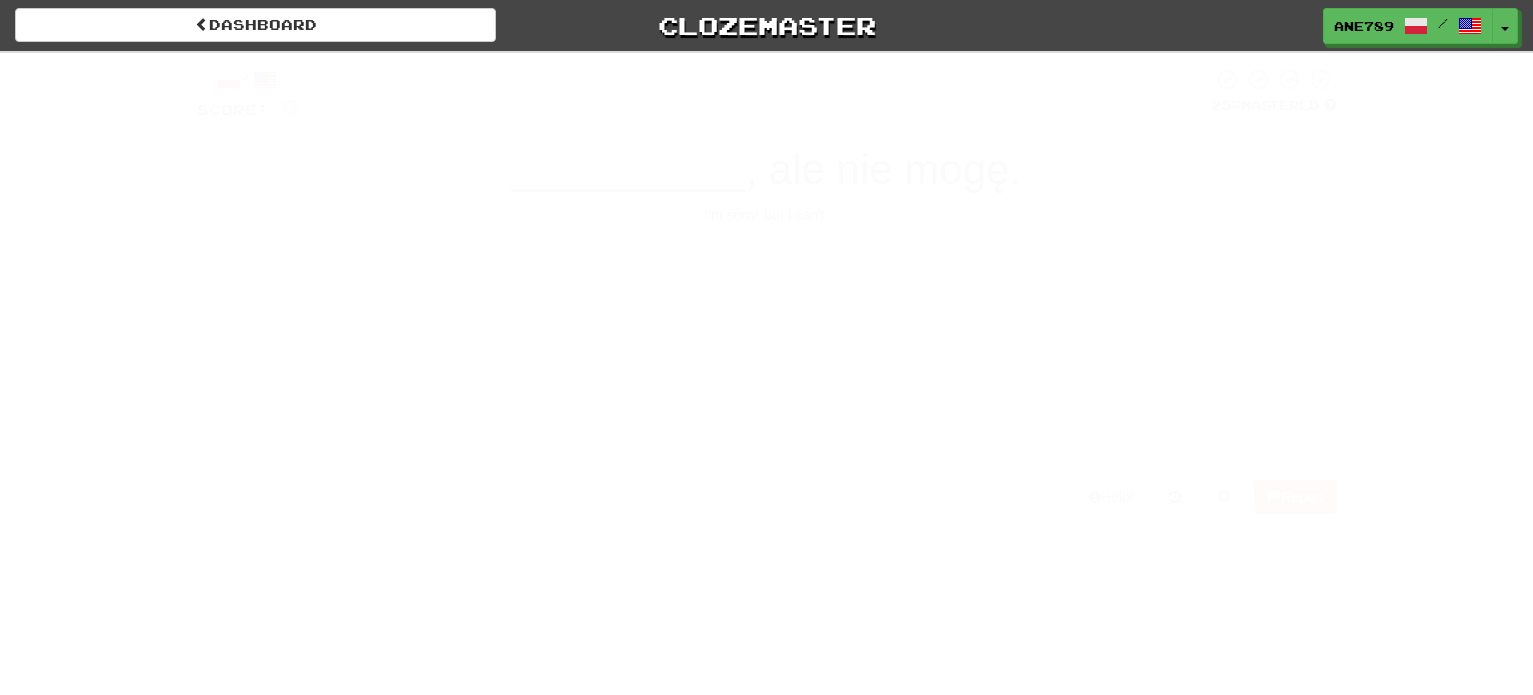 scroll, scrollTop: 0, scrollLeft: 0, axis: both 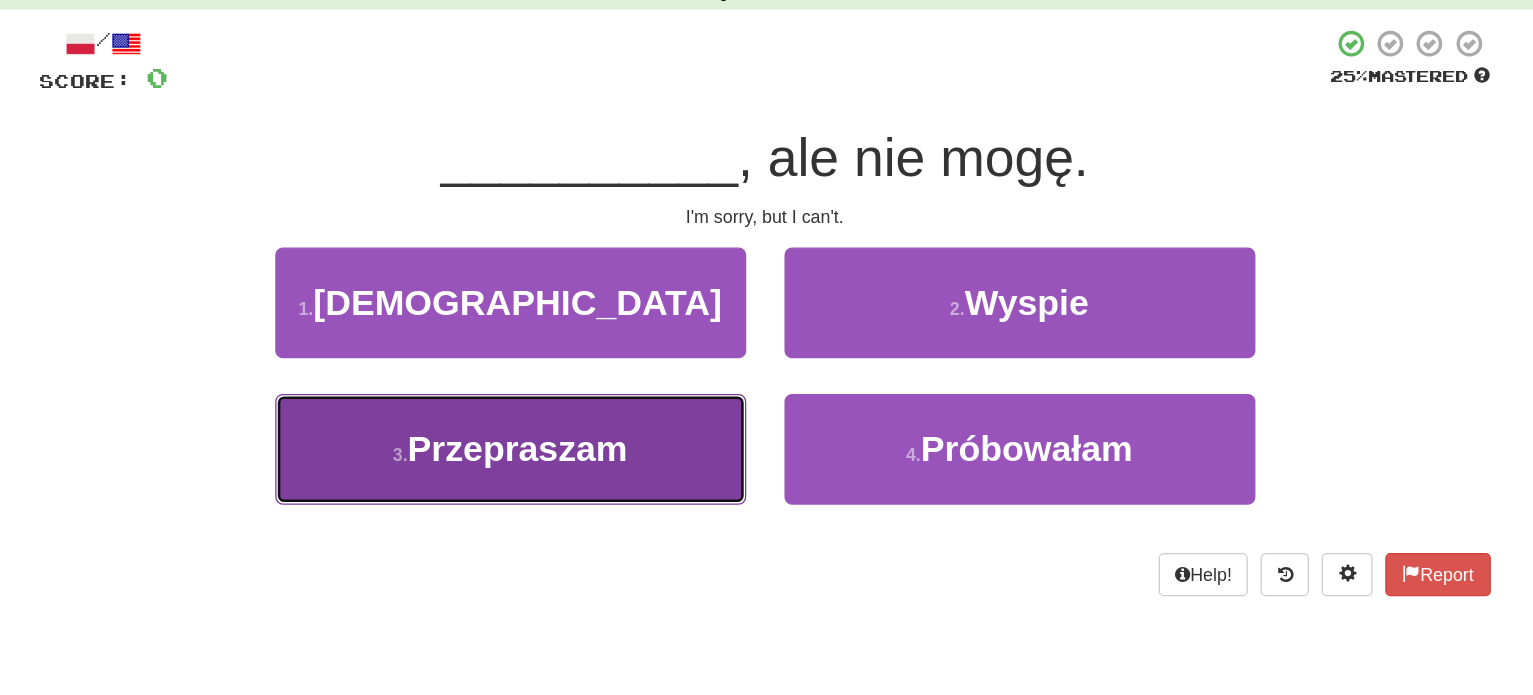 click on "3 .  Przepraszam" at bounding box center (567, 453) 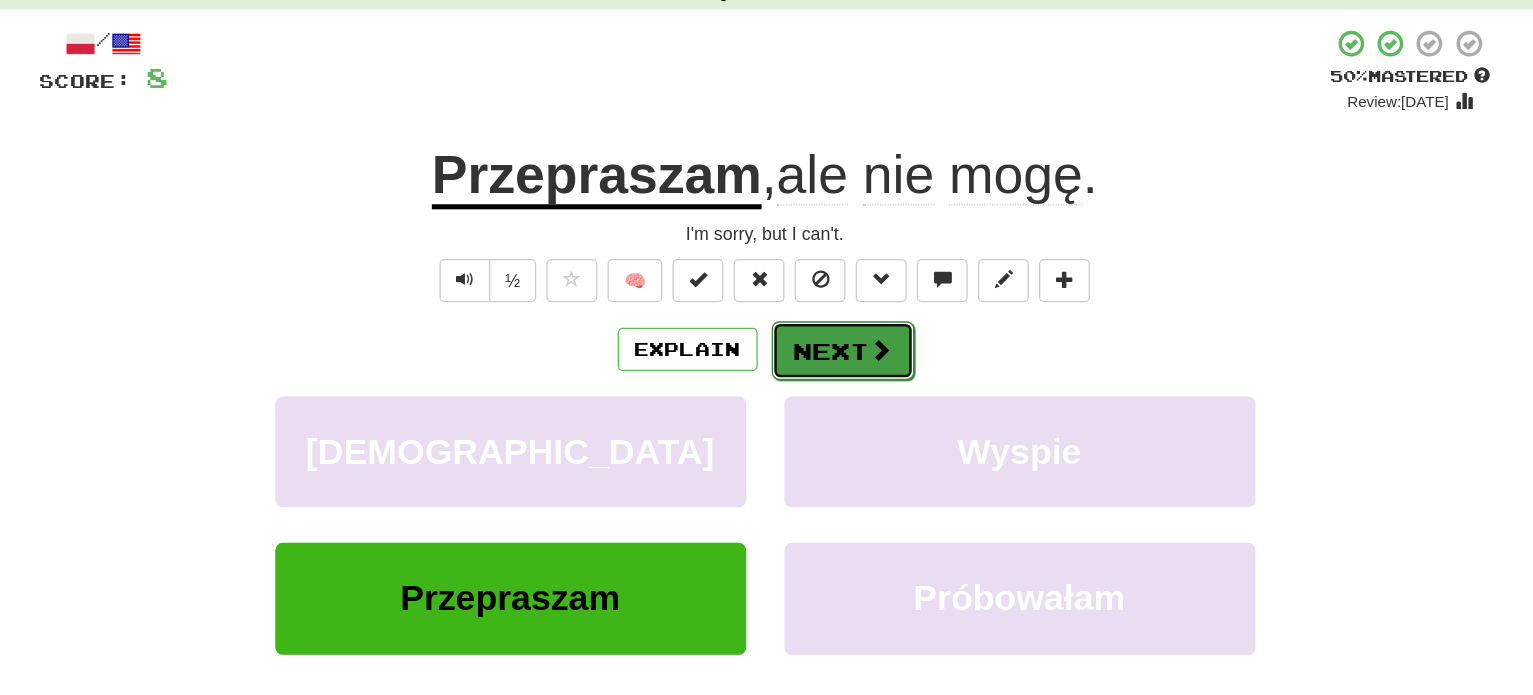 click on "Next" at bounding box center [828, 376] 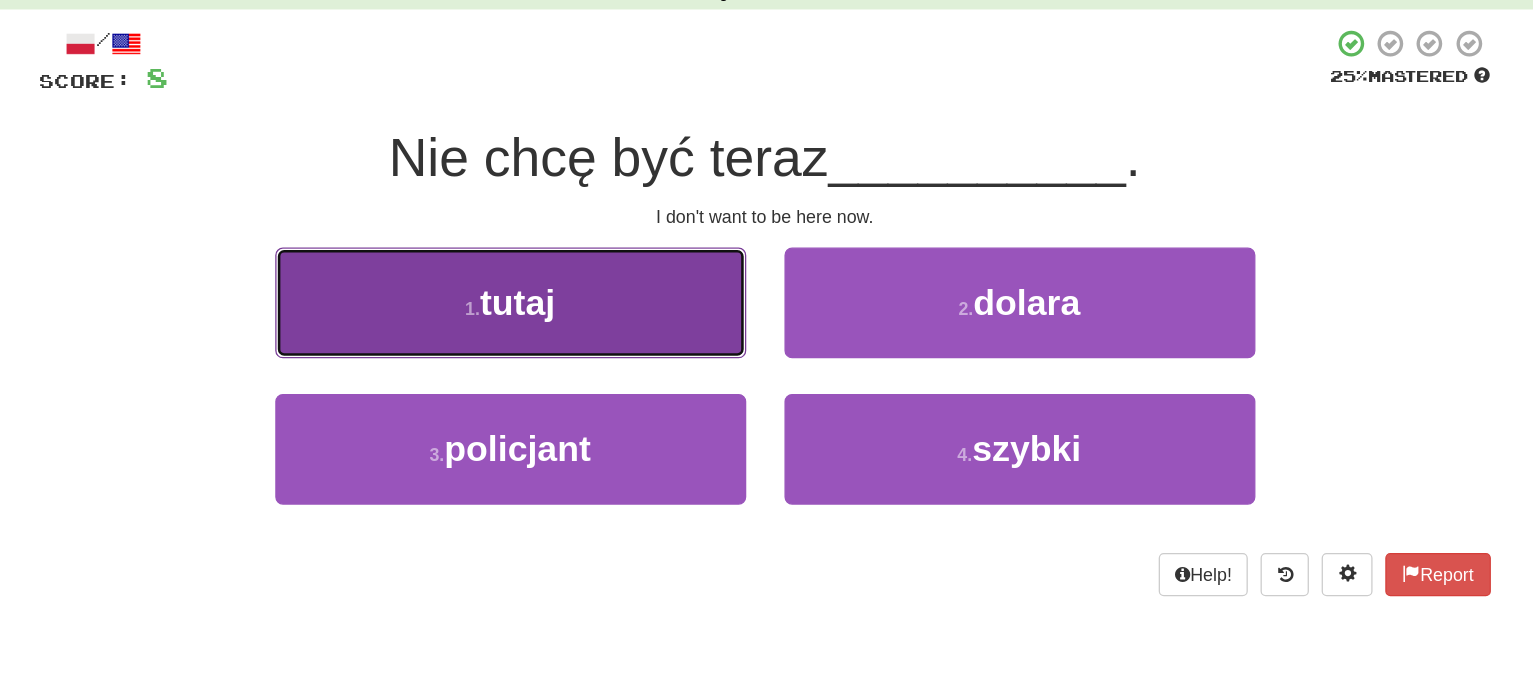 click on "1 .  tutaj" at bounding box center [567, 338] 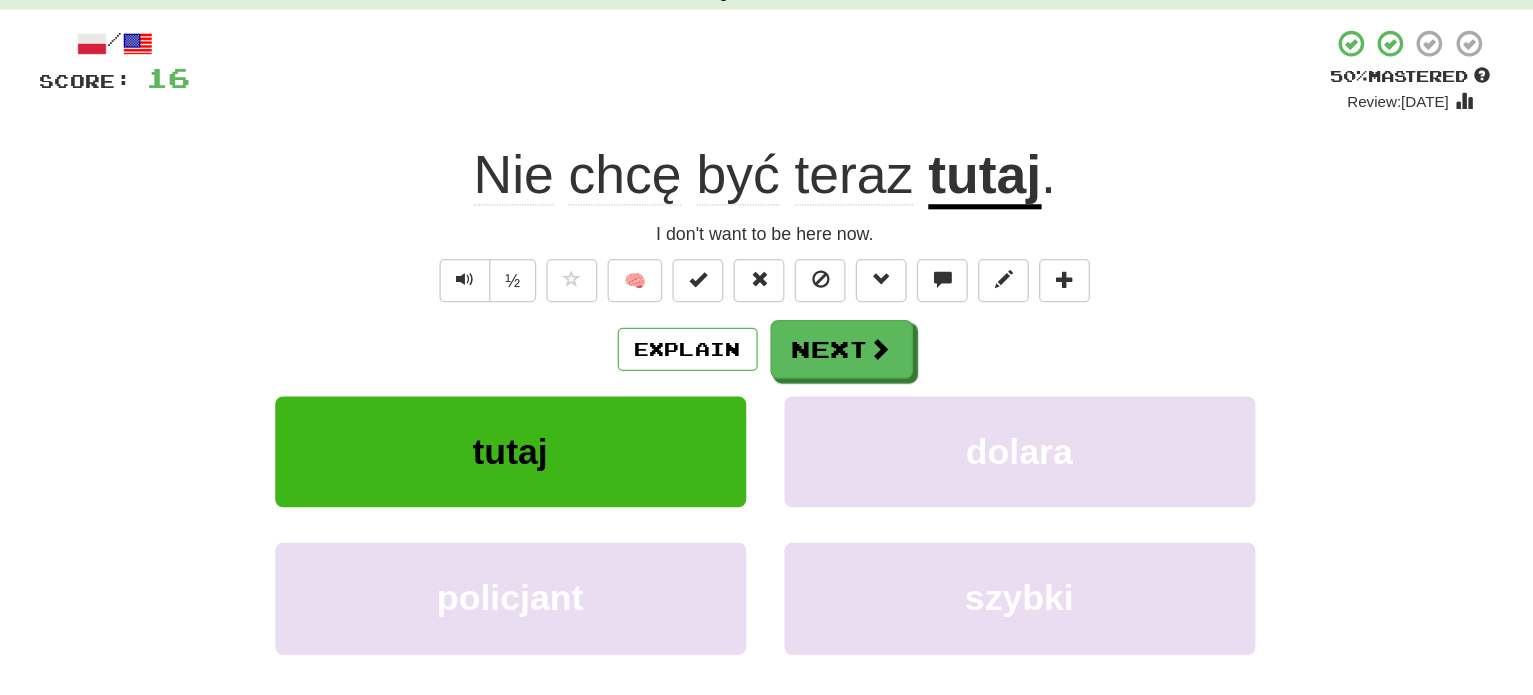click on "chcę" 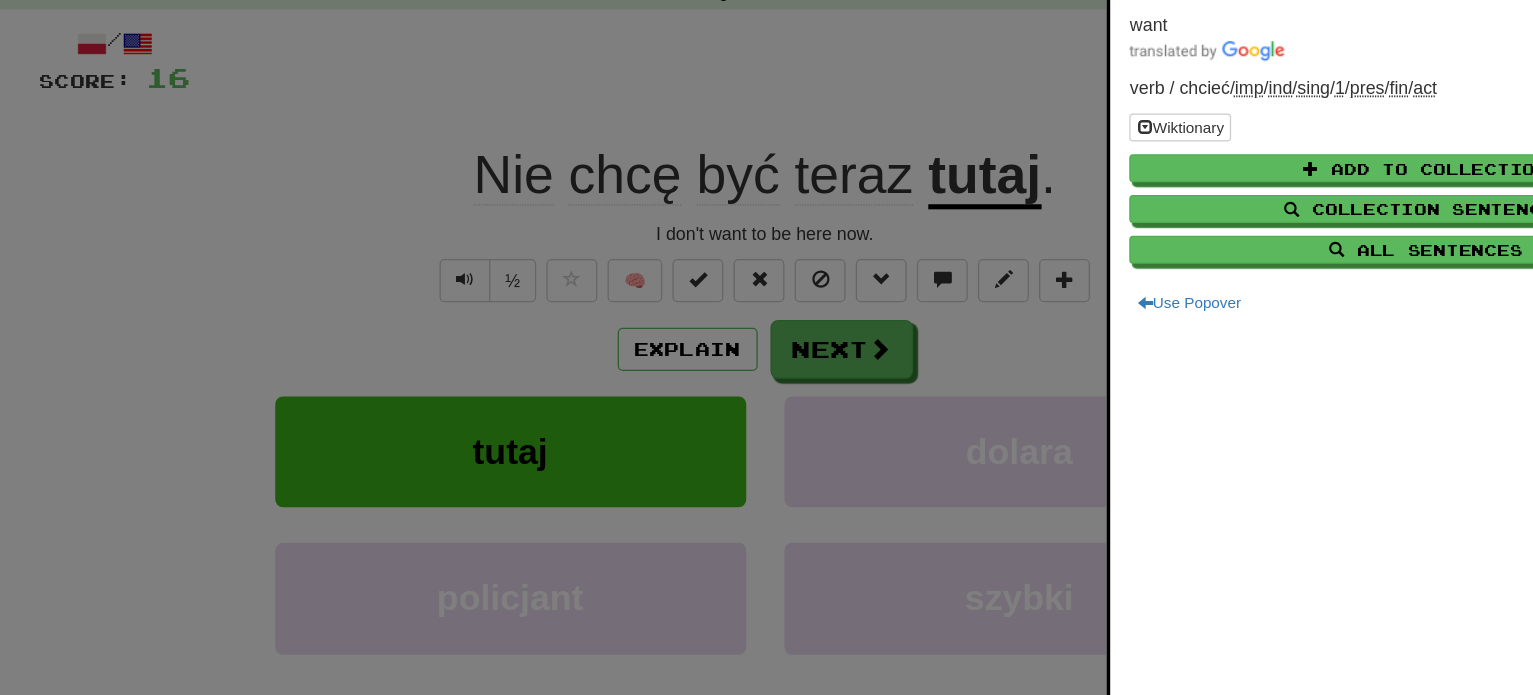 click at bounding box center (766, 347) 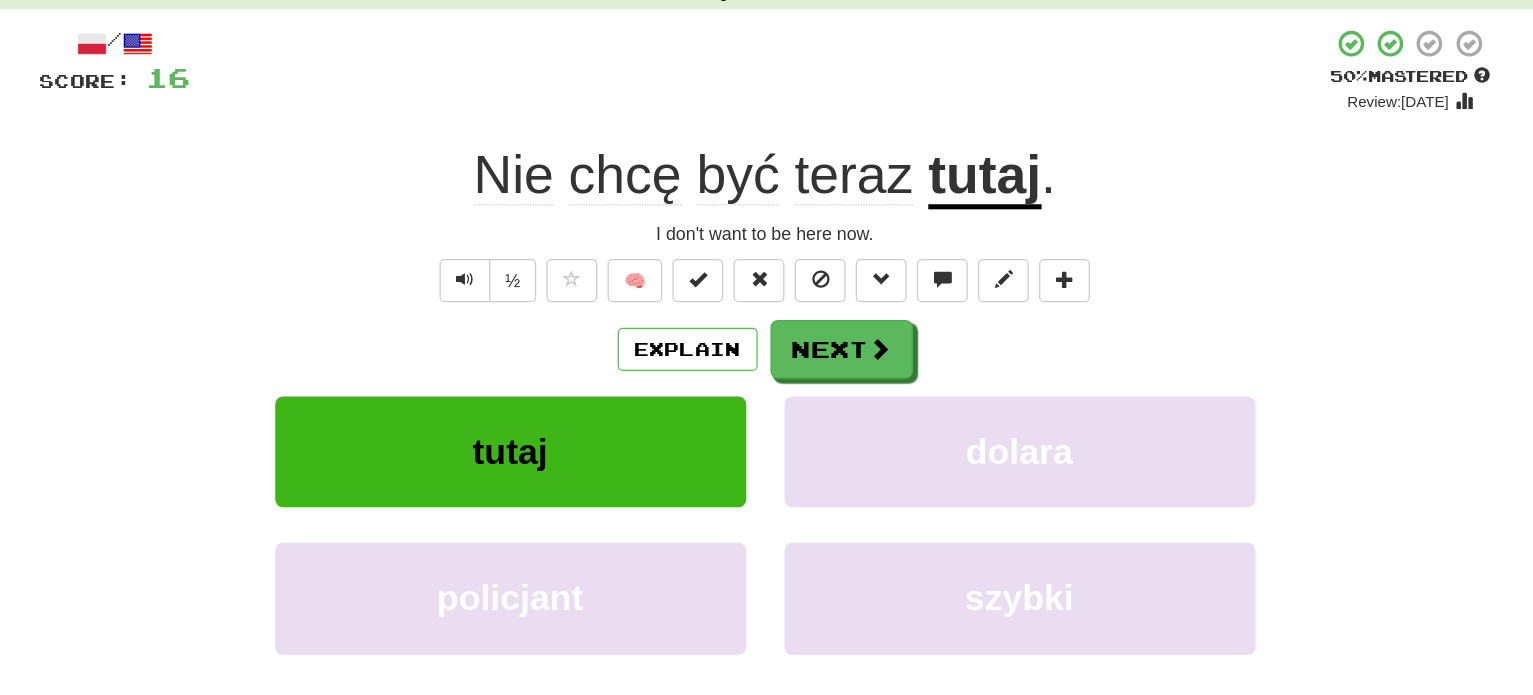 click on "tutaj" at bounding box center (939, 239) 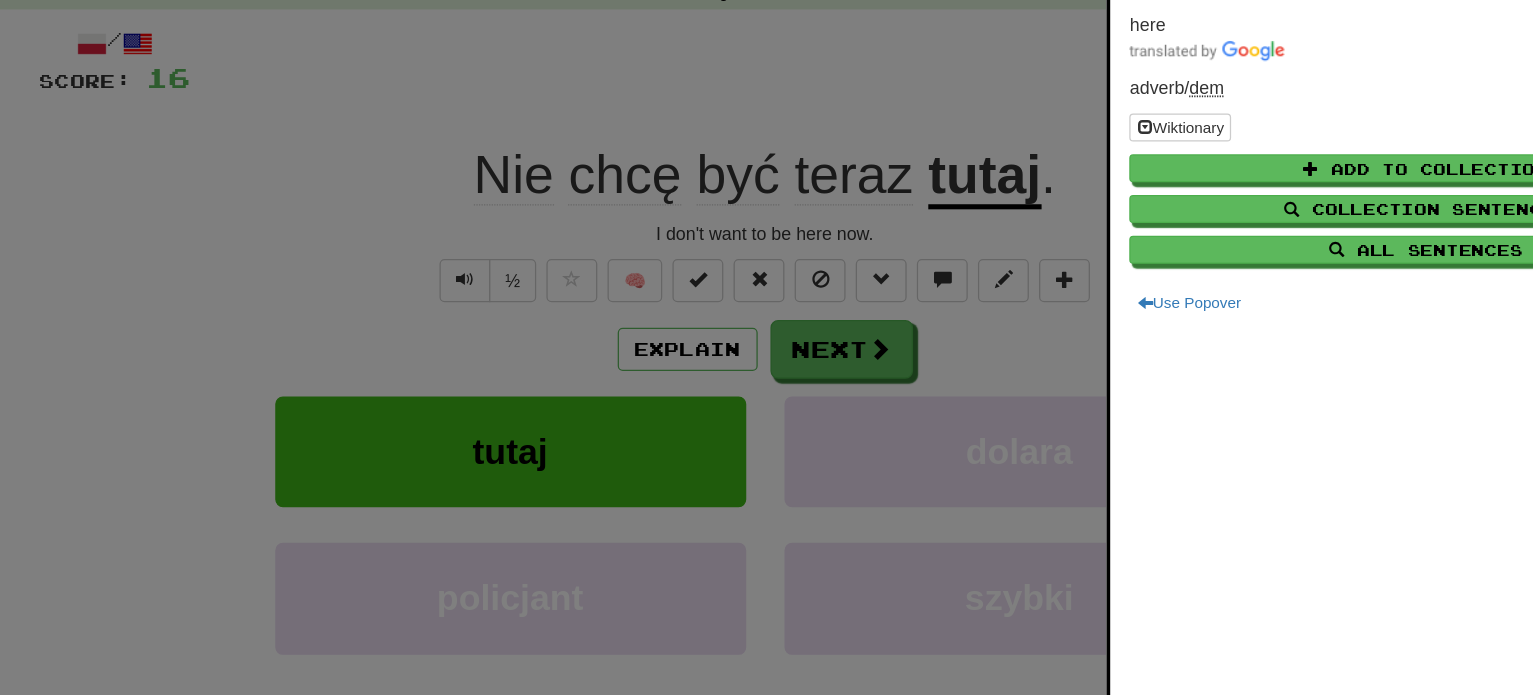 click at bounding box center [766, 347] 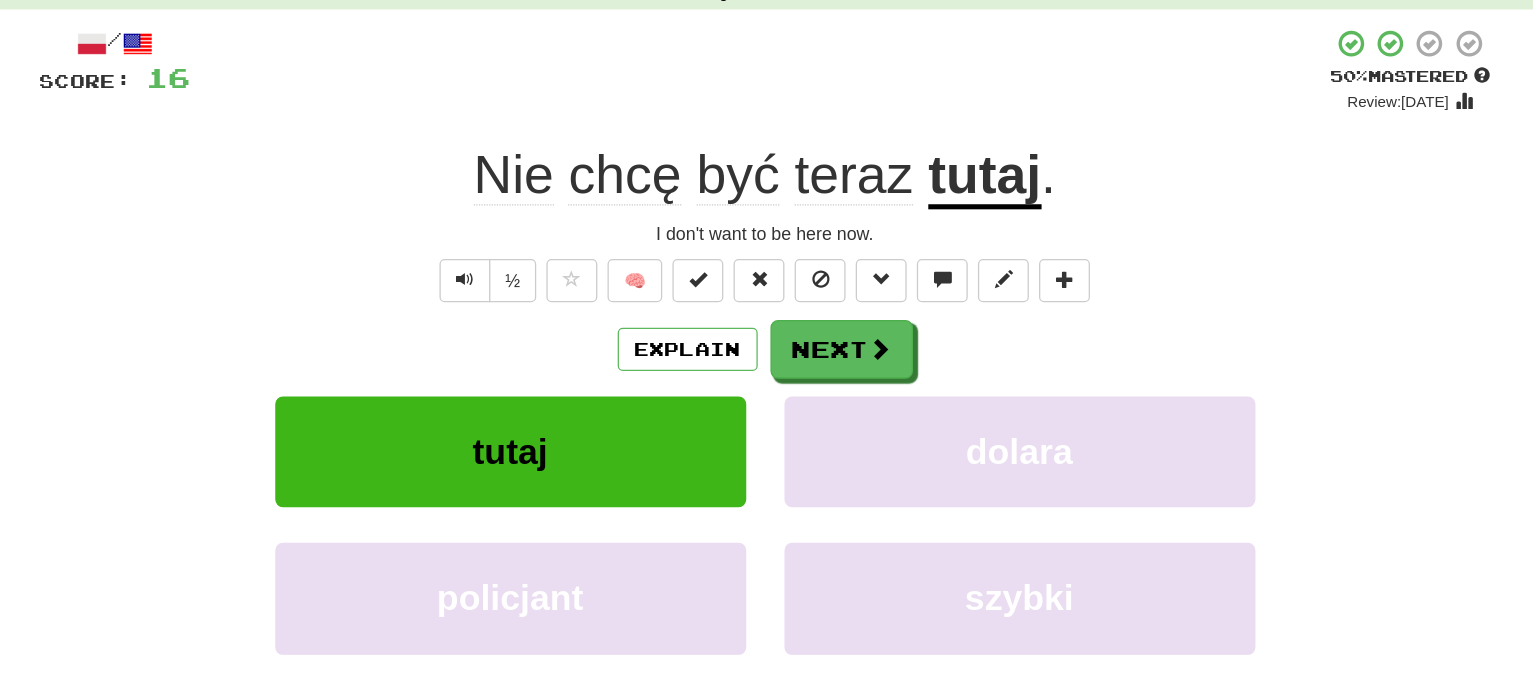 click on "Nie" 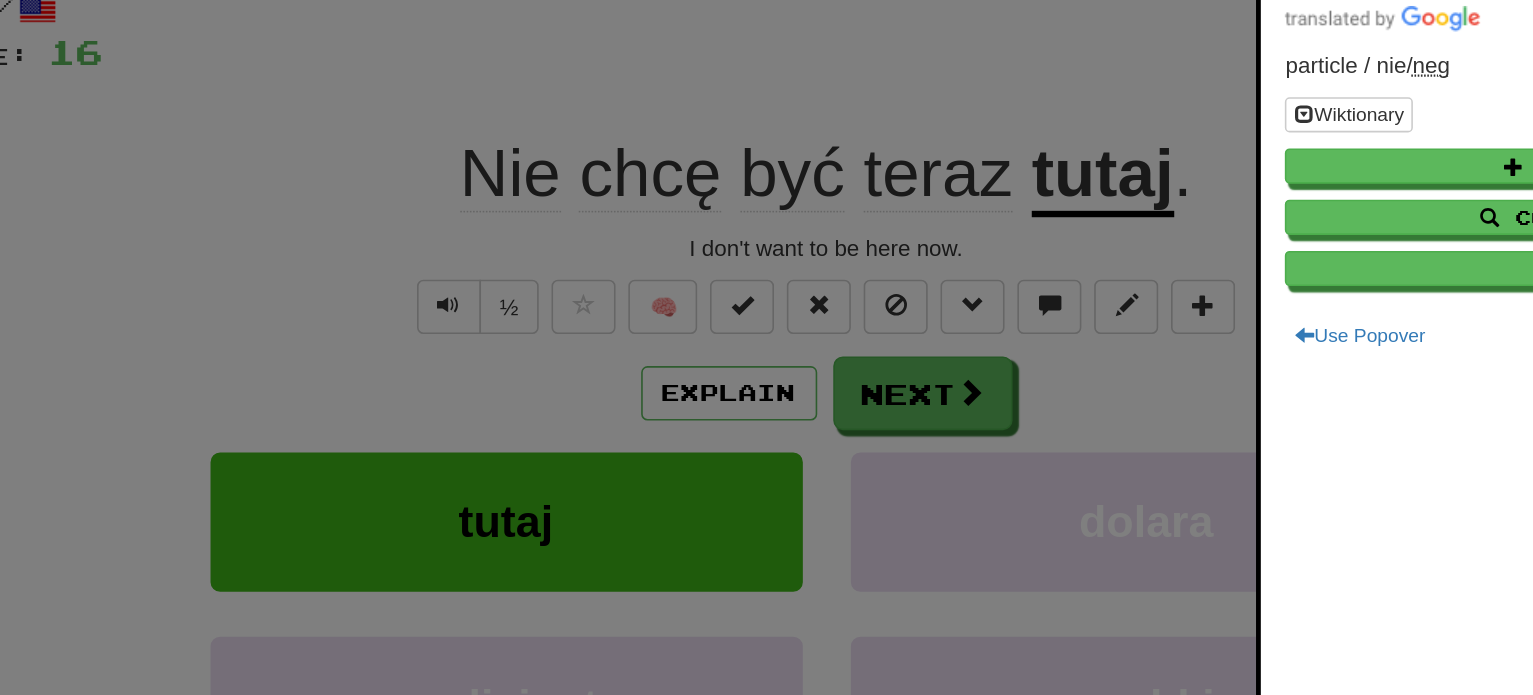 click at bounding box center (766, 347) 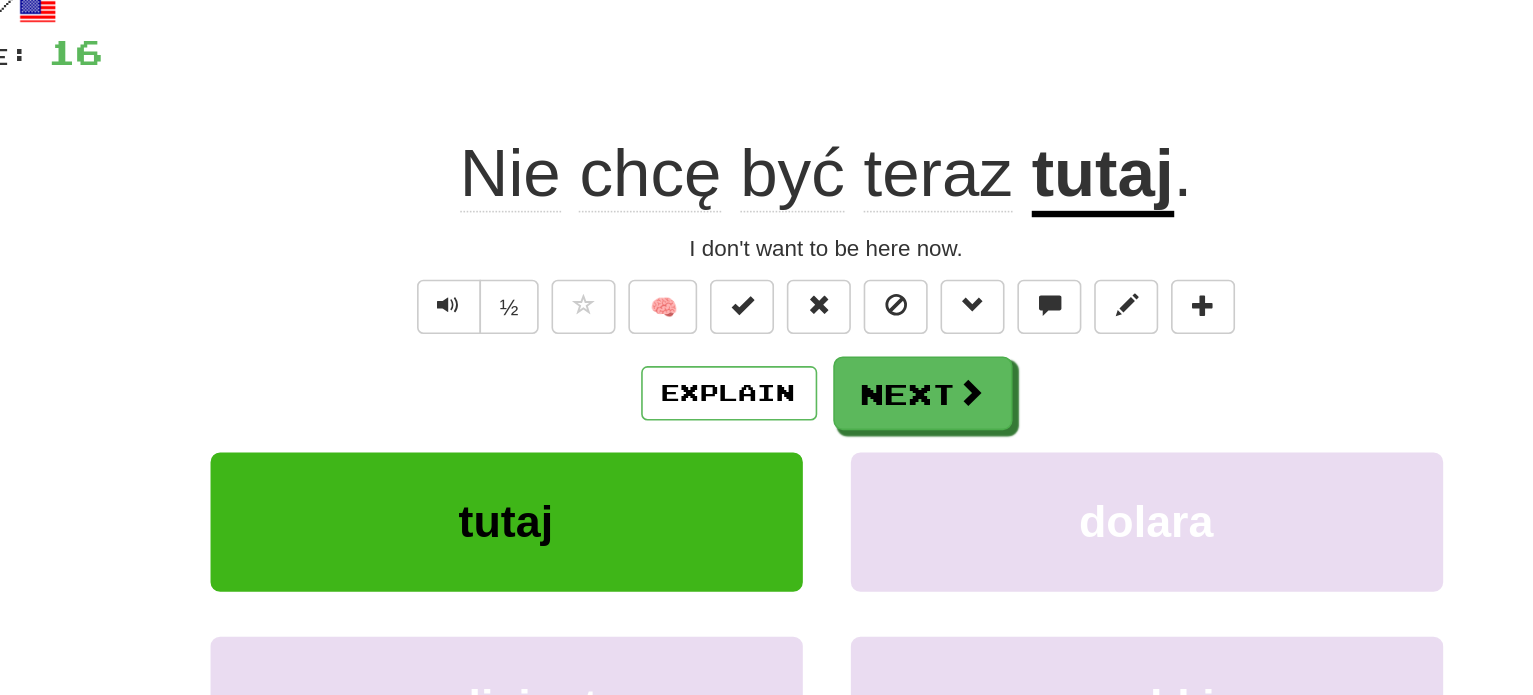 click on "być" 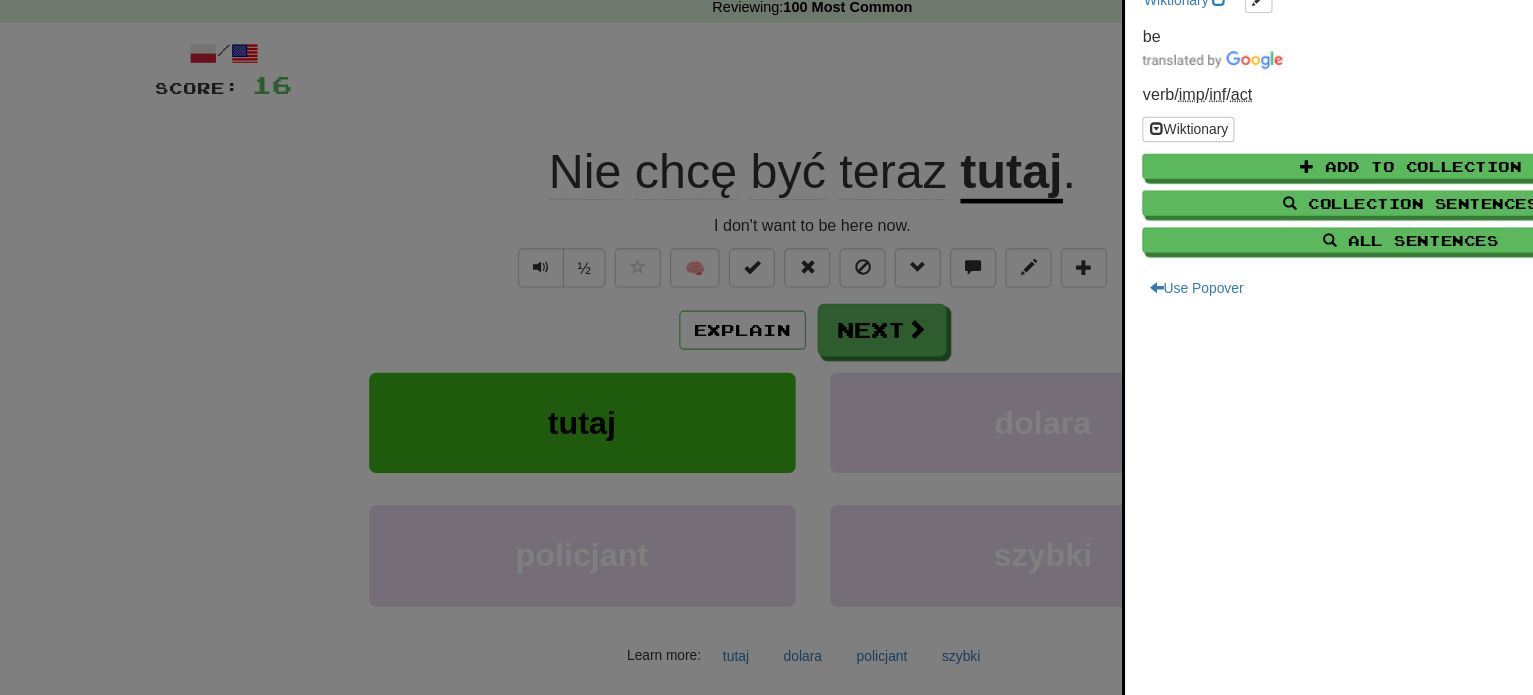 click at bounding box center [766, 347] 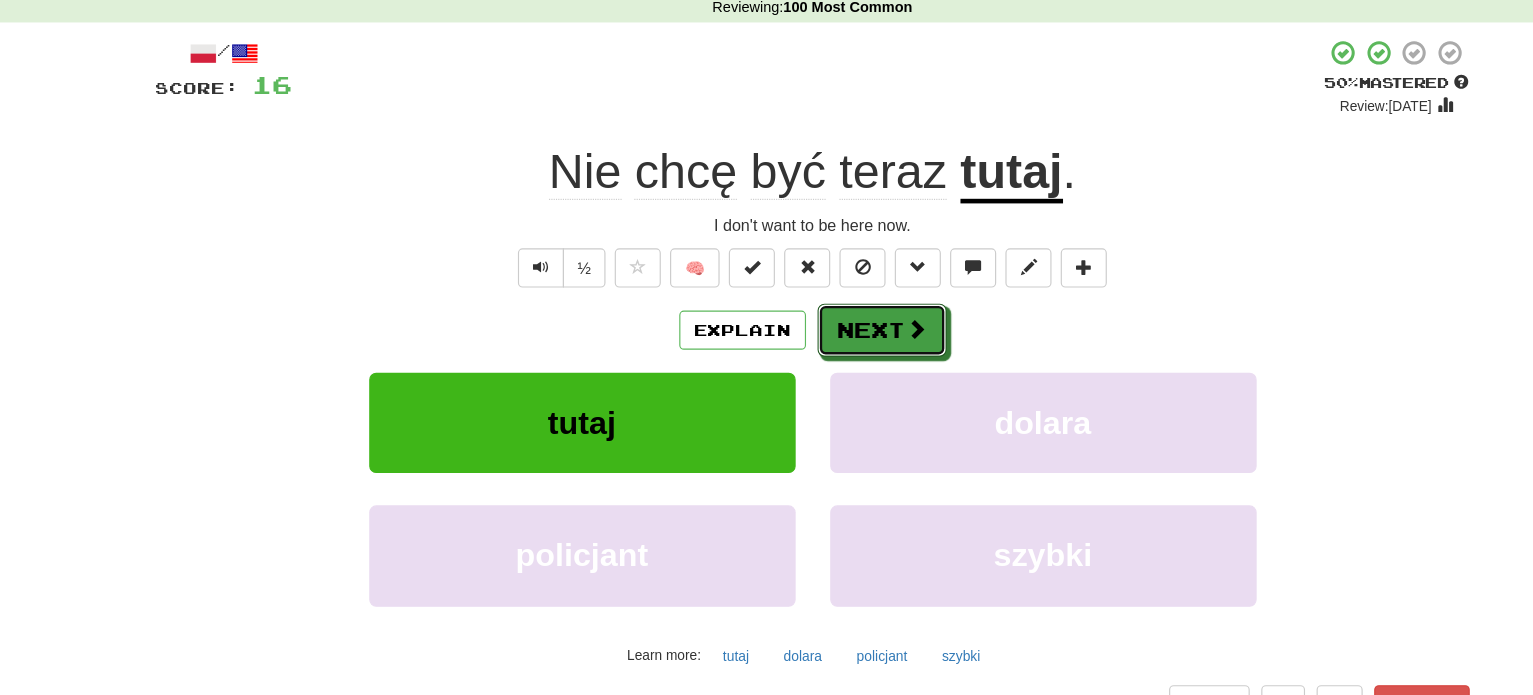 click at bounding box center (857, 374) 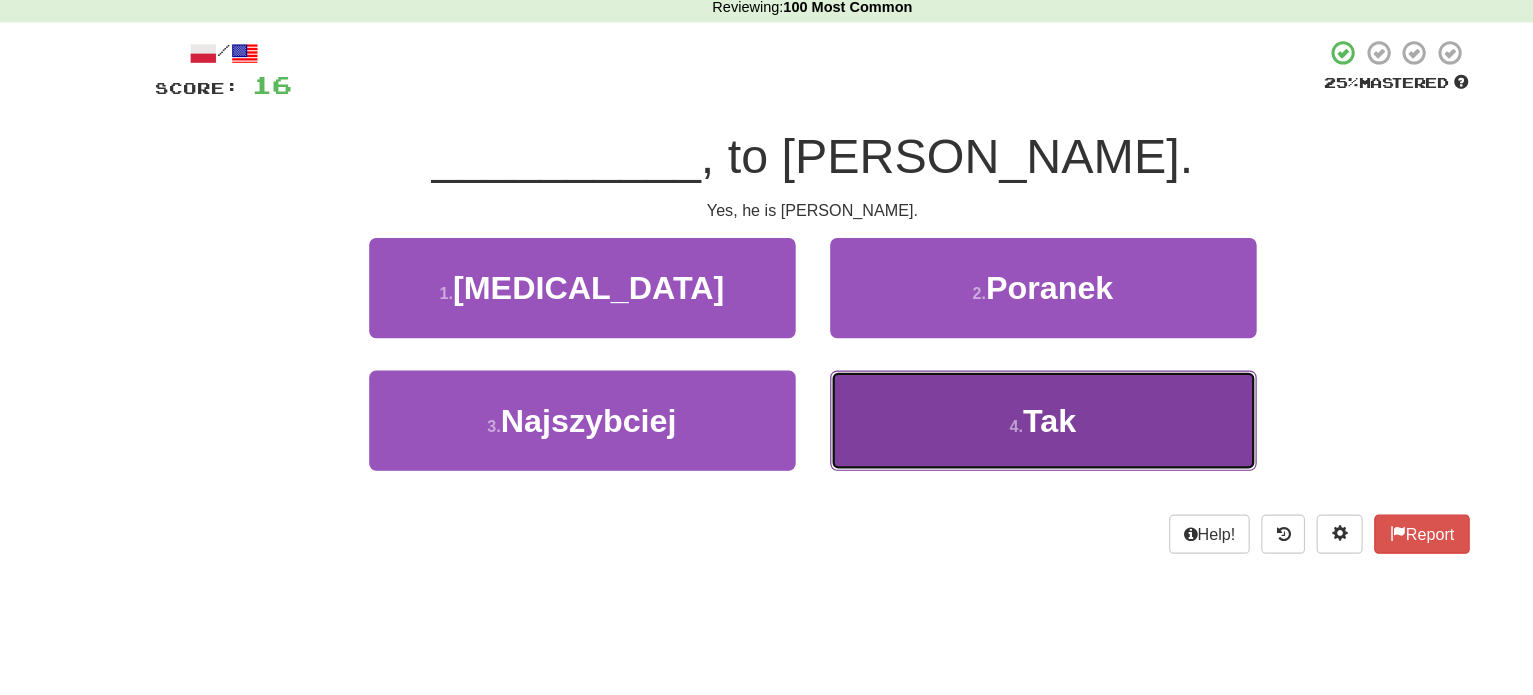 click on "4 .  Tak" at bounding box center [967, 453] 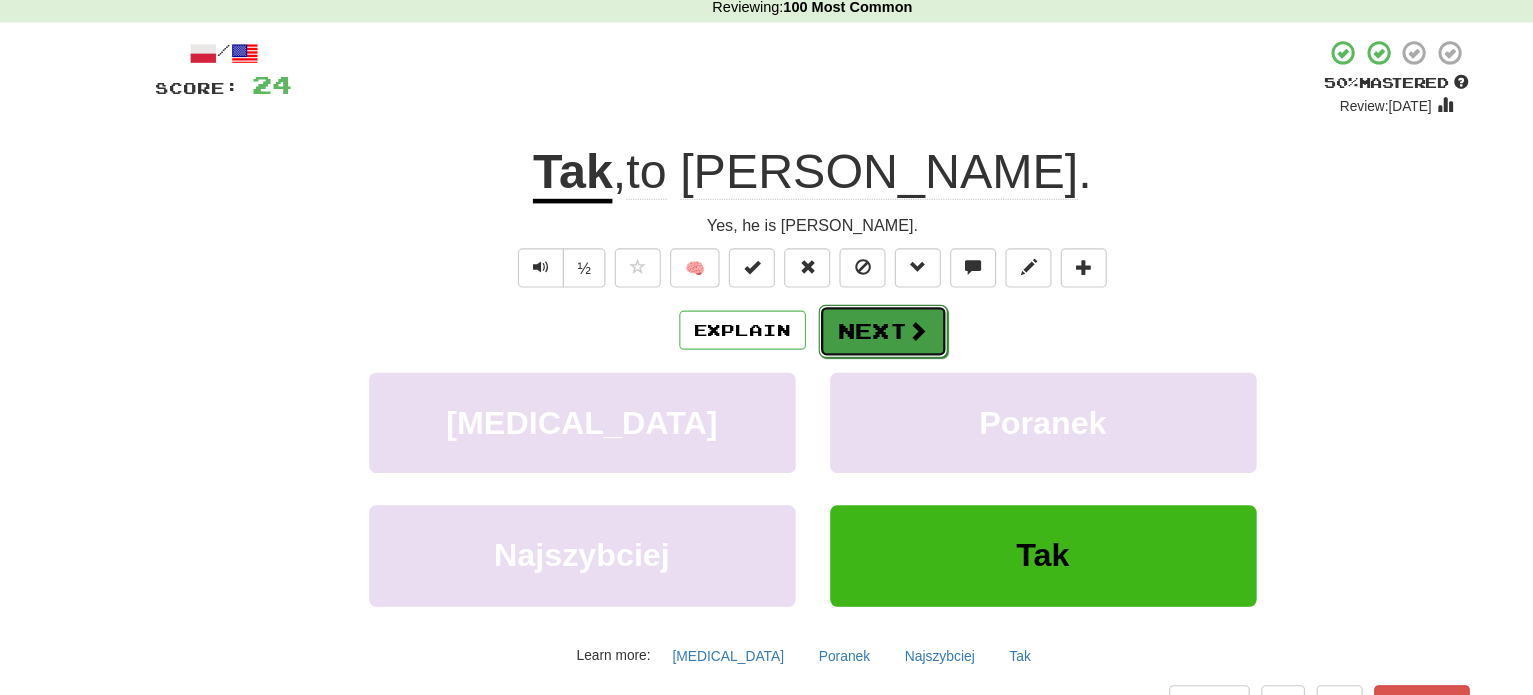 click at bounding box center [858, 375] 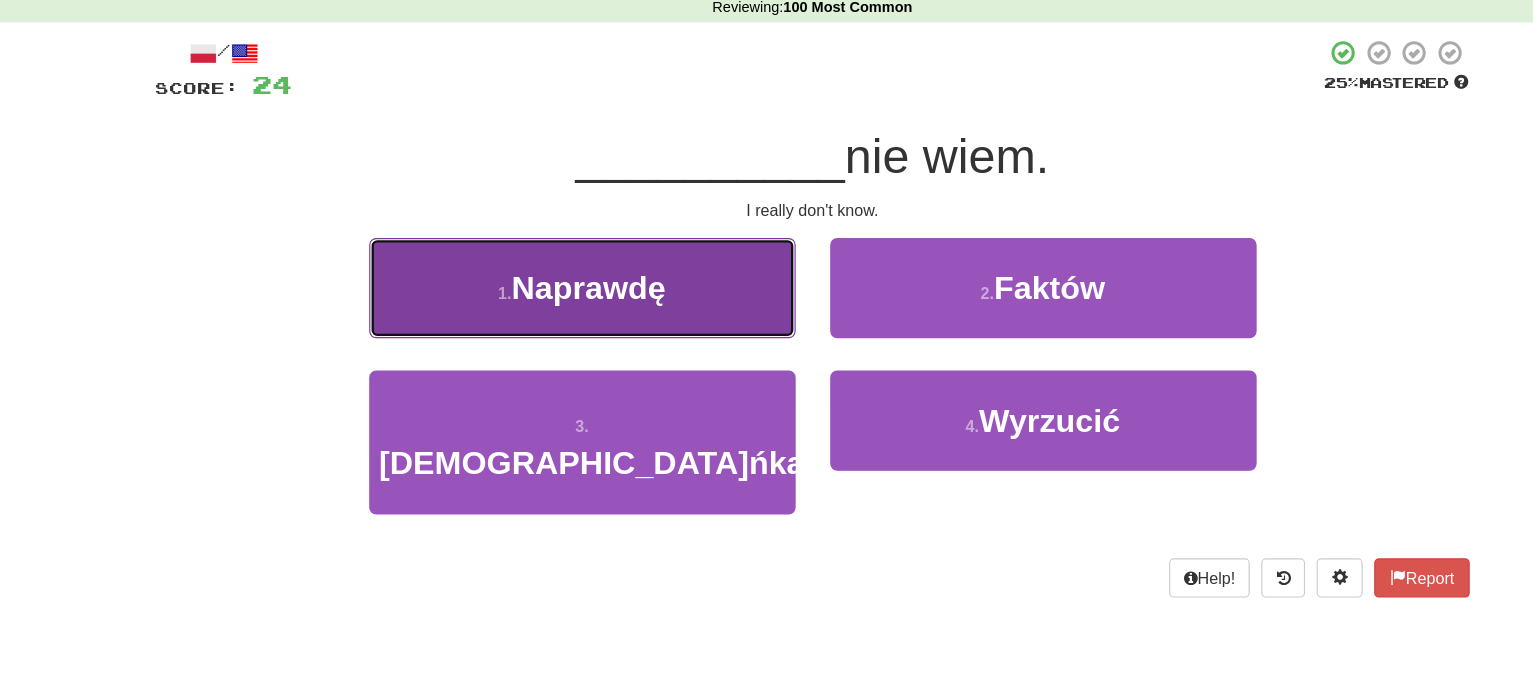 click on "1 .  Naprawdę" at bounding box center (567, 338) 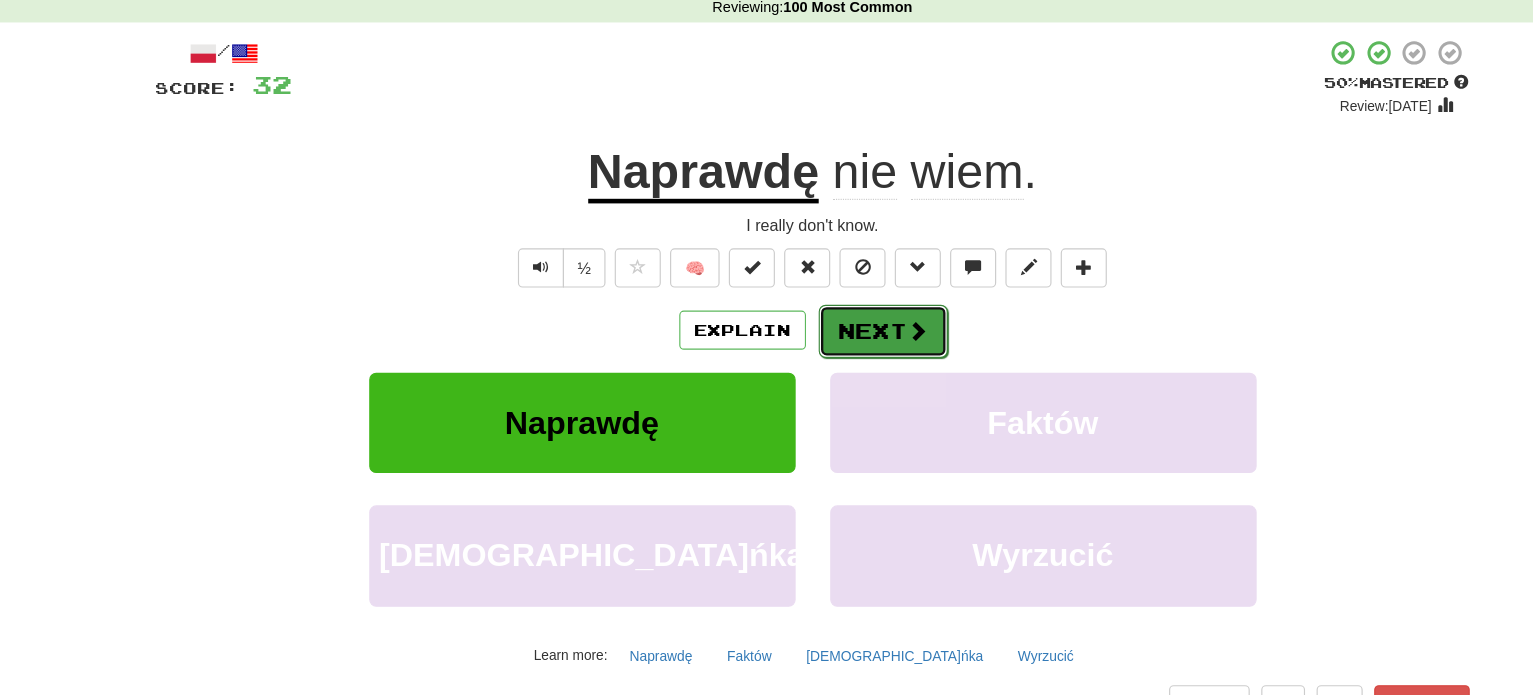 click on "Next" at bounding box center (828, 376) 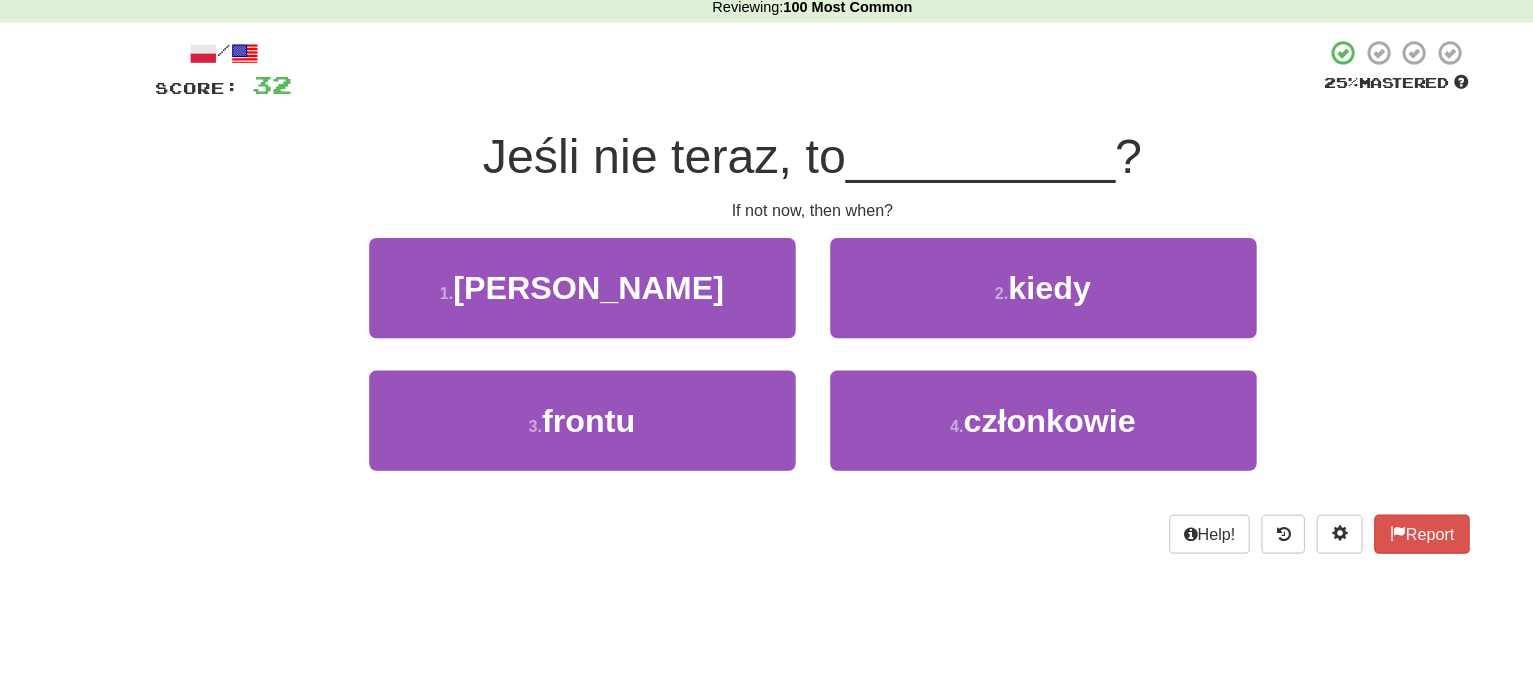 click on "2 .  kiedy" at bounding box center (967, 352) 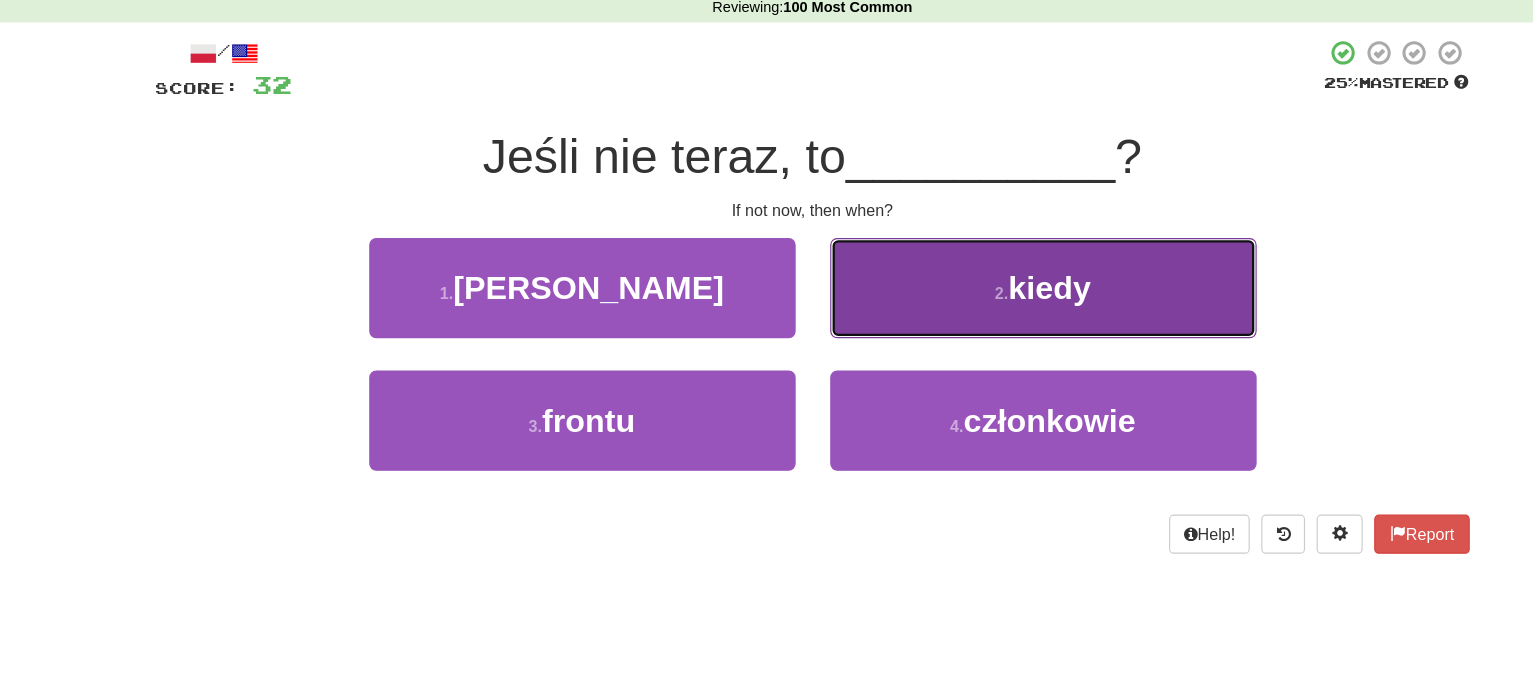 click on "2 .  kiedy" at bounding box center (967, 338) 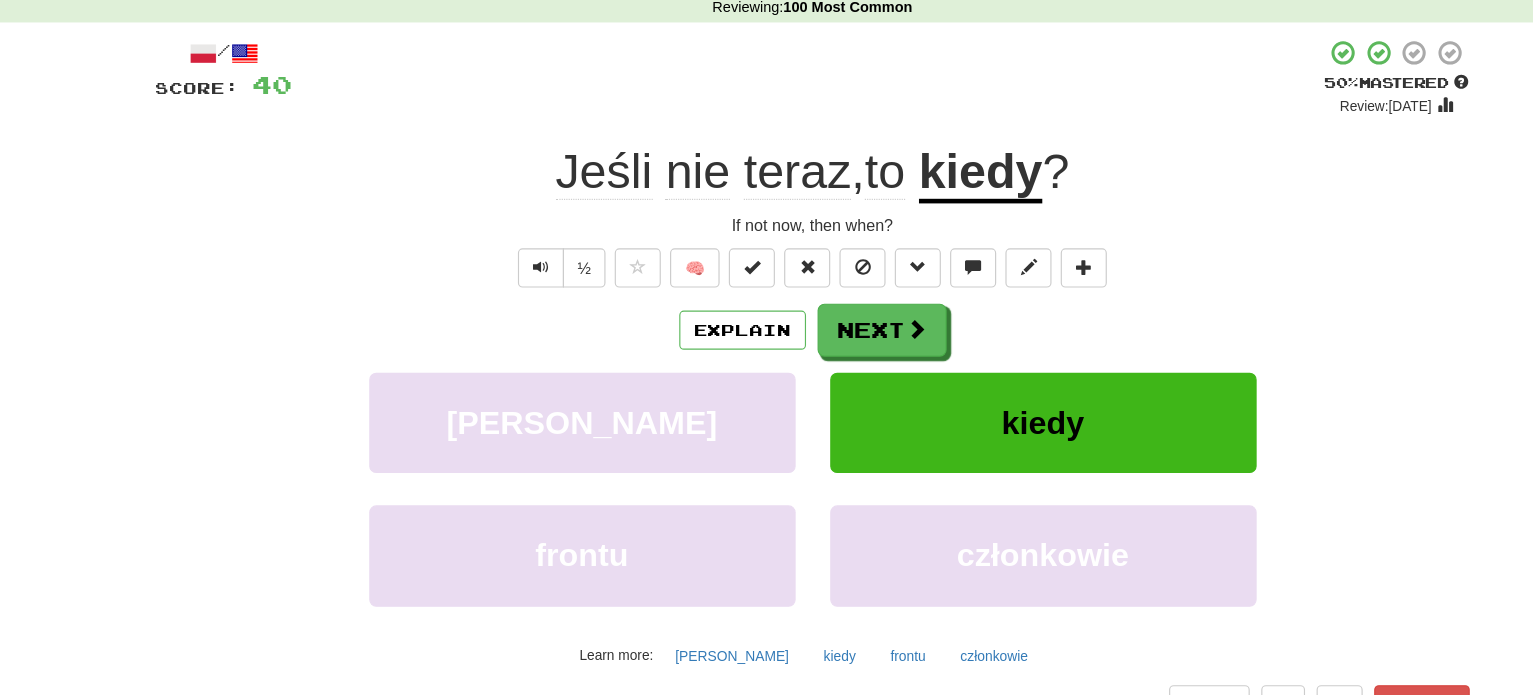 click on "kiedy" at bounding box center (912, 239) 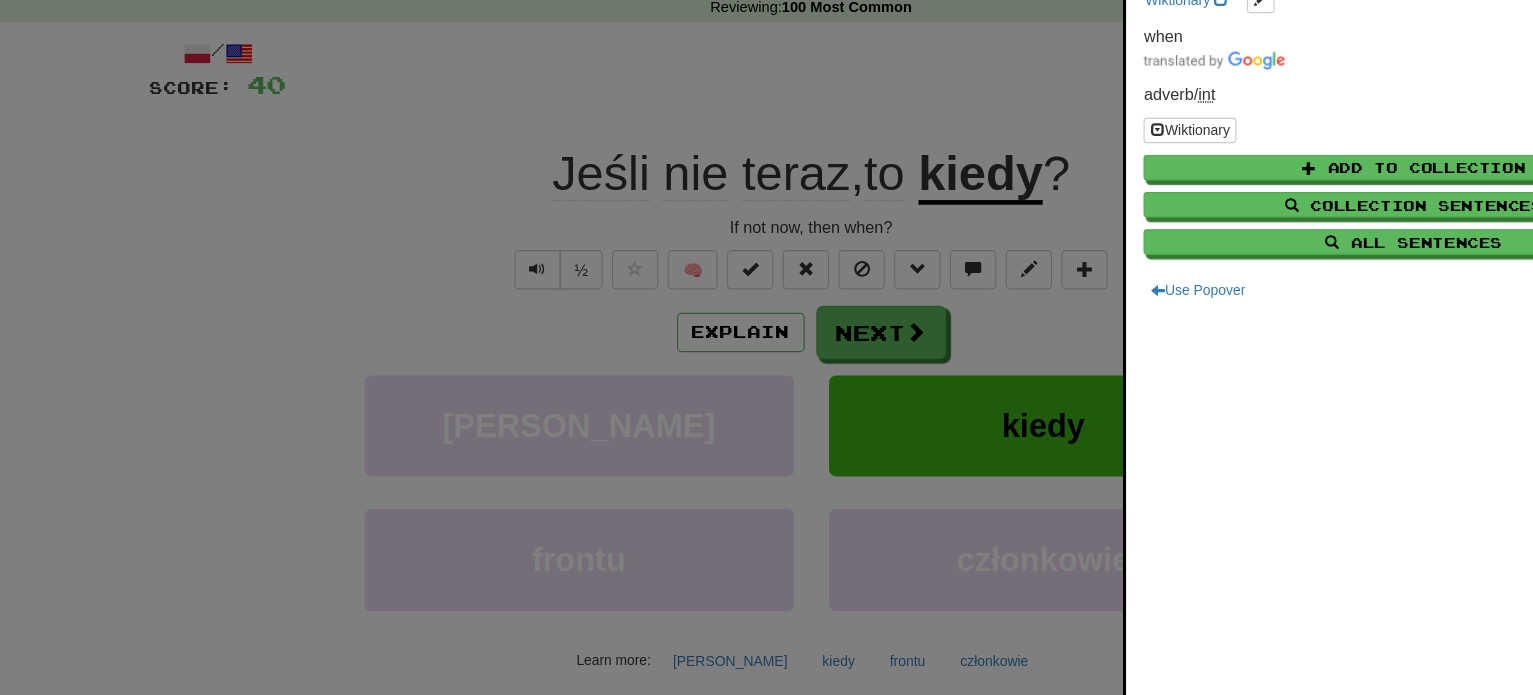 click at bounding box center [766, 347] 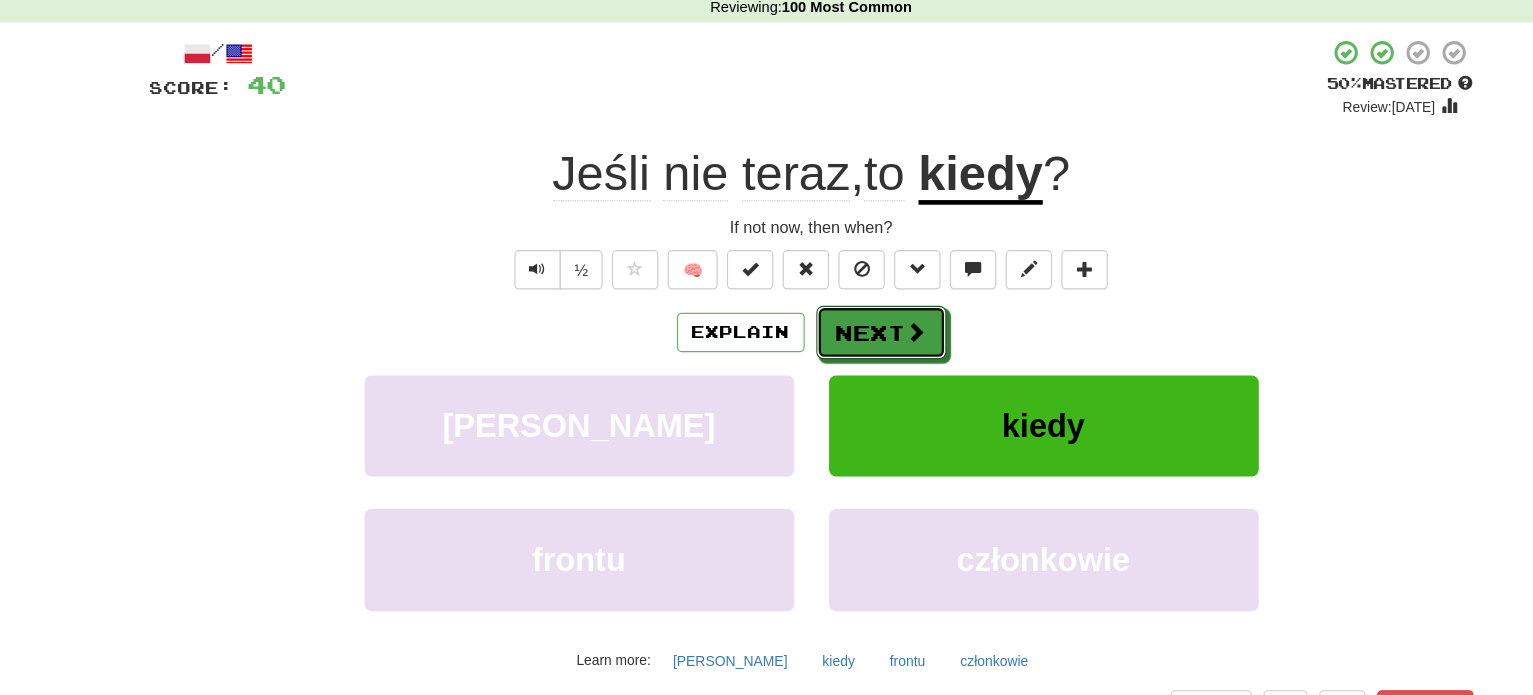 click at bounding box center [857, 374] 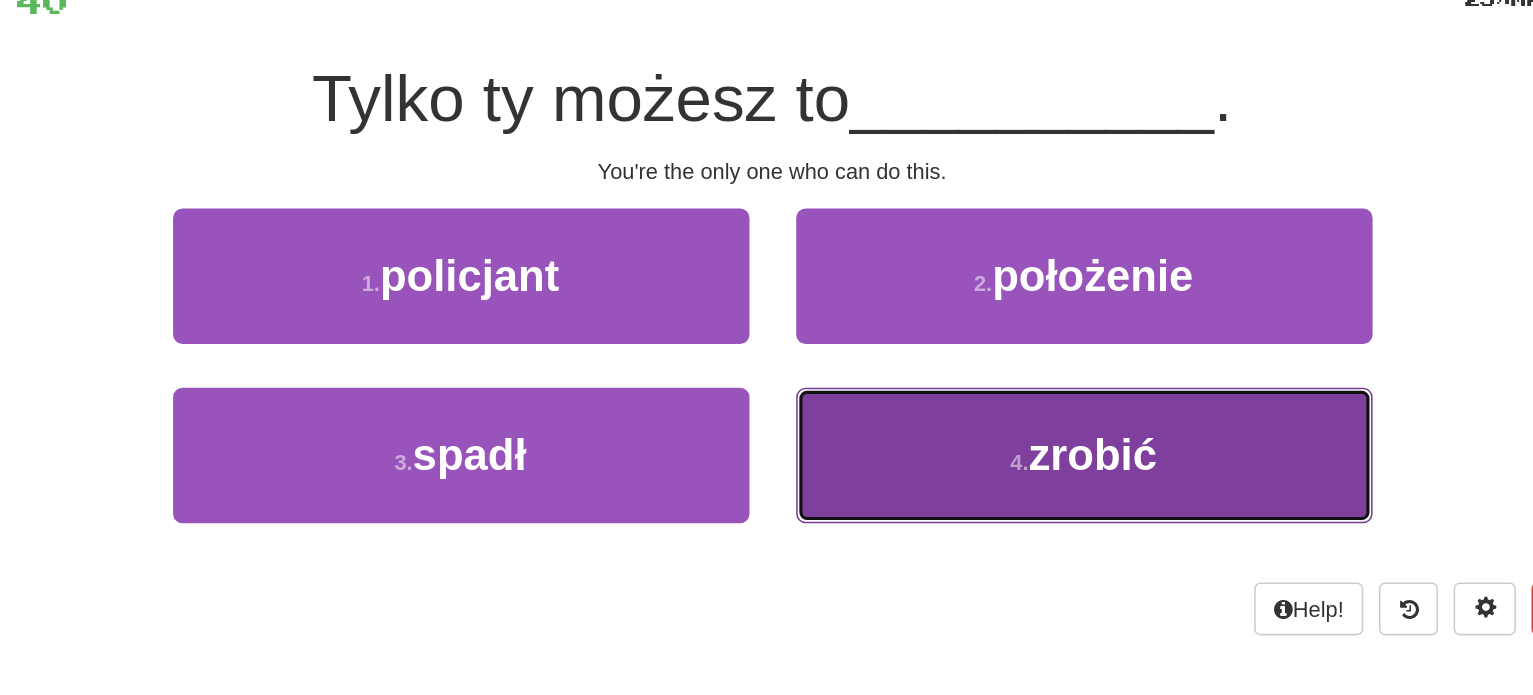 click on "4 .  zrobić" at bounding box center (967, 453) 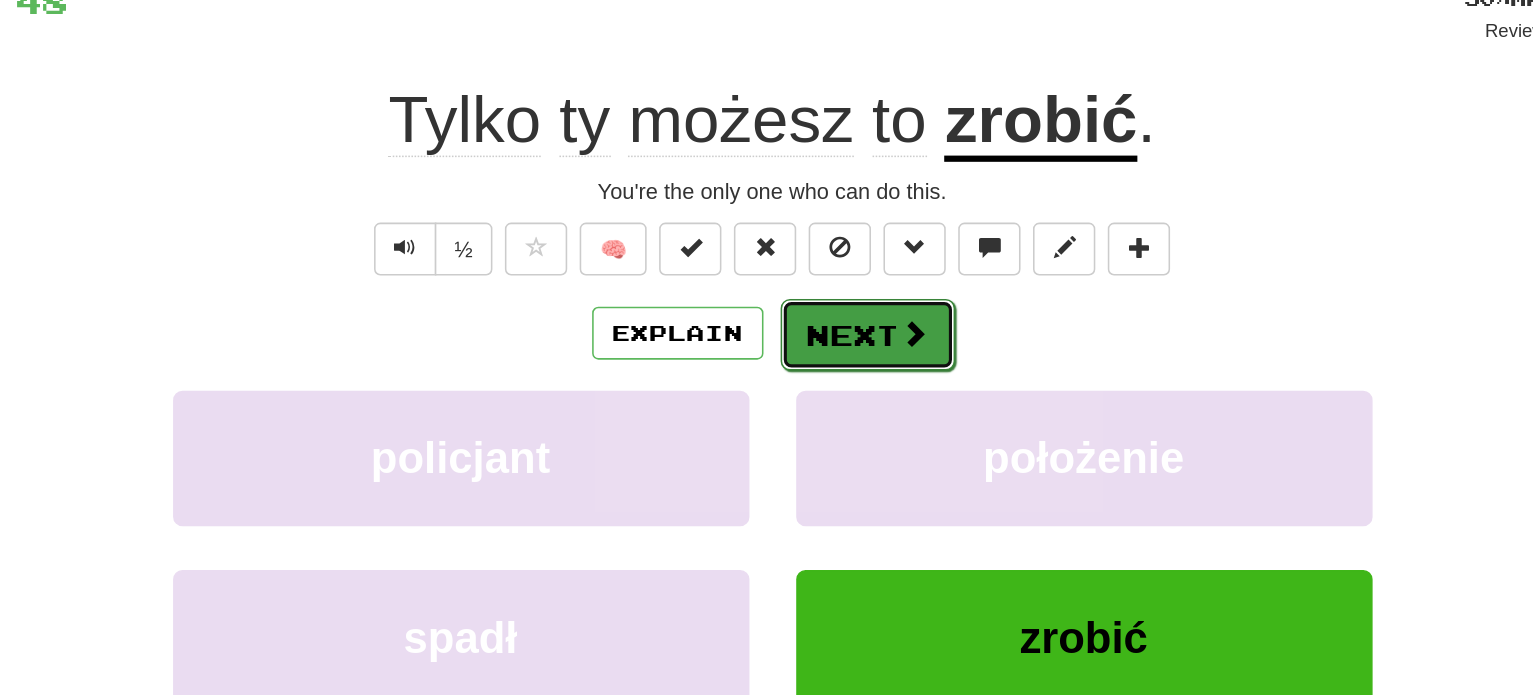 click on "Next" at bounding box center (828, 376) 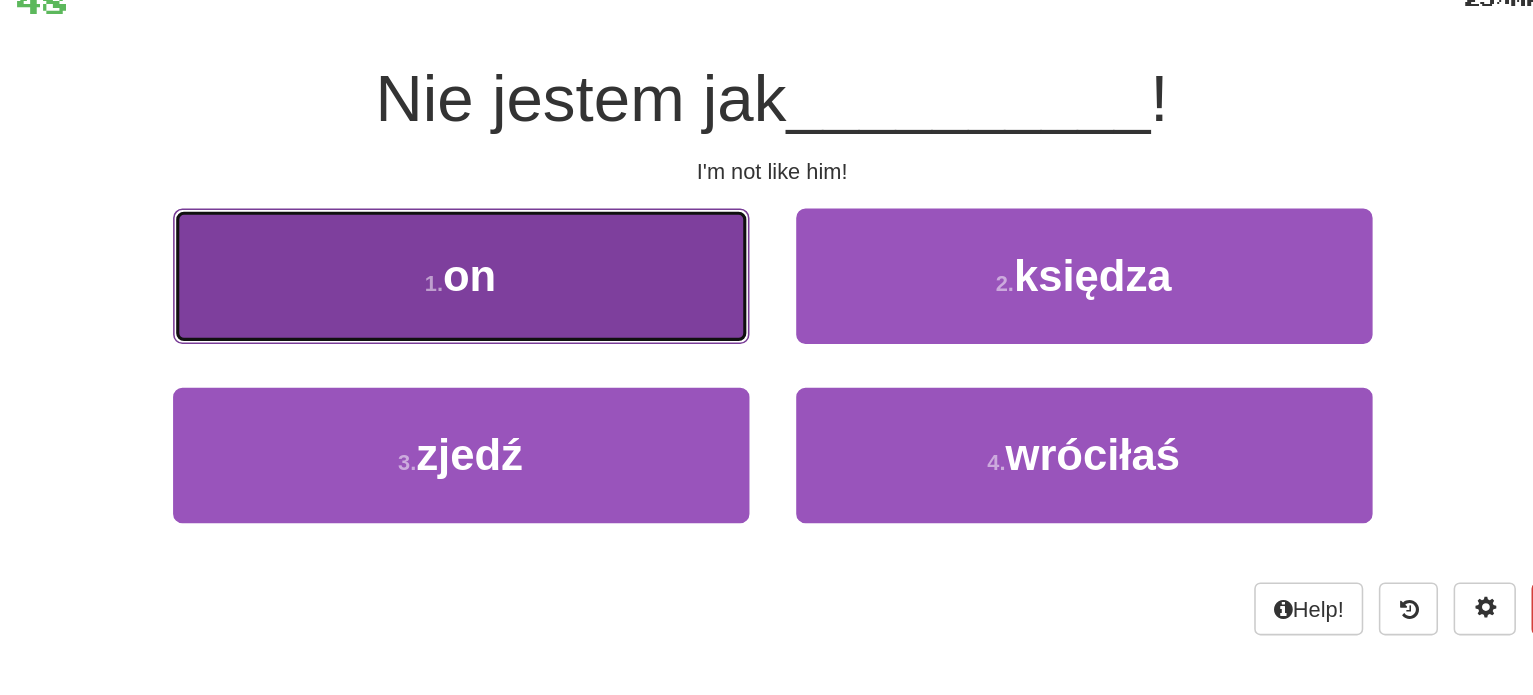 click on "1 .  on" at bounding box center [567, 338] 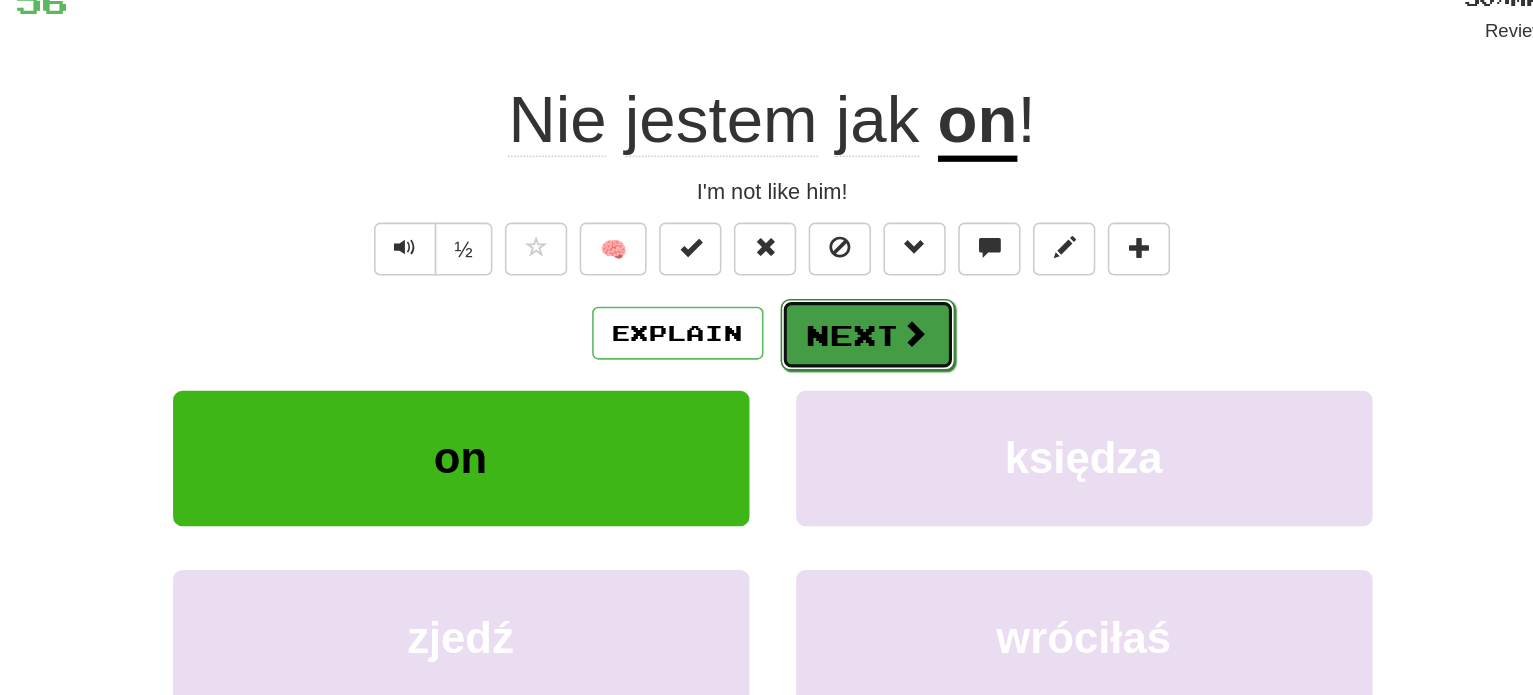 click at bounding box center (858, 375) 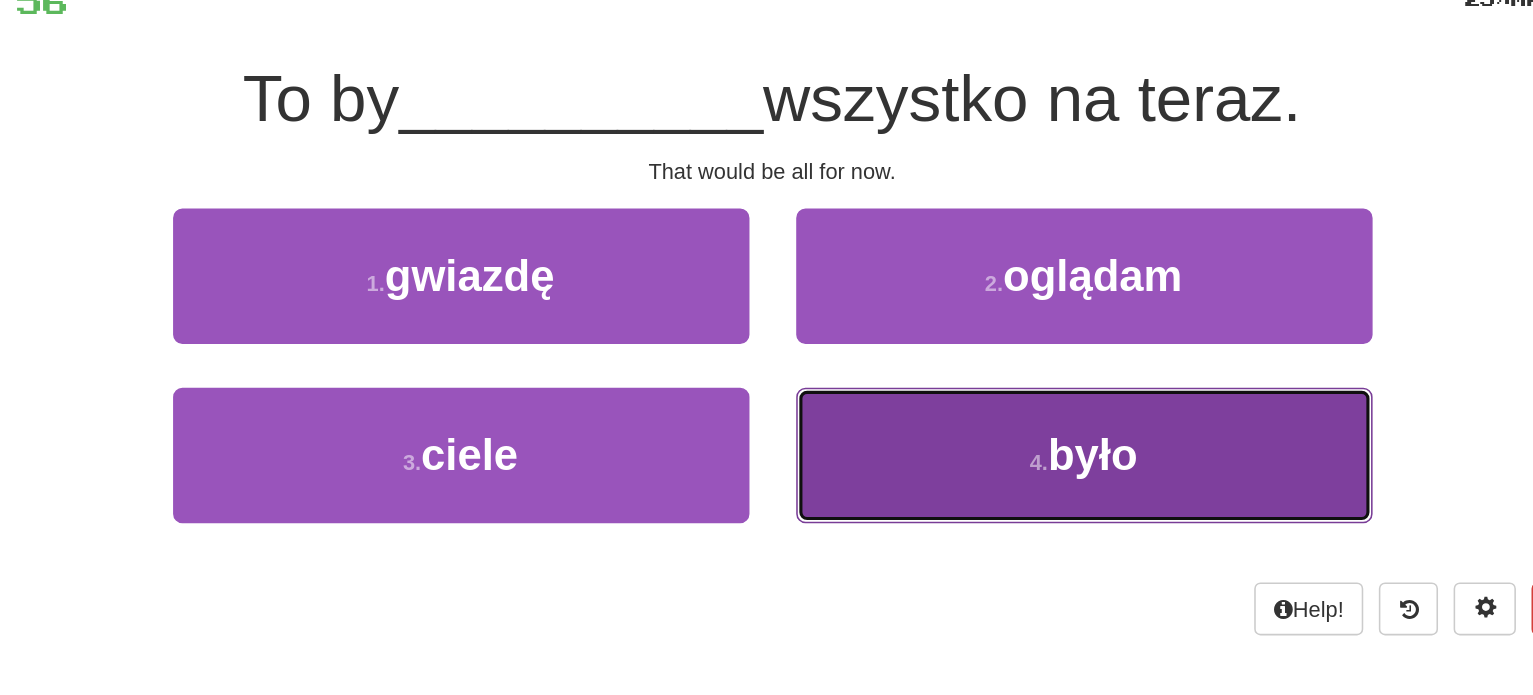 click on "było" at bounding box center [973, 453] 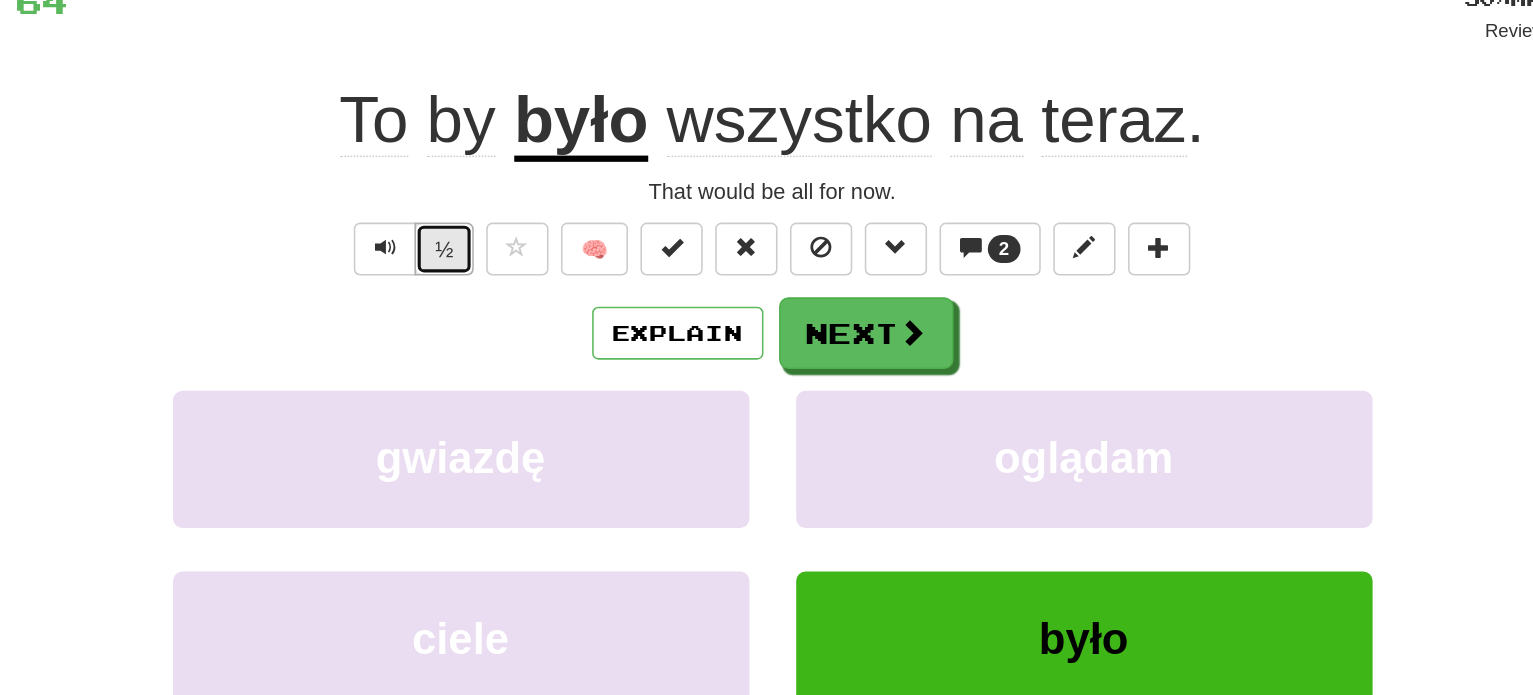 click on "½" at bounding box center [556, 321] 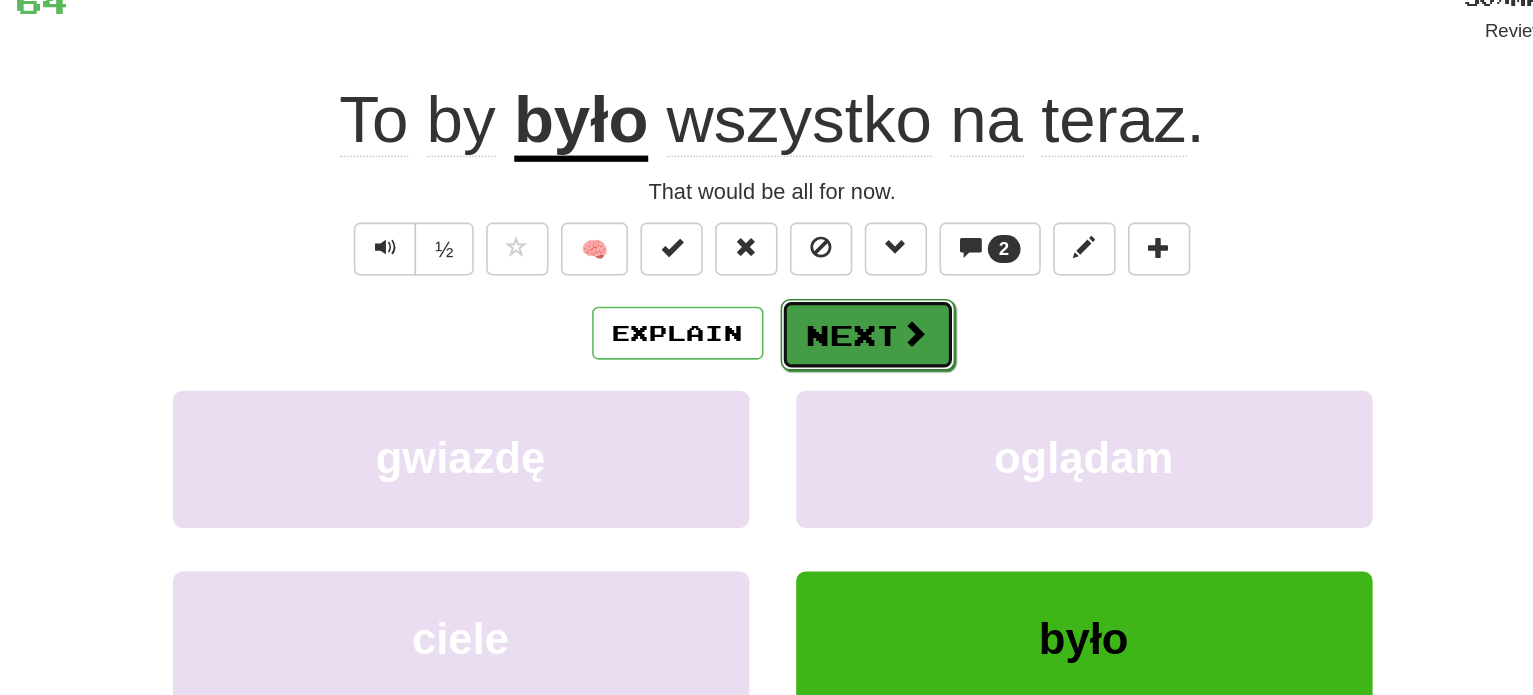 click on "Next" at bounding box center (828, 376) 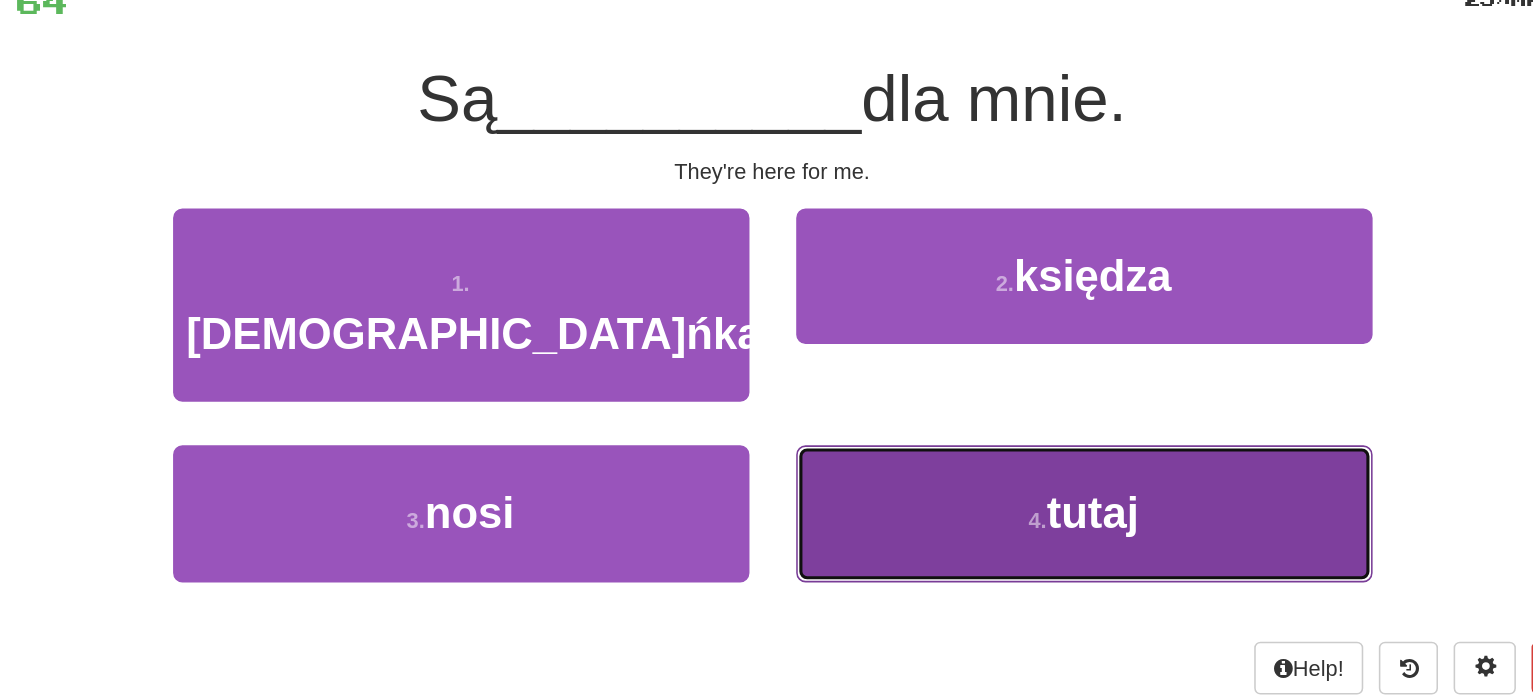 click on "4 .  tutaj" at bounding box center (967, 490) 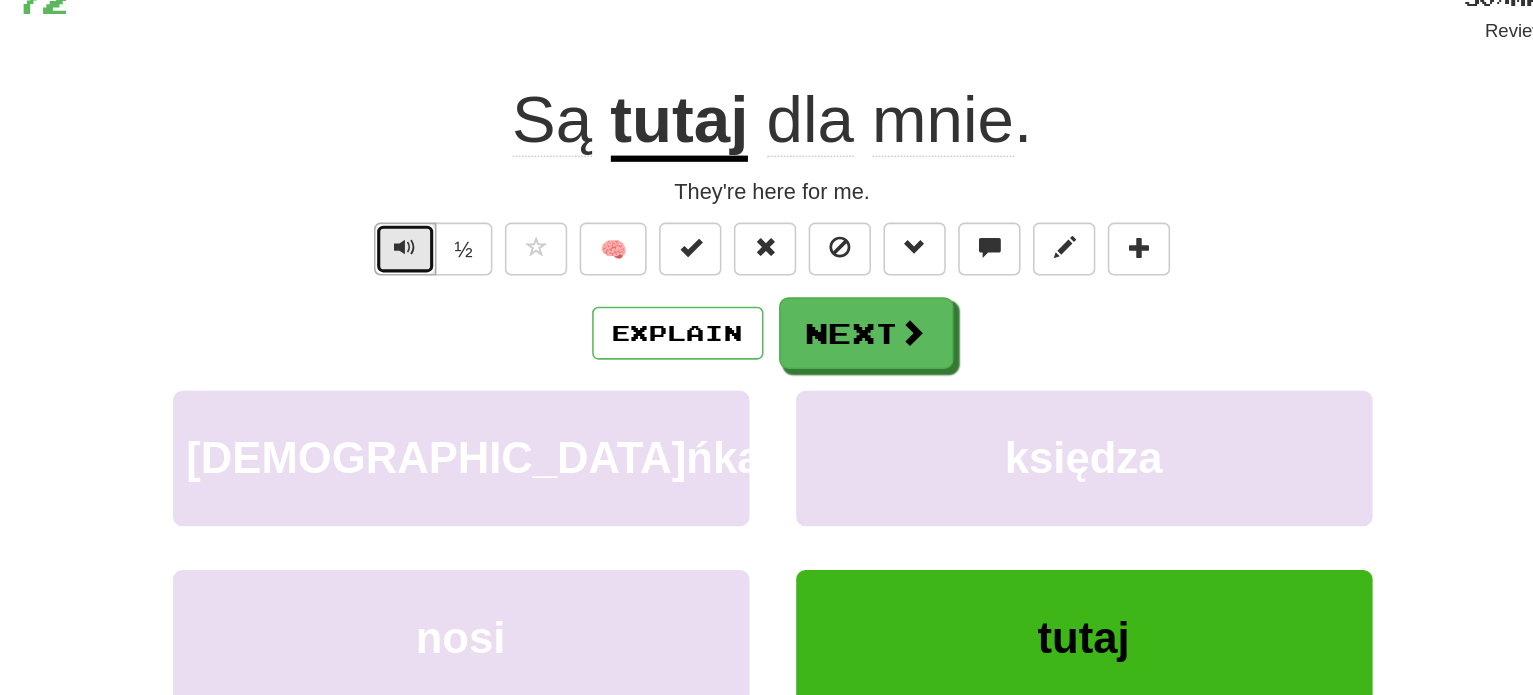click at bounding box center (531, 321) 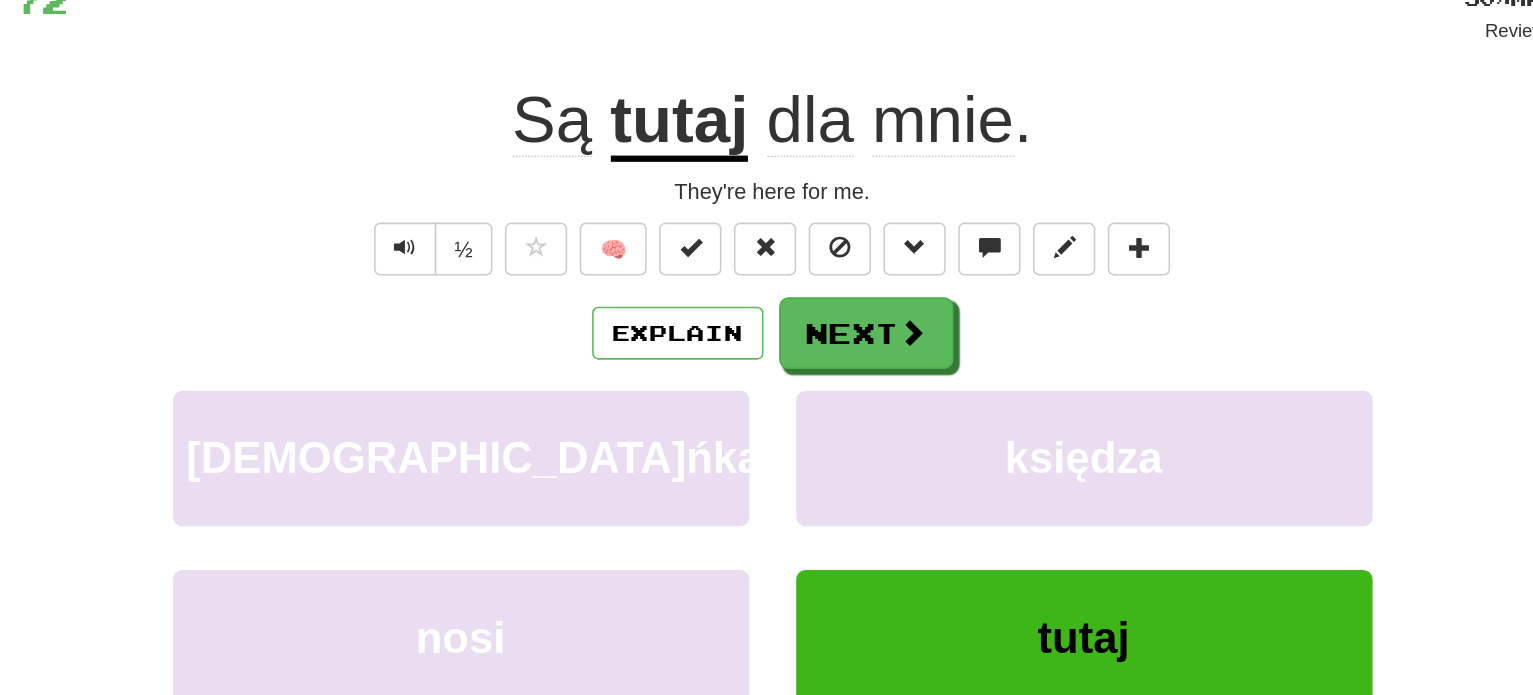 click on "Są" 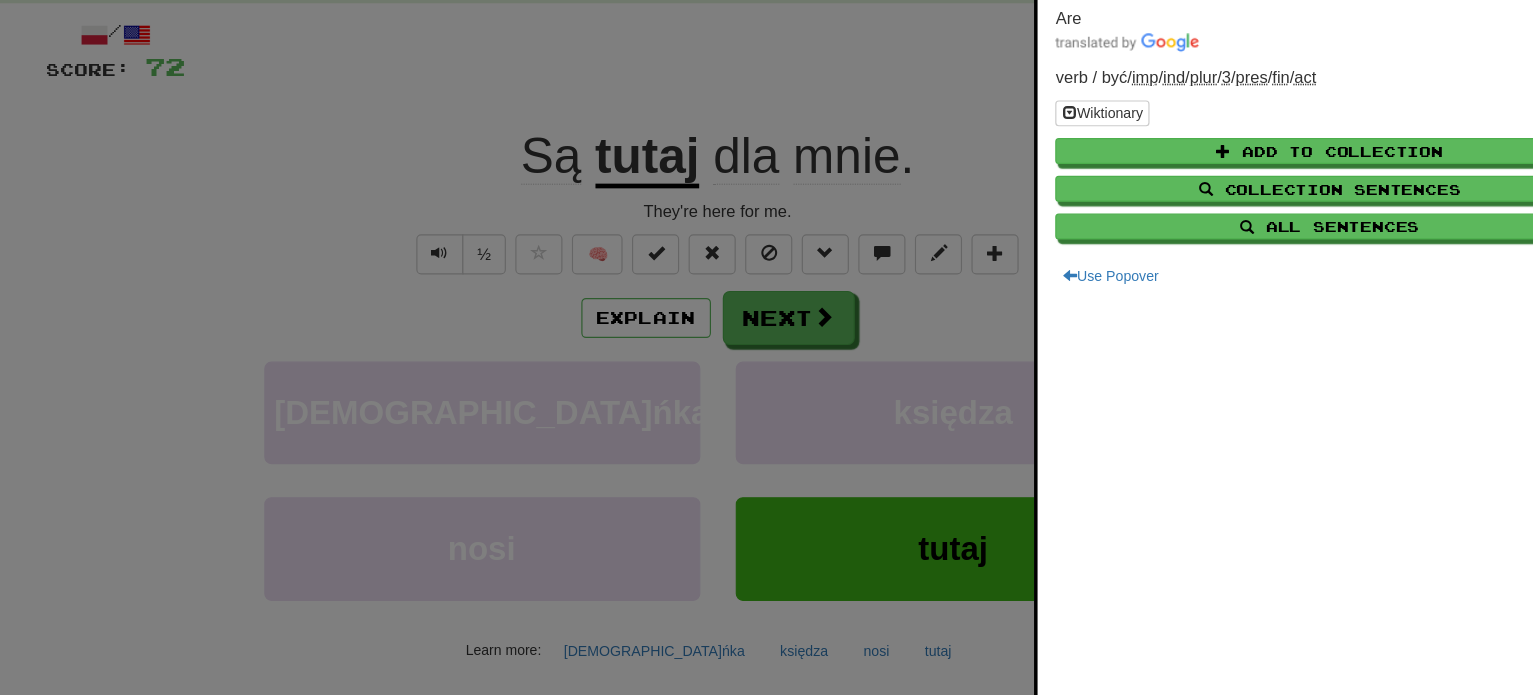 scroll, scrollTop: 0, scrollLeft: 0, axis: both 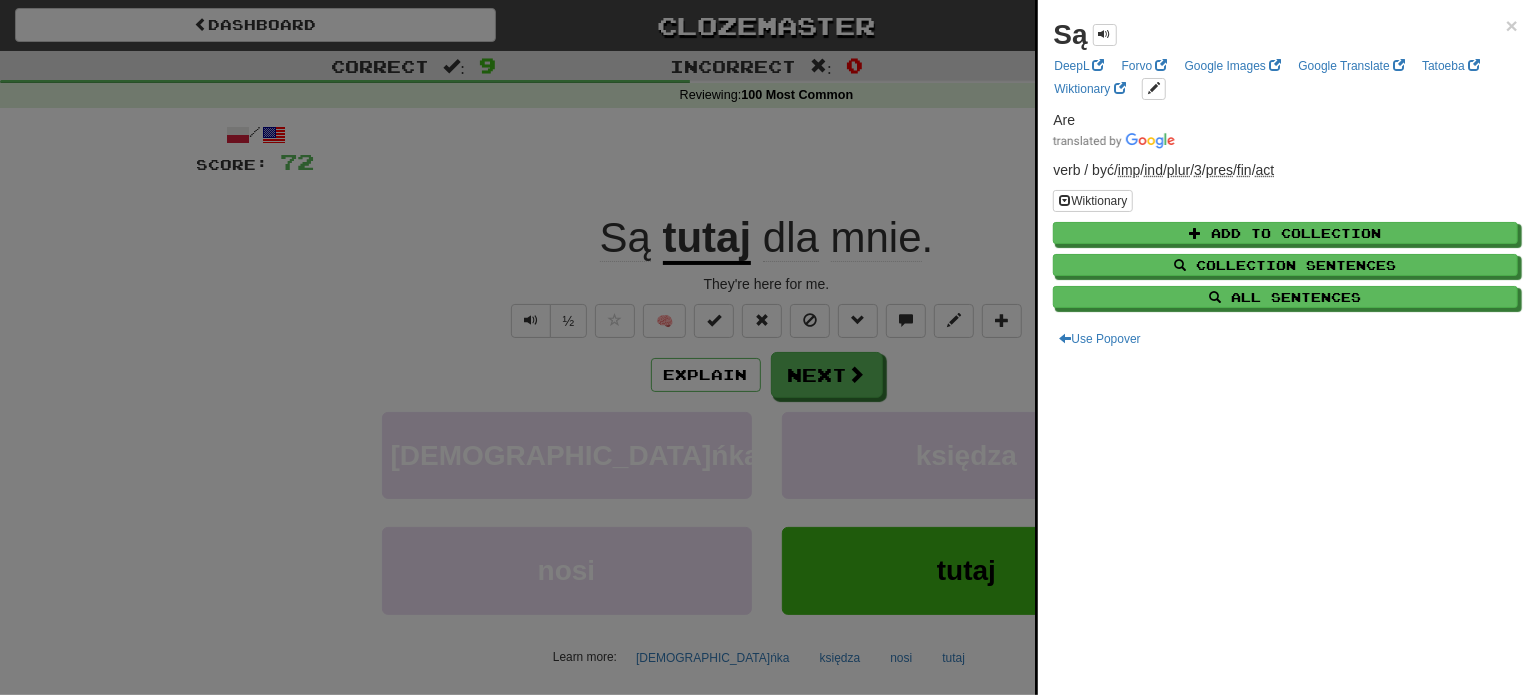 click at bounding box center (766, 347) 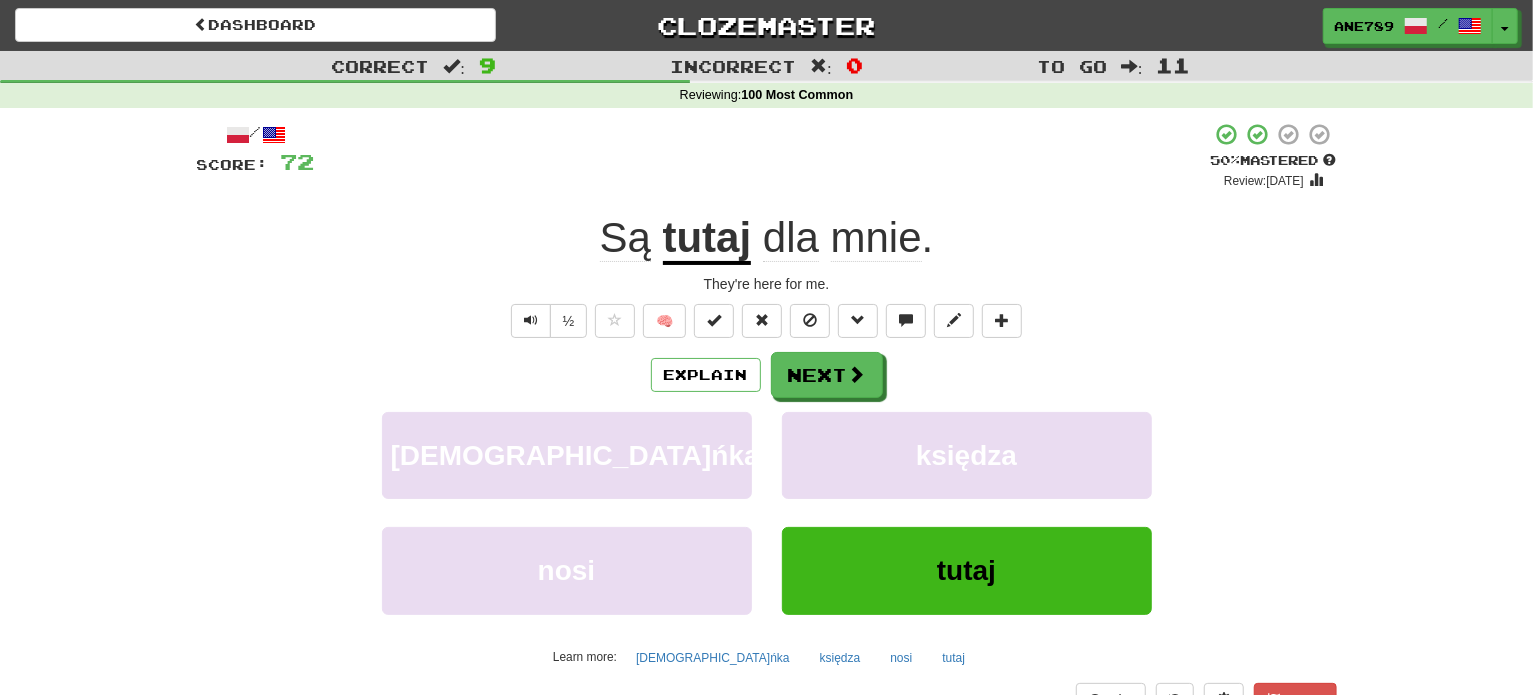 click on "tutaj" at bounding box center [707, 239] 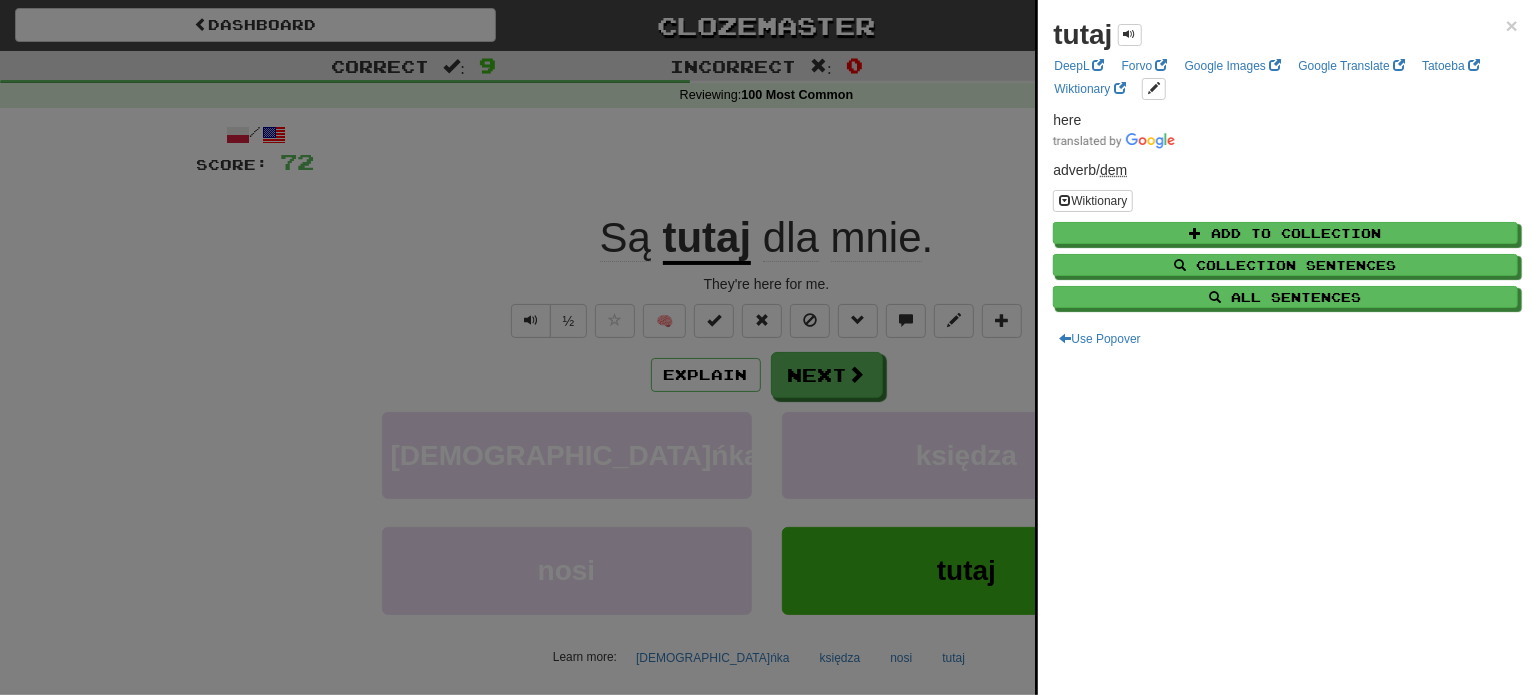 click at bounding box center (766, 347) 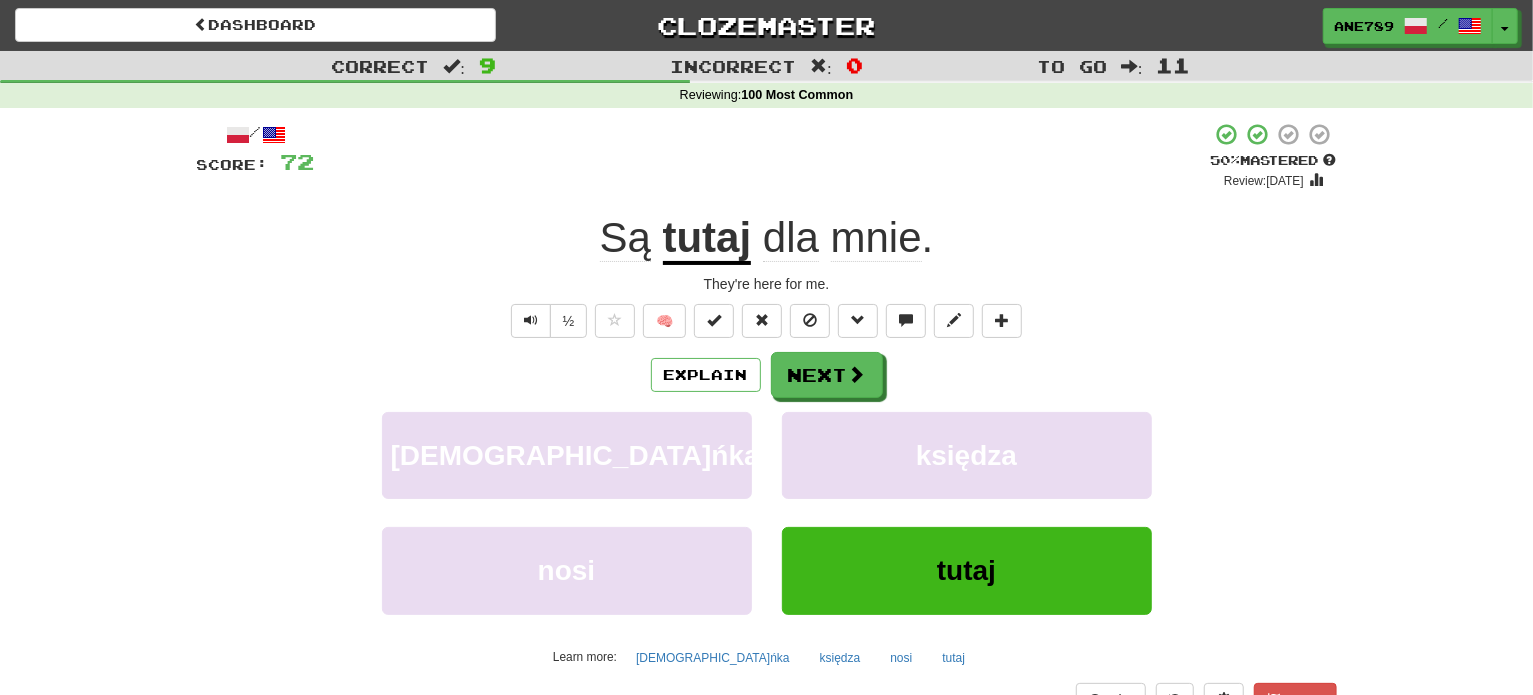 click on "dla" at bounding box center [791, 238] 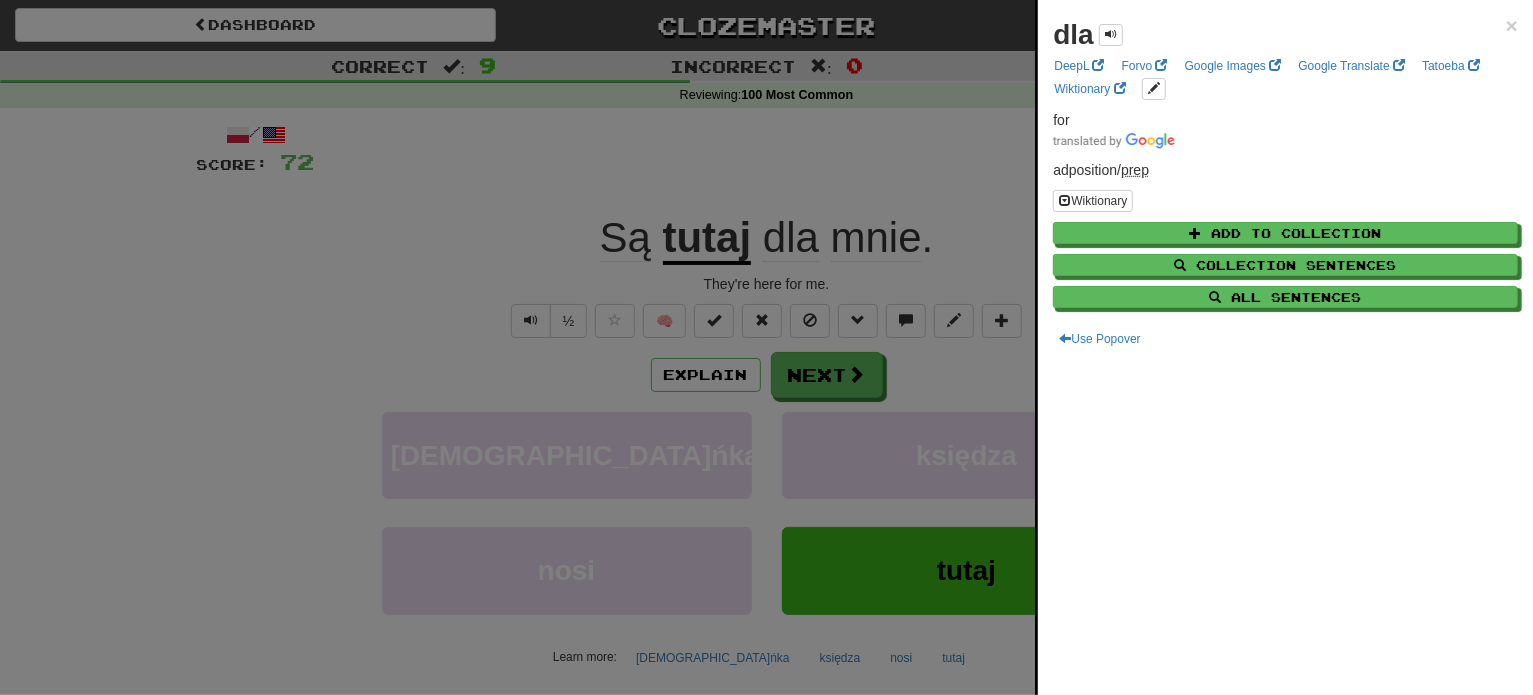 click at bounding box center (766, 347) 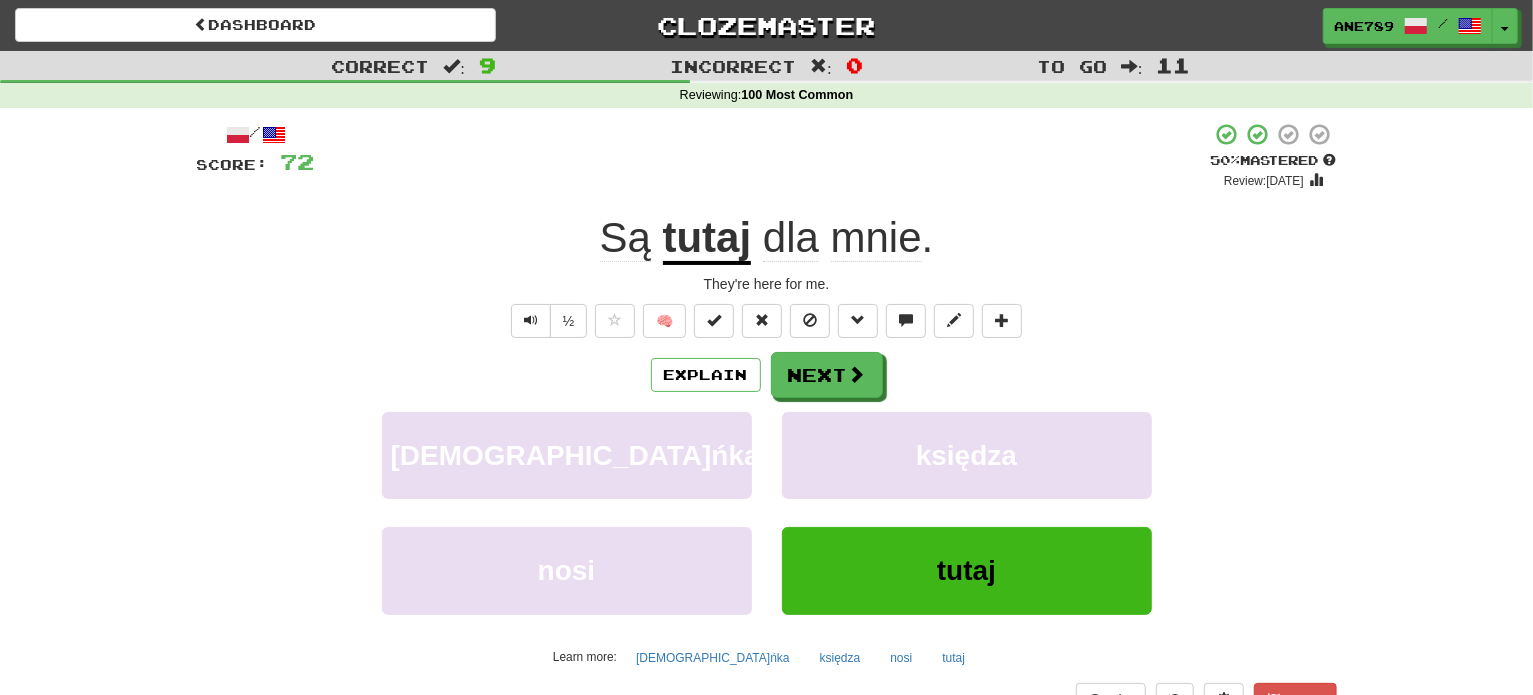 click on "mnie" at bounding box center [876, 238] 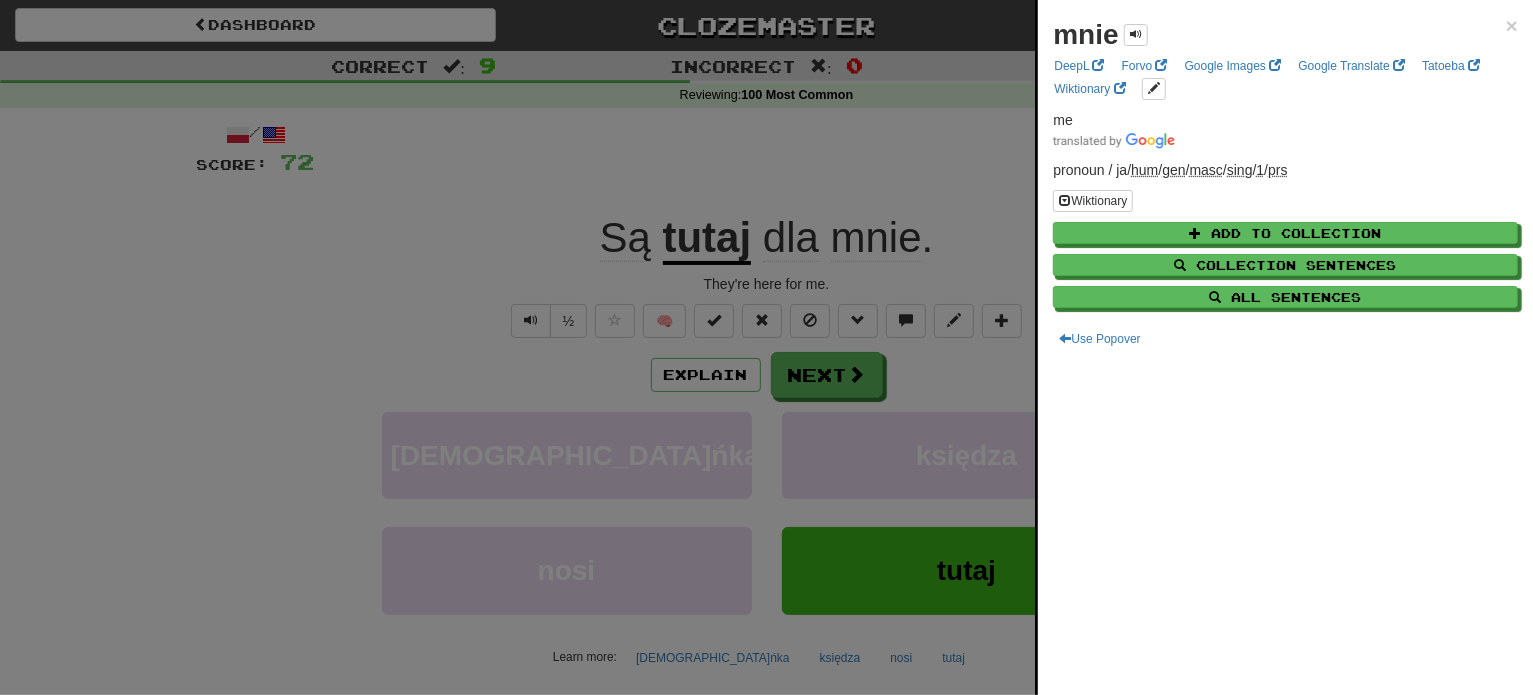 click at bounding box center [766, 347] 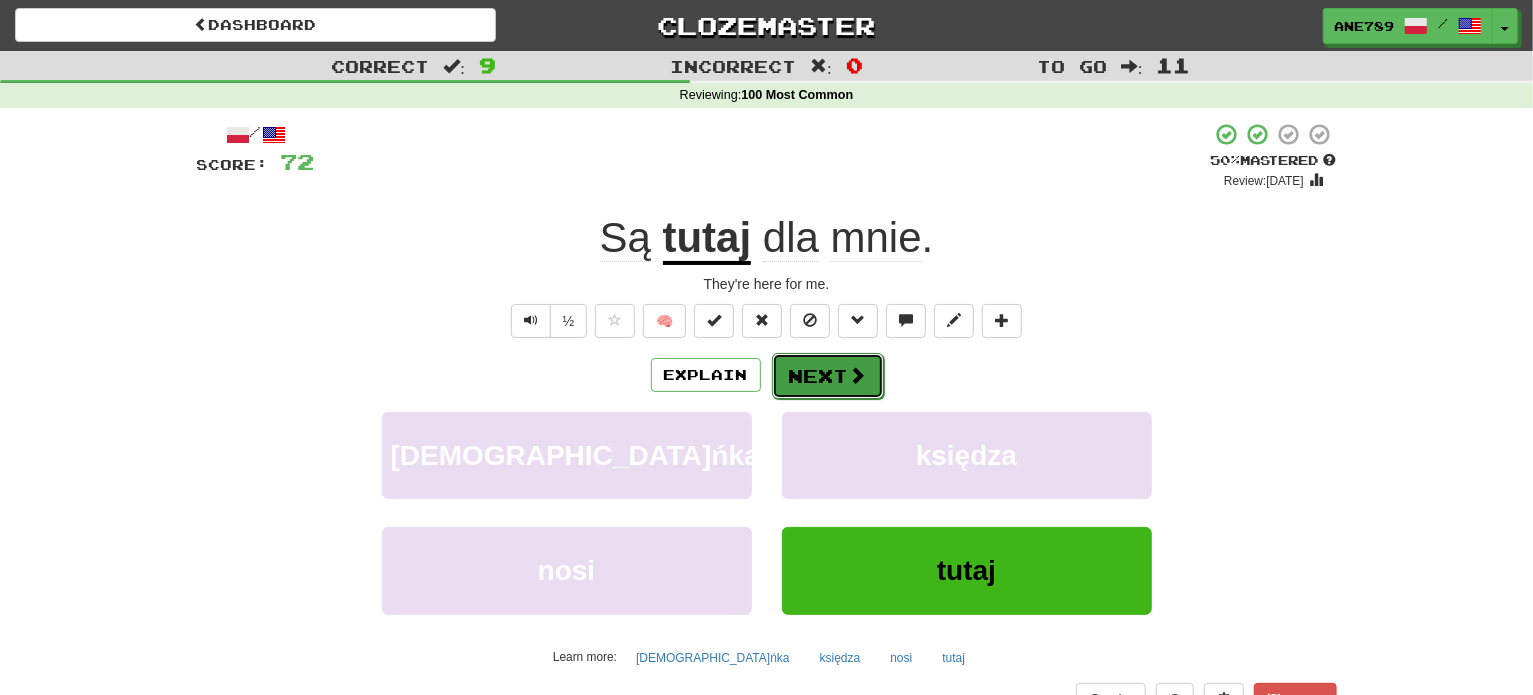 click on "Next" at bounding box center [828, 376] 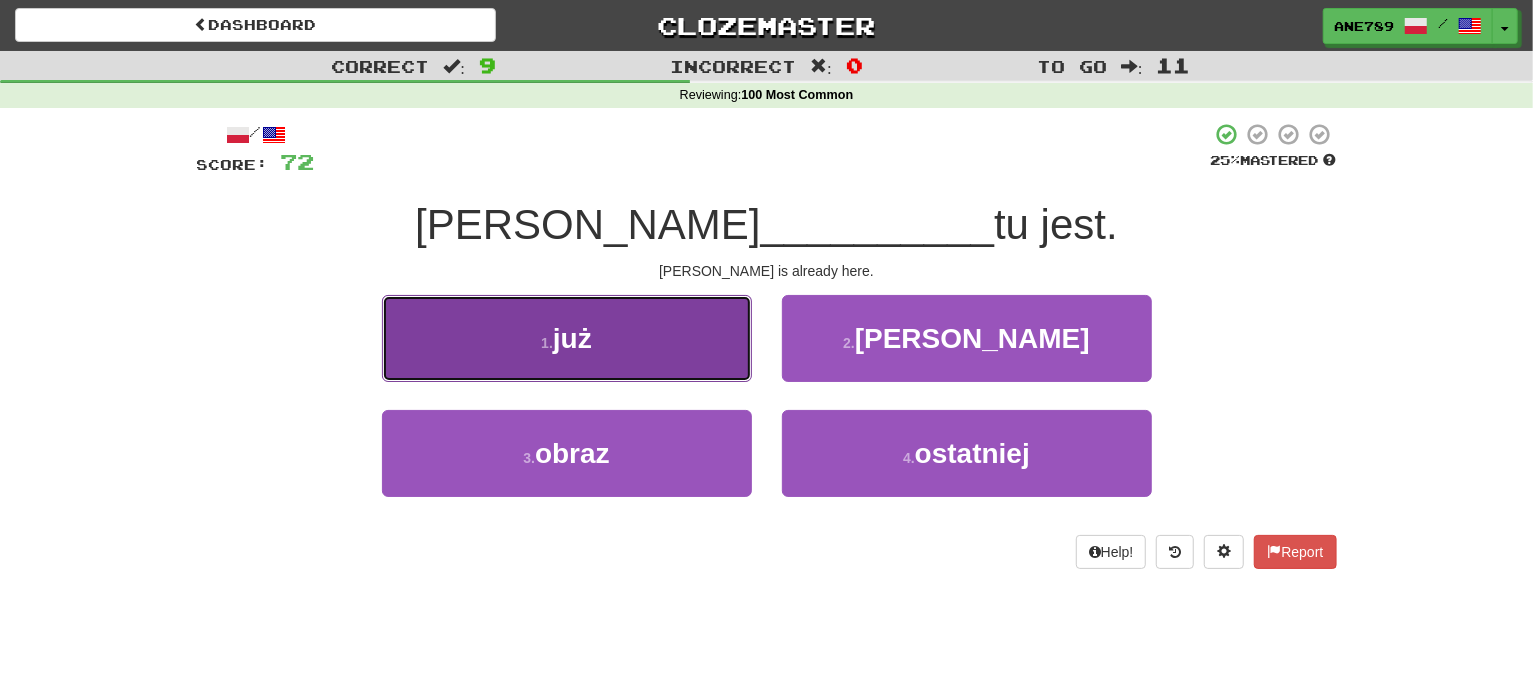 click on "1 .  już" at bounding box center [567, 338] 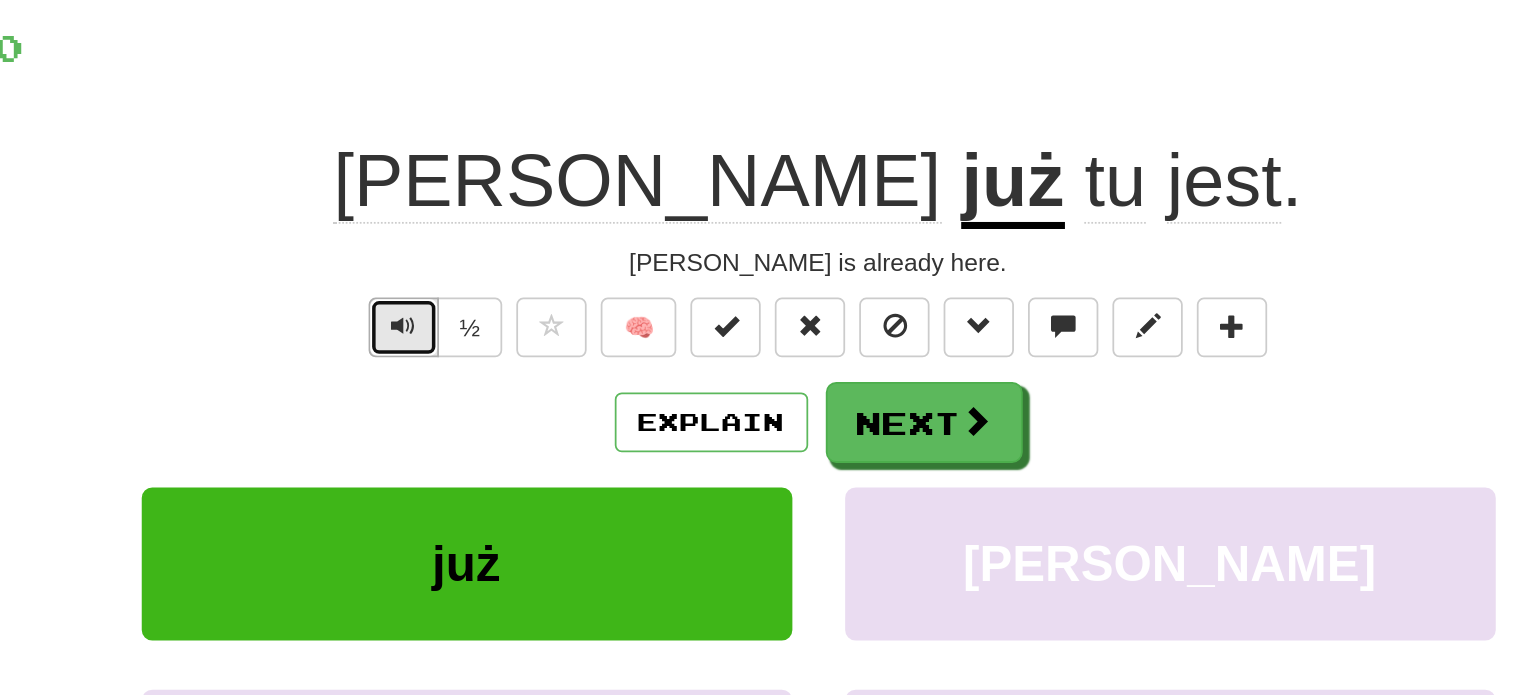 click at bounding box center [531, 320] 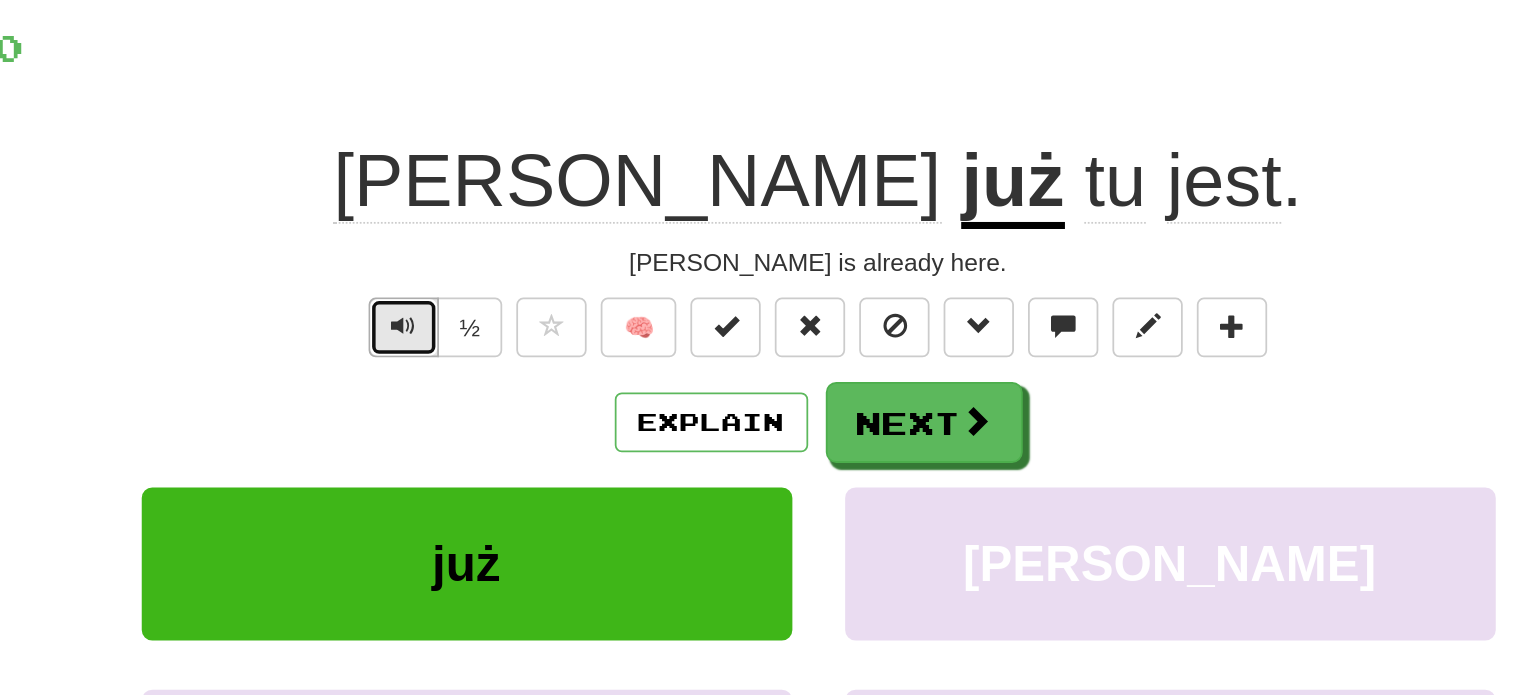 click at bounding box center (531, 320) 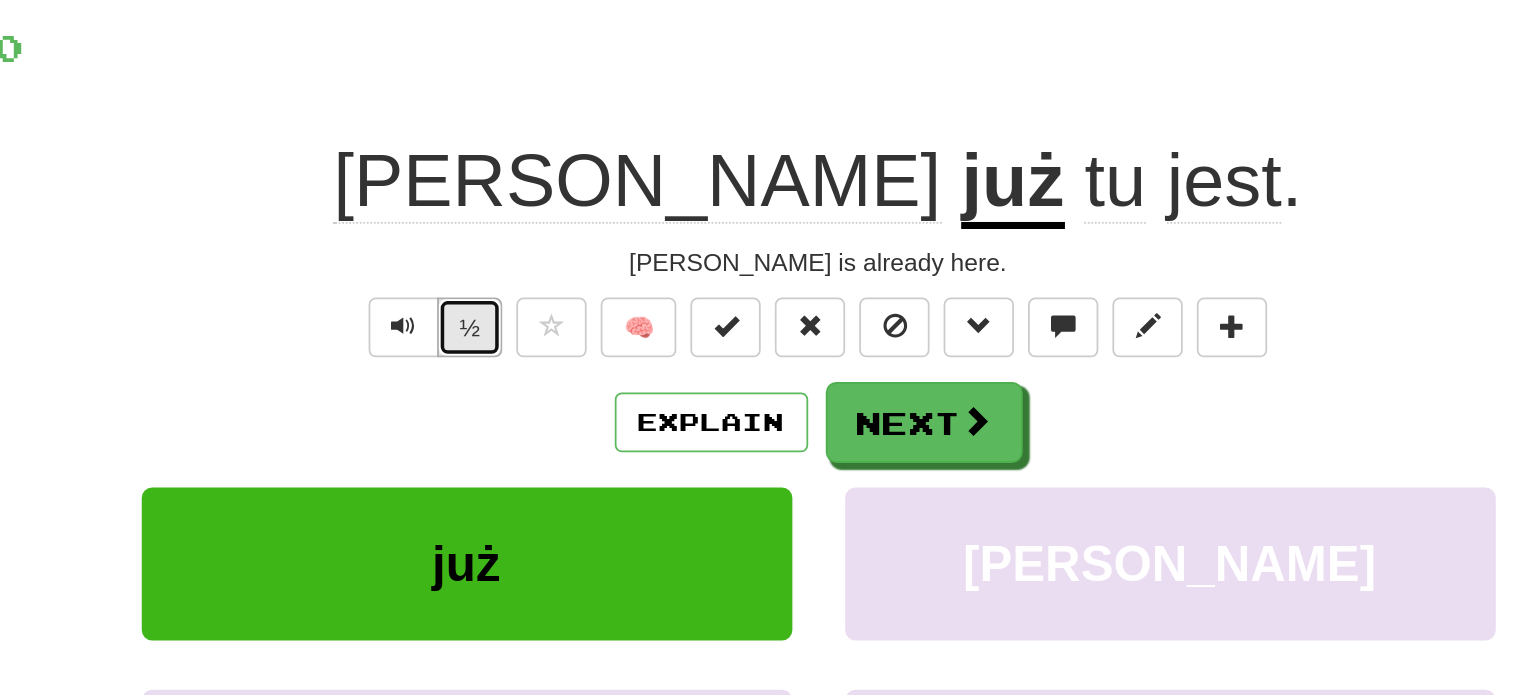 click on "½" at bounding box center (569, 321) 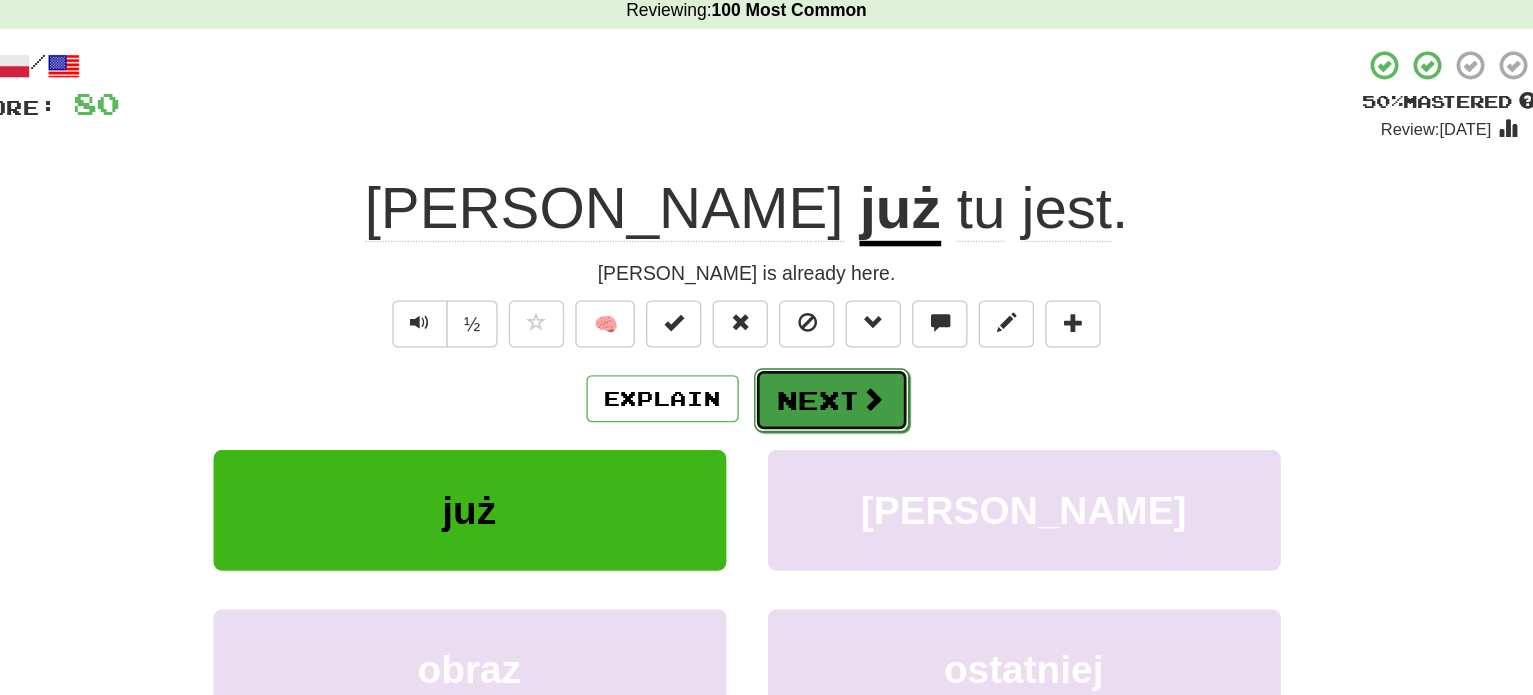 click on "Next" at bounding box center [828, 376] 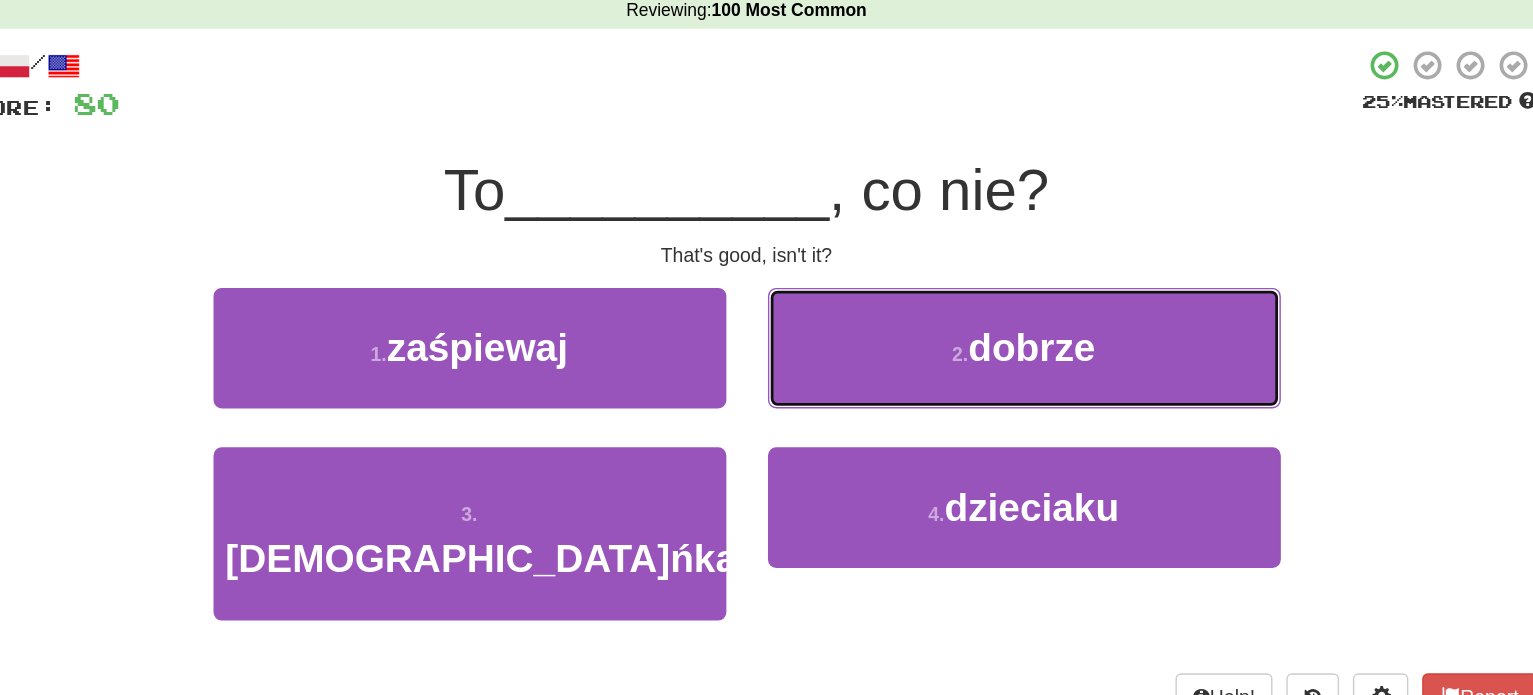 click on "2 .  dobrze" at bounding box center [967, 338] 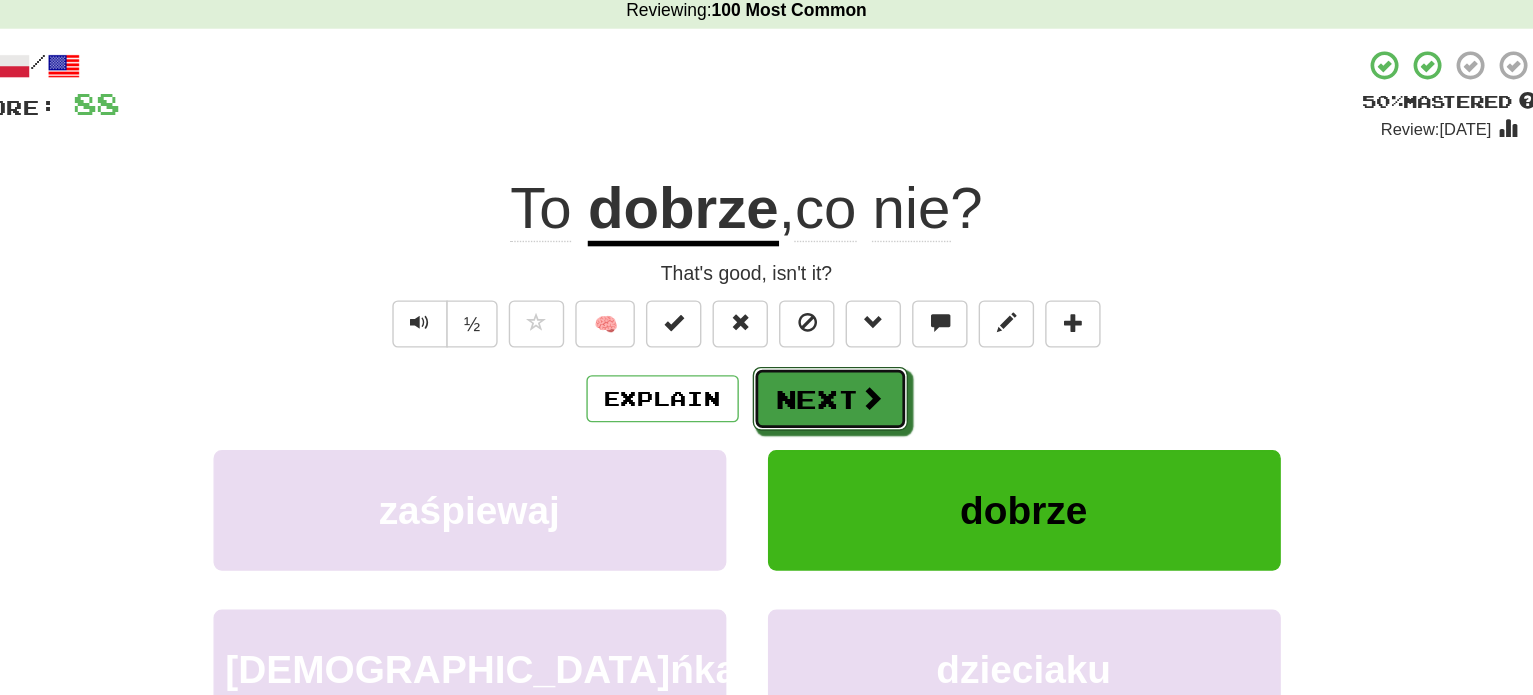 click on "Next" at bounding box center (827, 375) 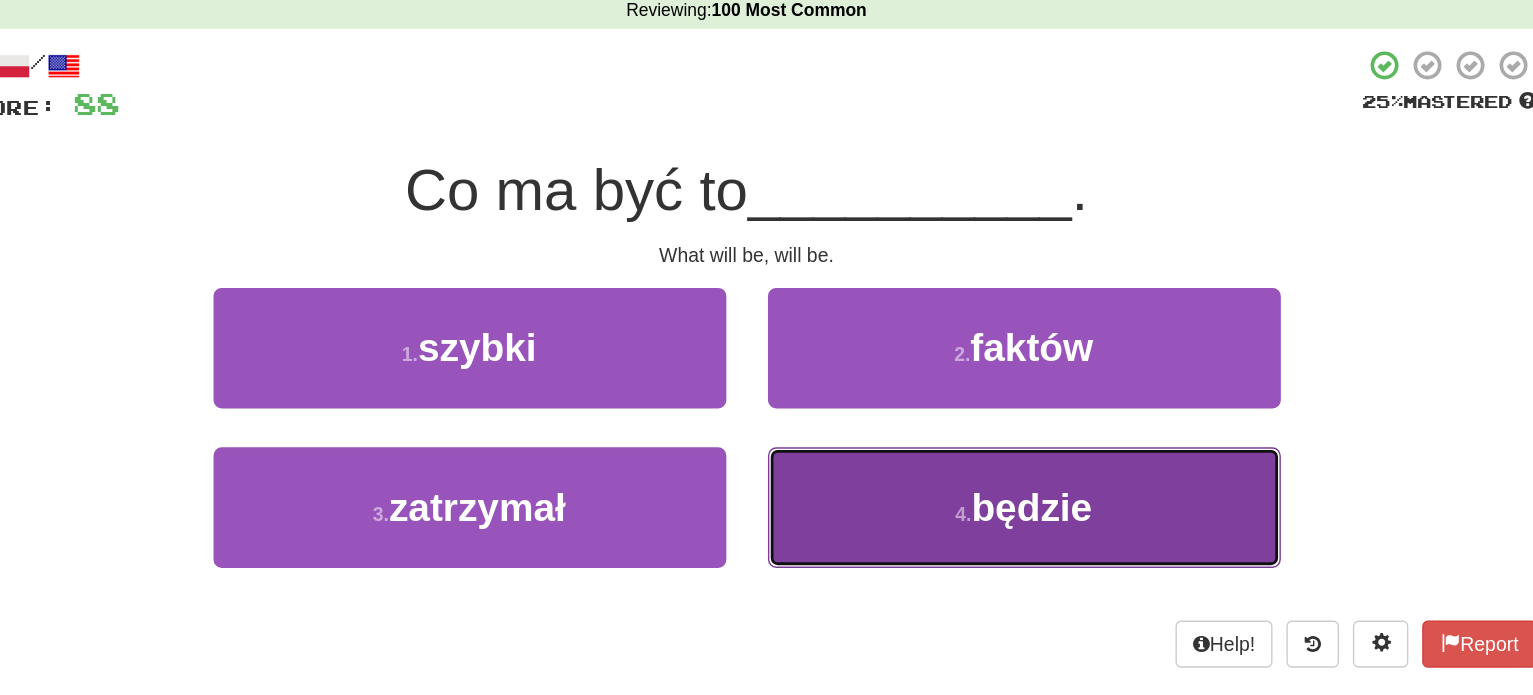 click on "4 .  będzie" at bounding box center (967, 453) 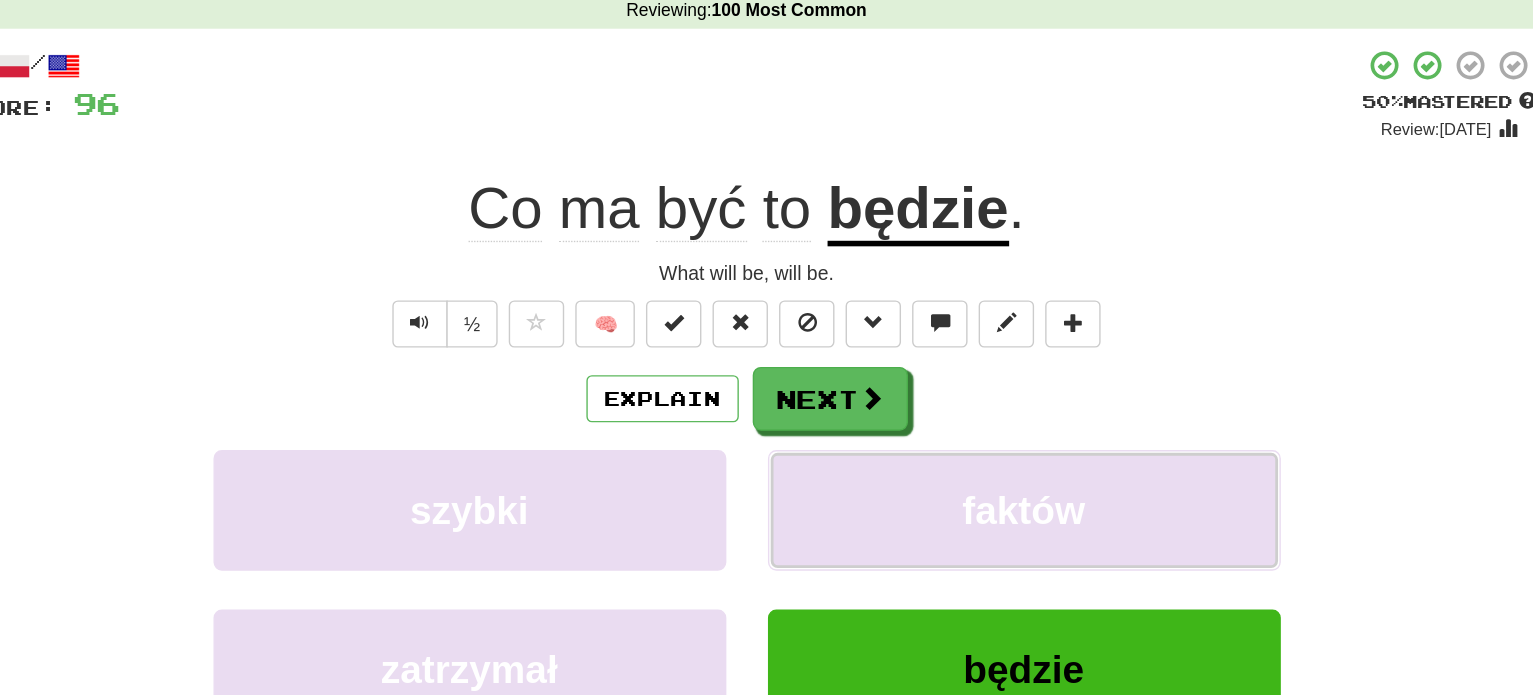 click on "faktów" at bounding box center [967, 455] 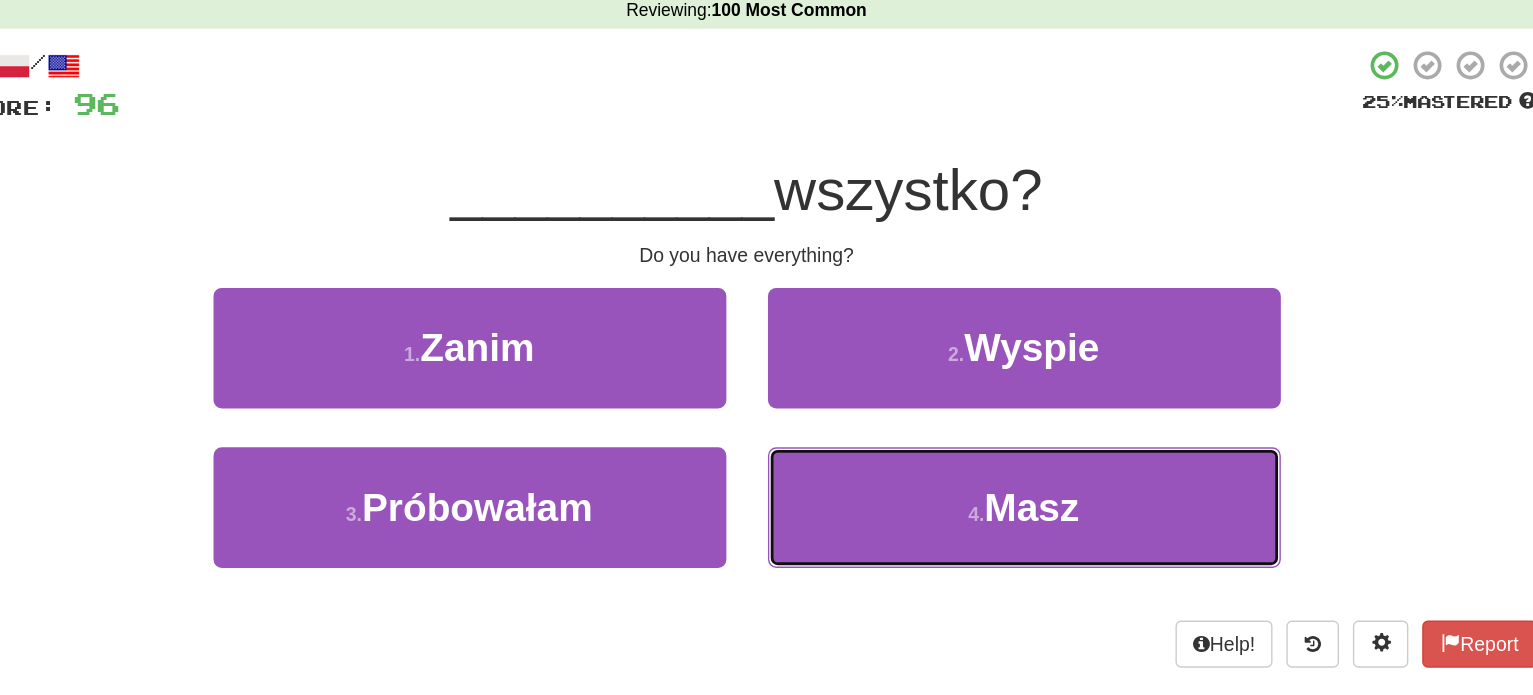 click on "4 .  Masz" at bounding box center [967, 453] 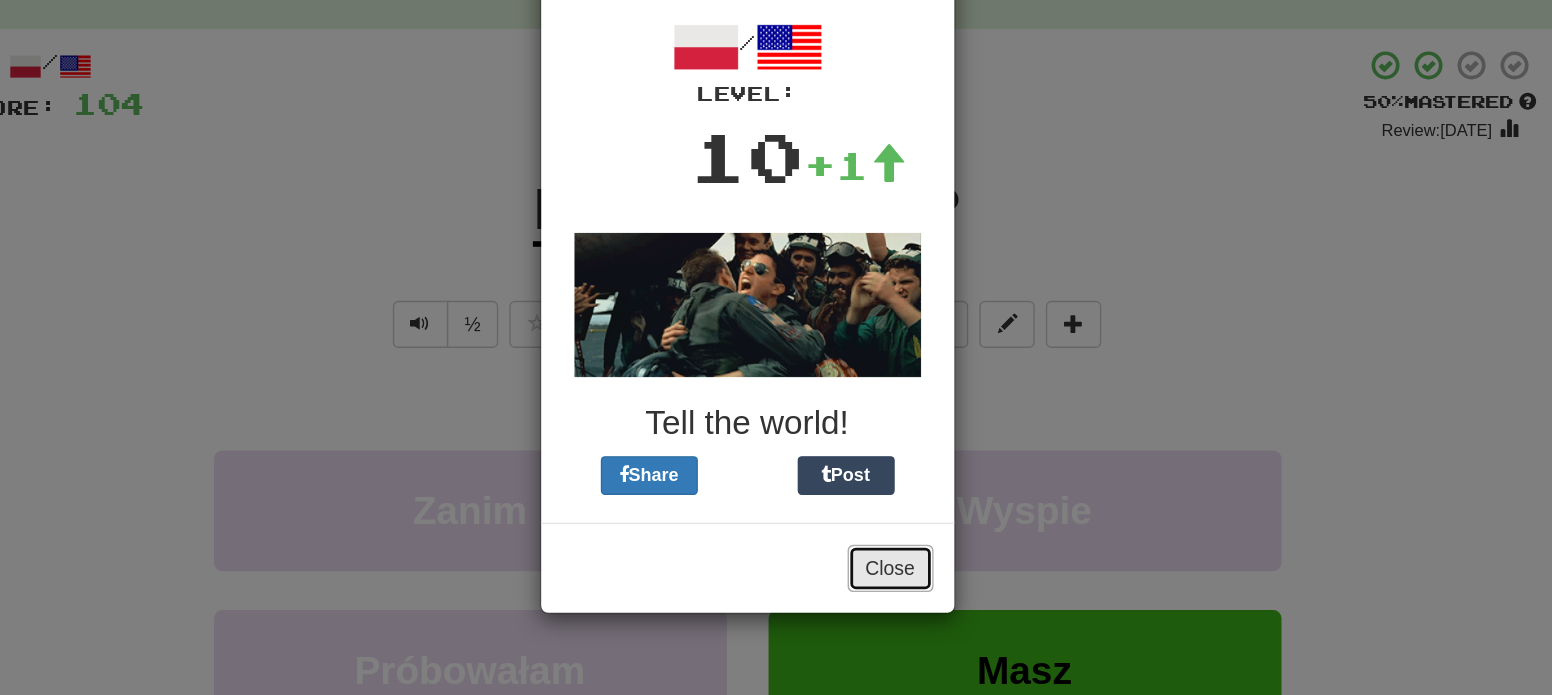 click on "Close" at bounding box center [870, 497] 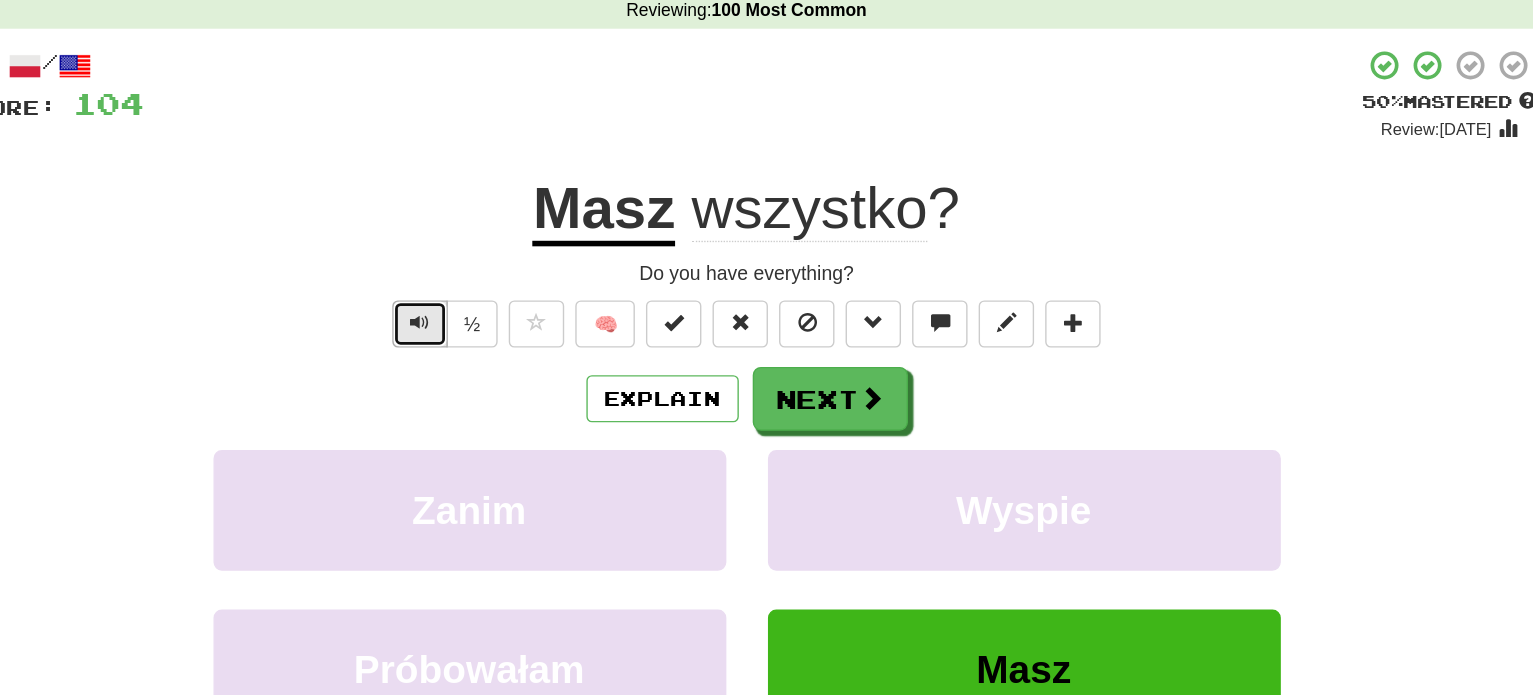 click at bounding box center [531, 320] 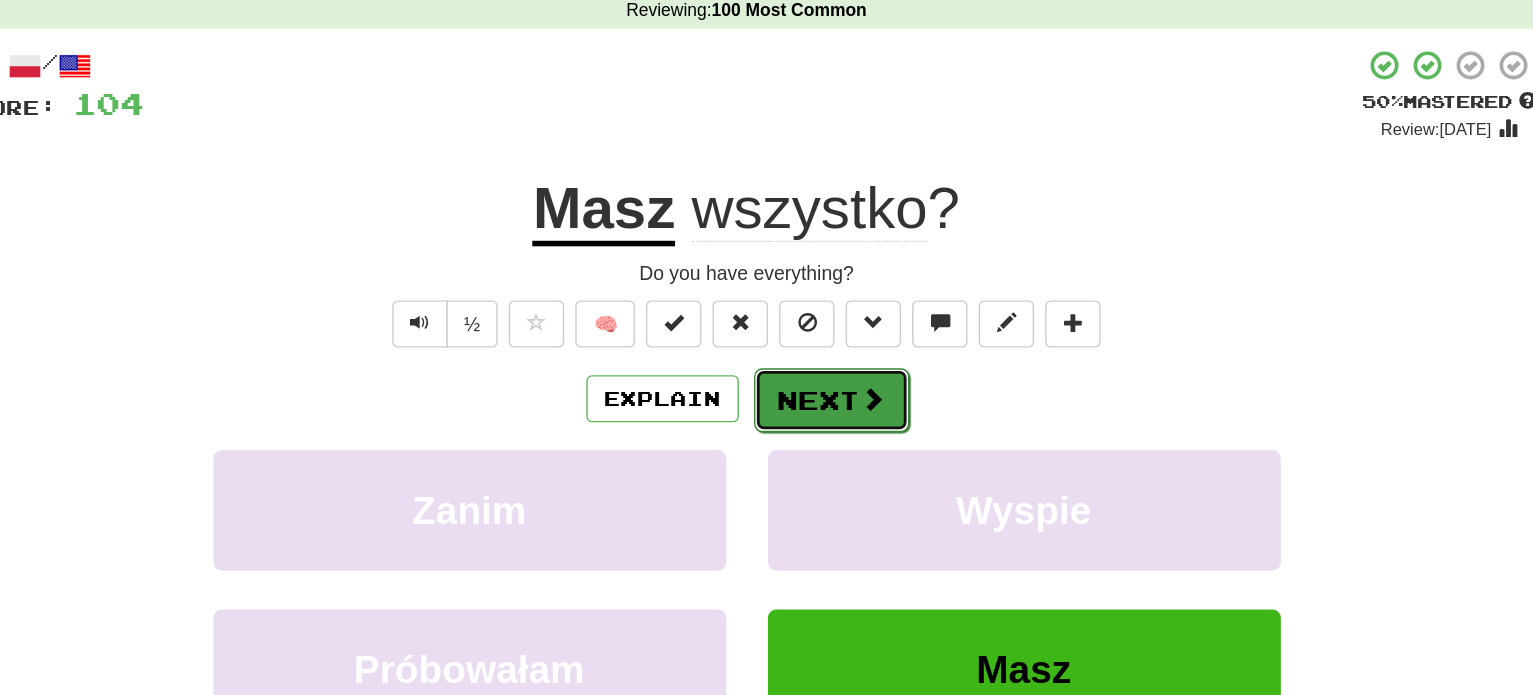 click on "Next" at bounding box center [828, 376] 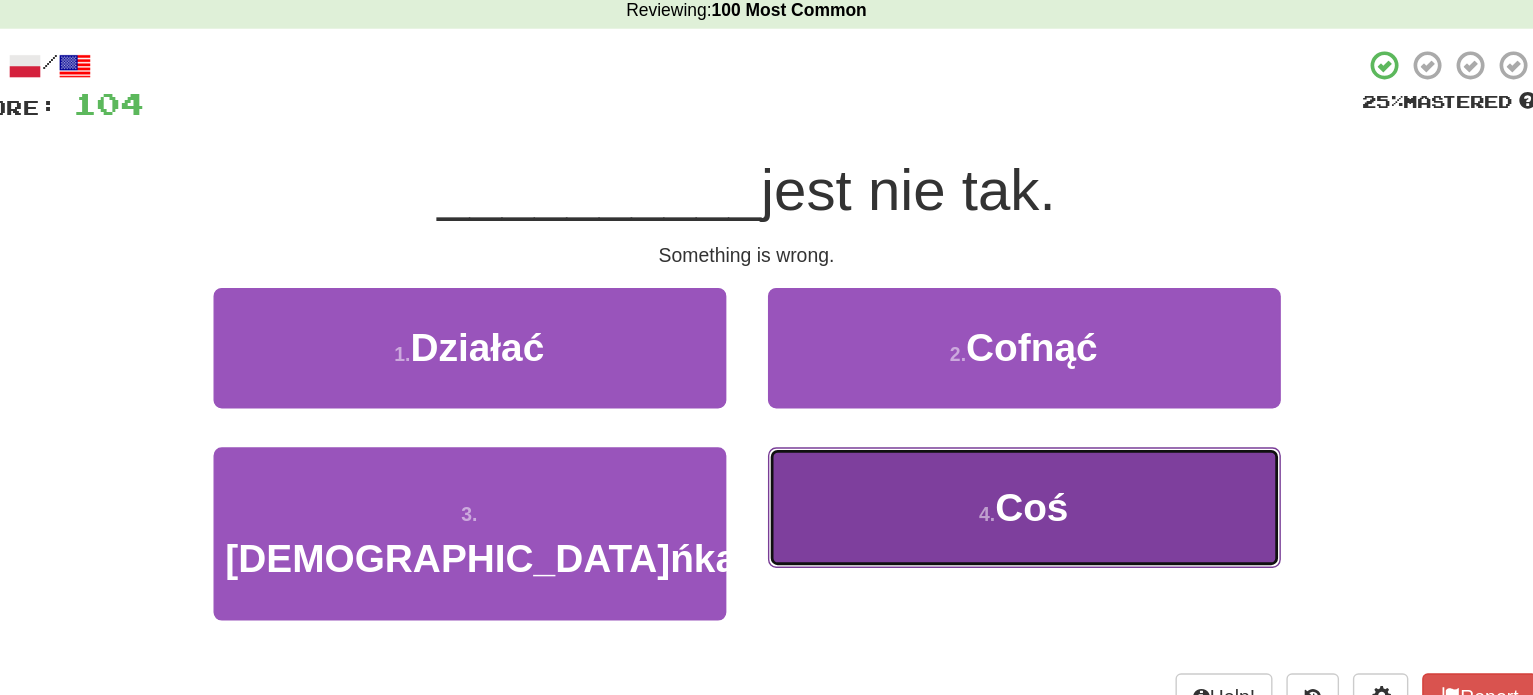 click on "4 .  Coś" at bounding box center [967, 453] 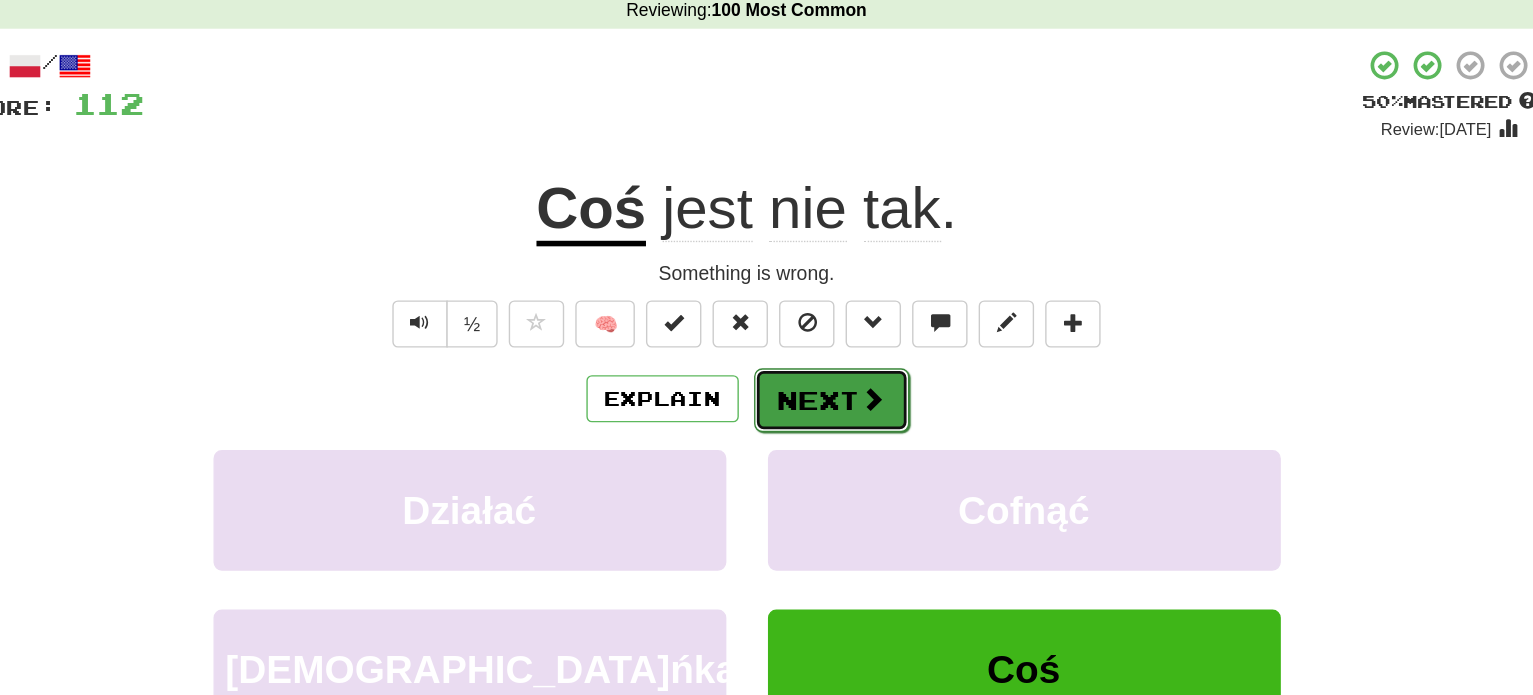 click at bounding box center (858, 375) 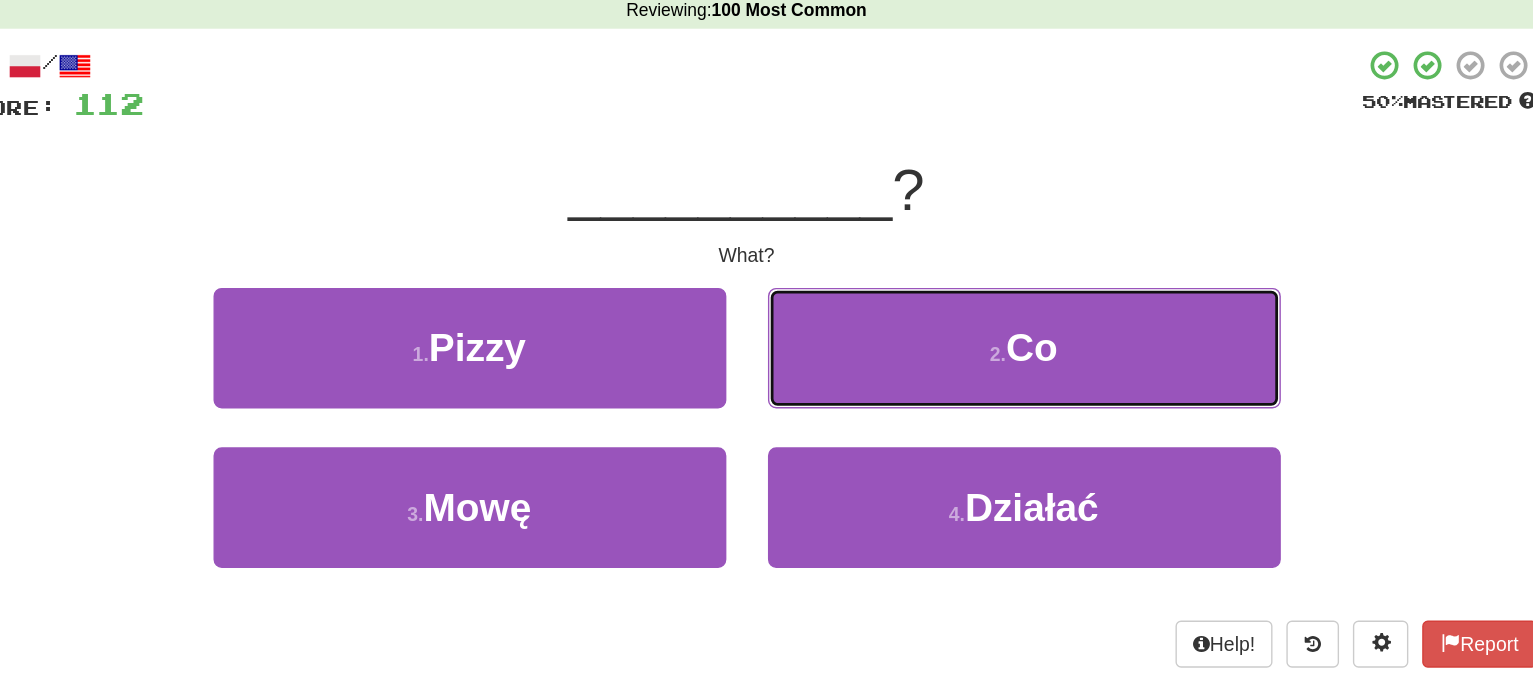 click on "2 .  Co" at bounding box center [967, 338] 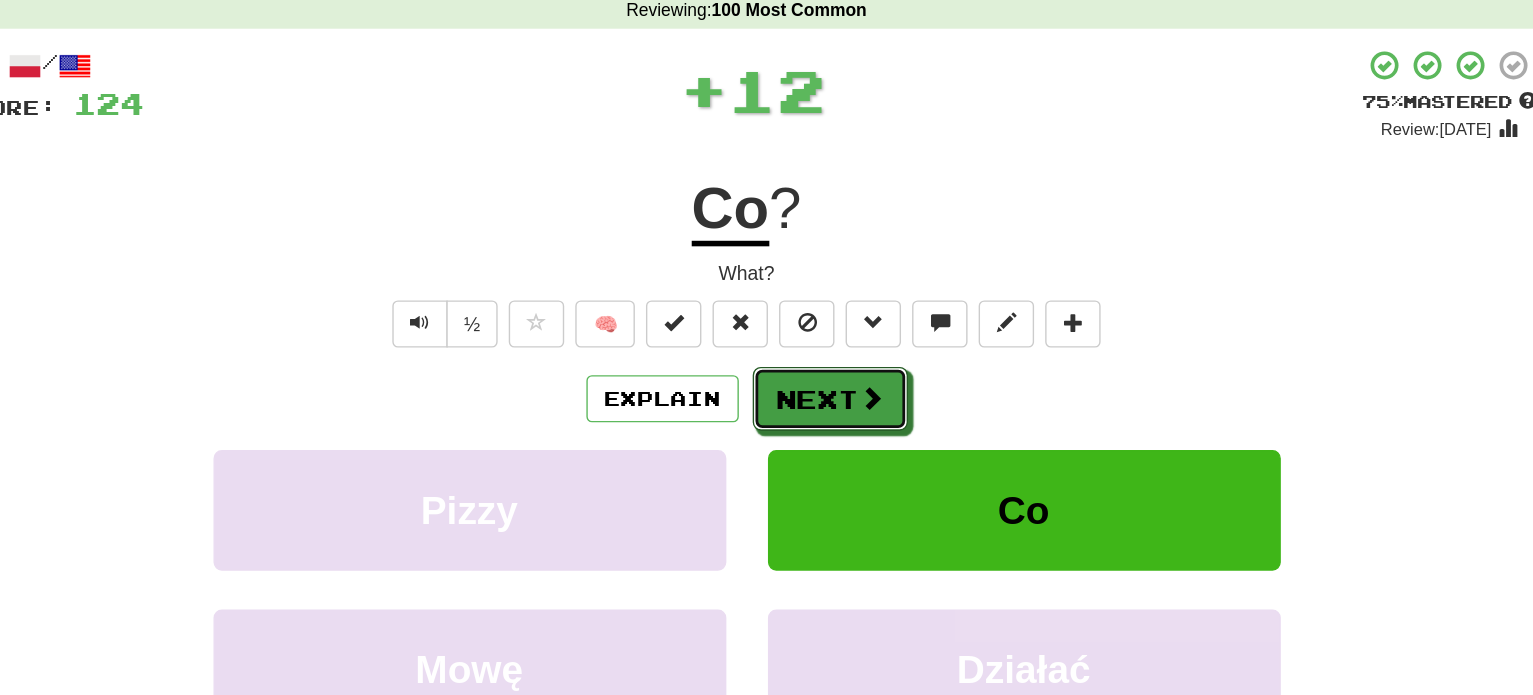click at bounding box center (857, 374) 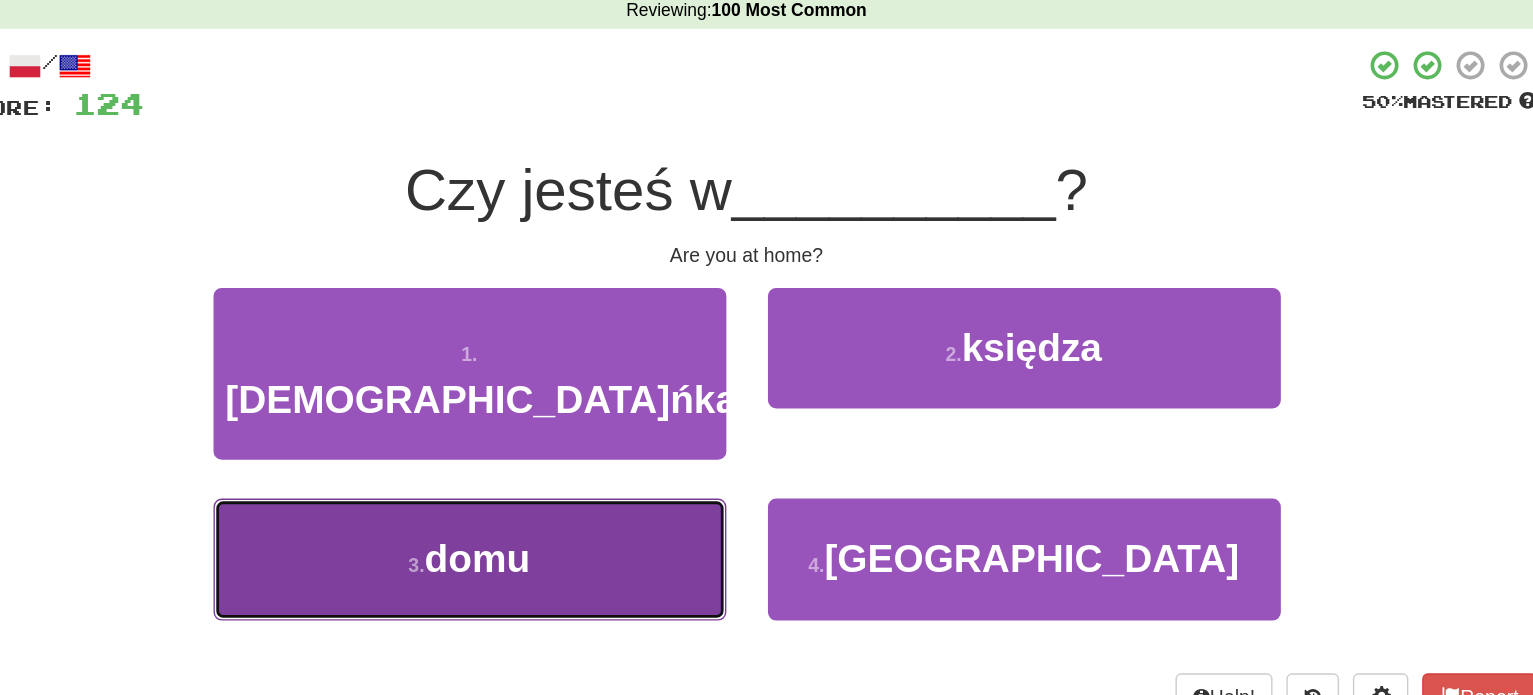 click on "3 .  domu" at bounding box center (567, 490) 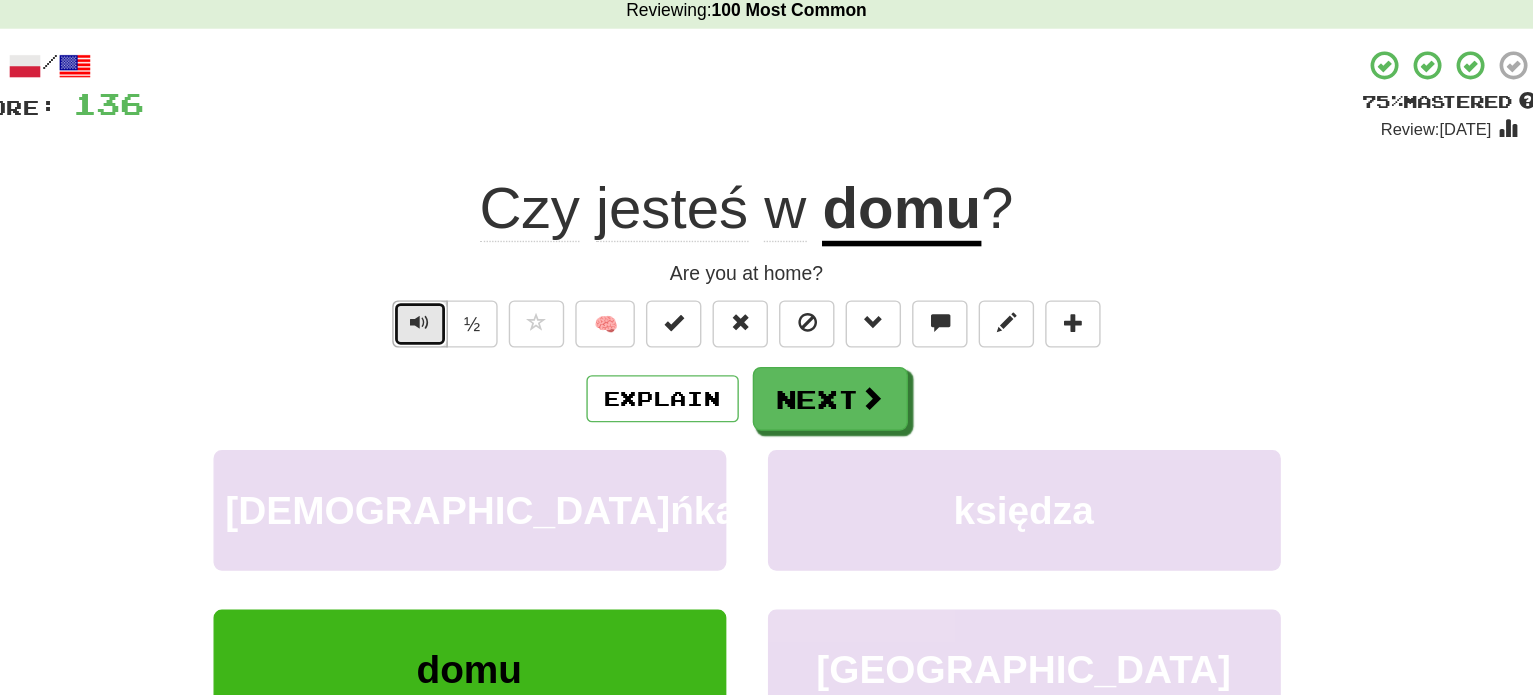 click at bounding box center (531, 320) 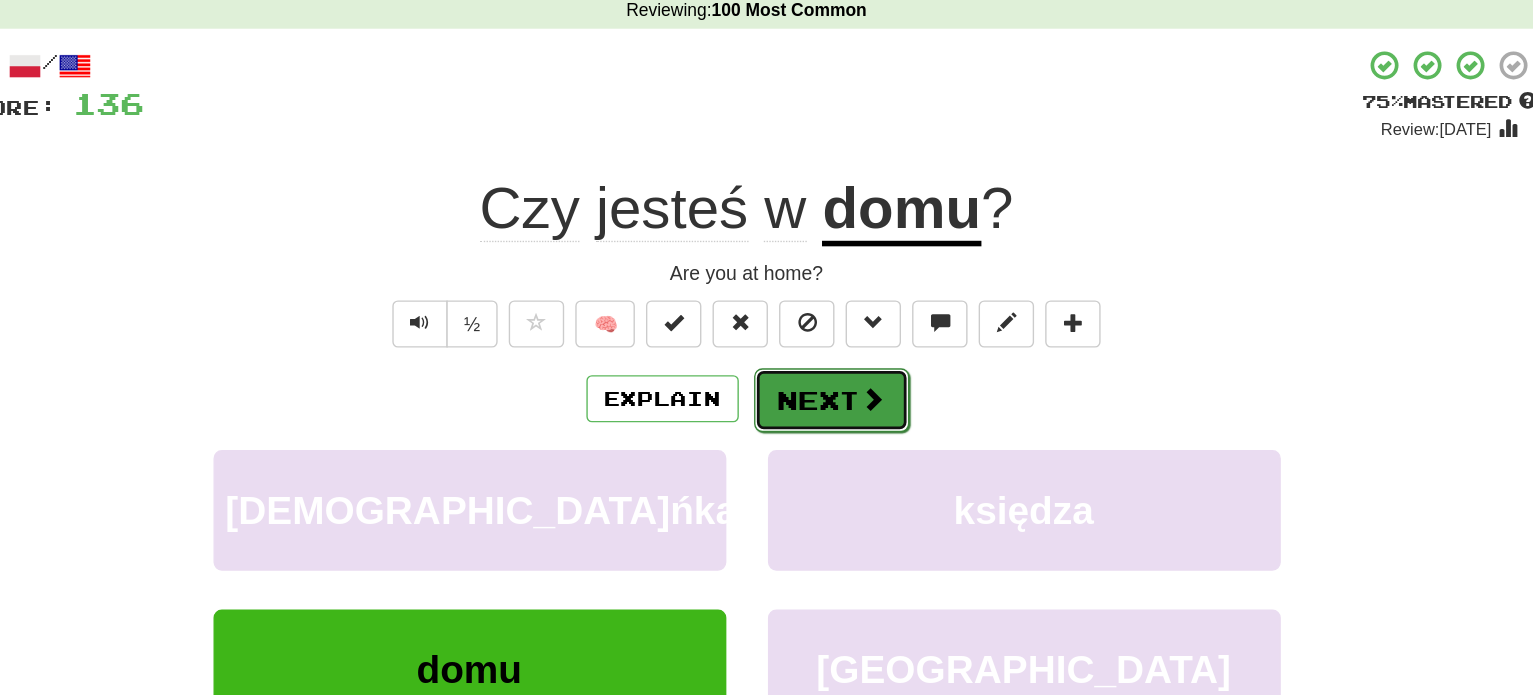 click on "Next" at bounding box center [828, 376] 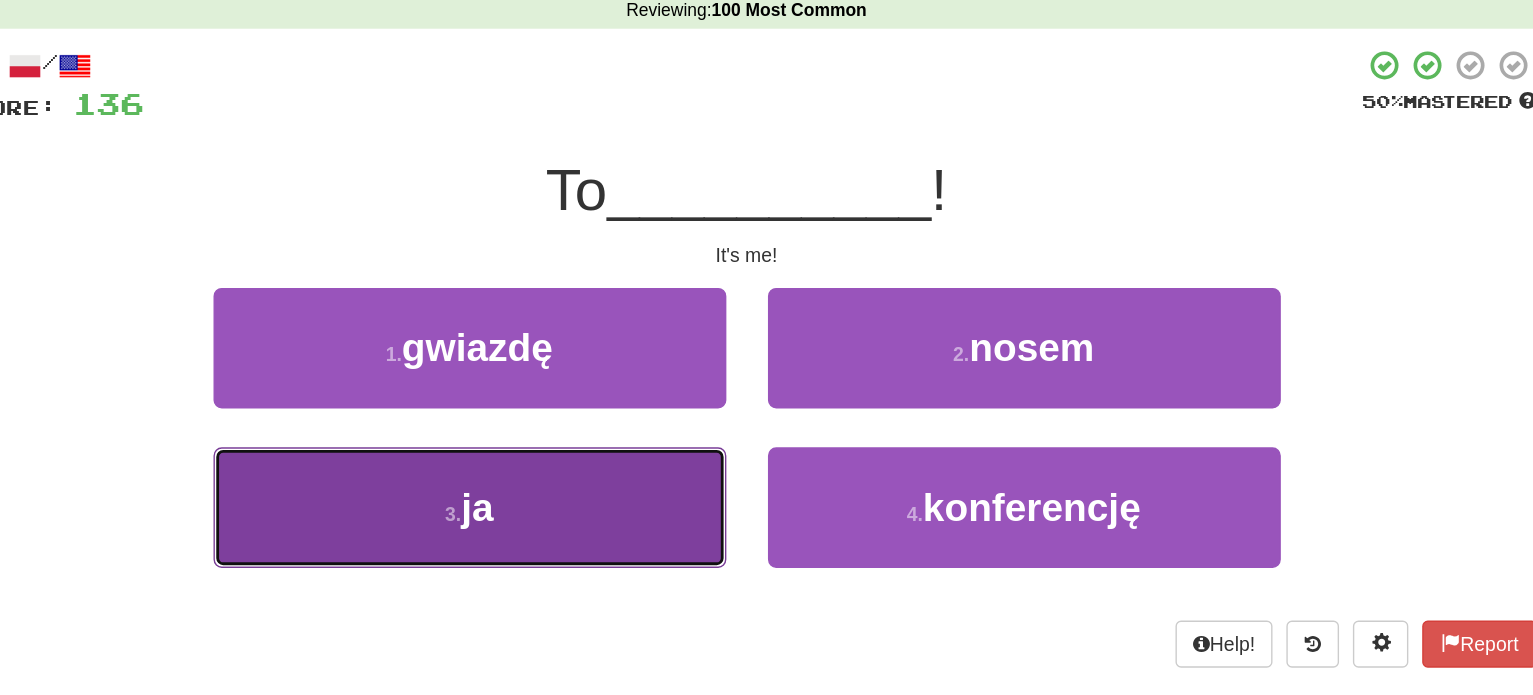 click on "3 .  ja" at bounding box center [567, 453] 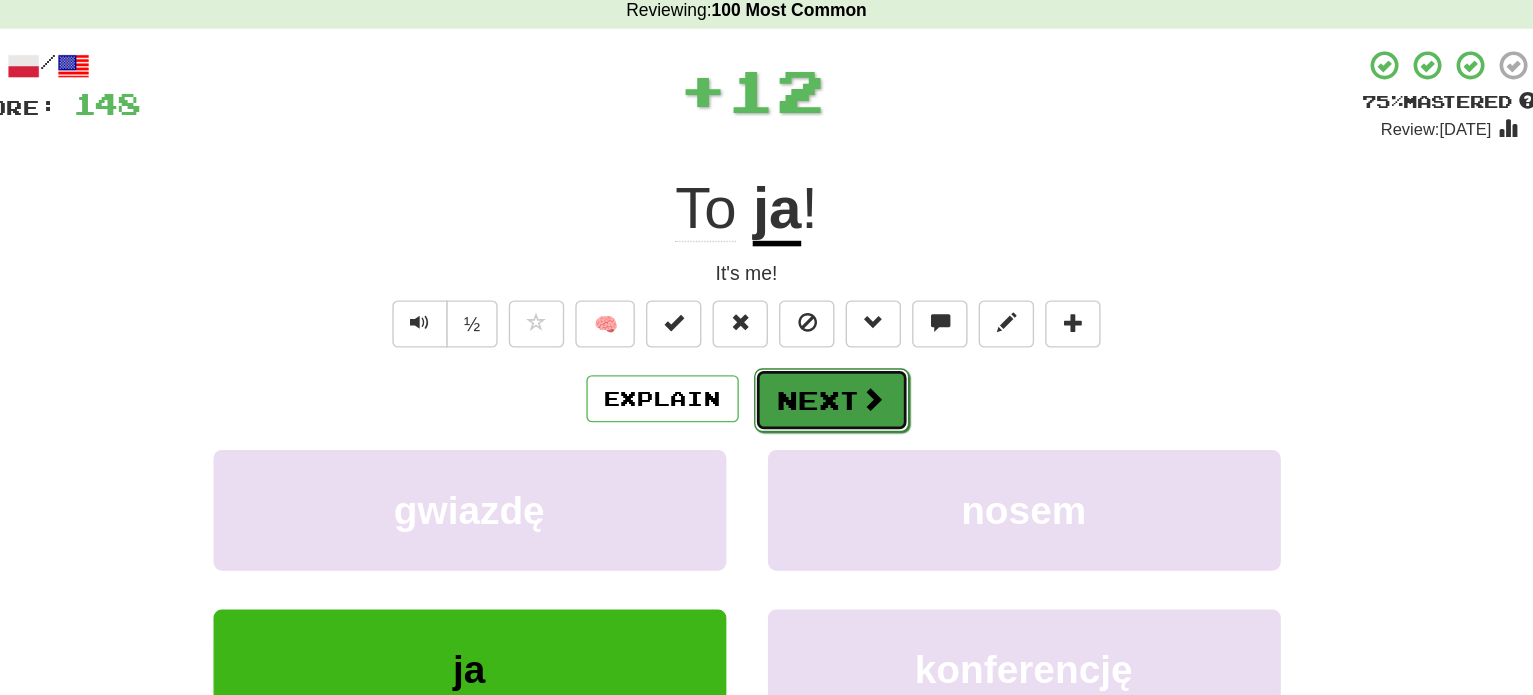 click on "Next" at bounding box center [828, 376] 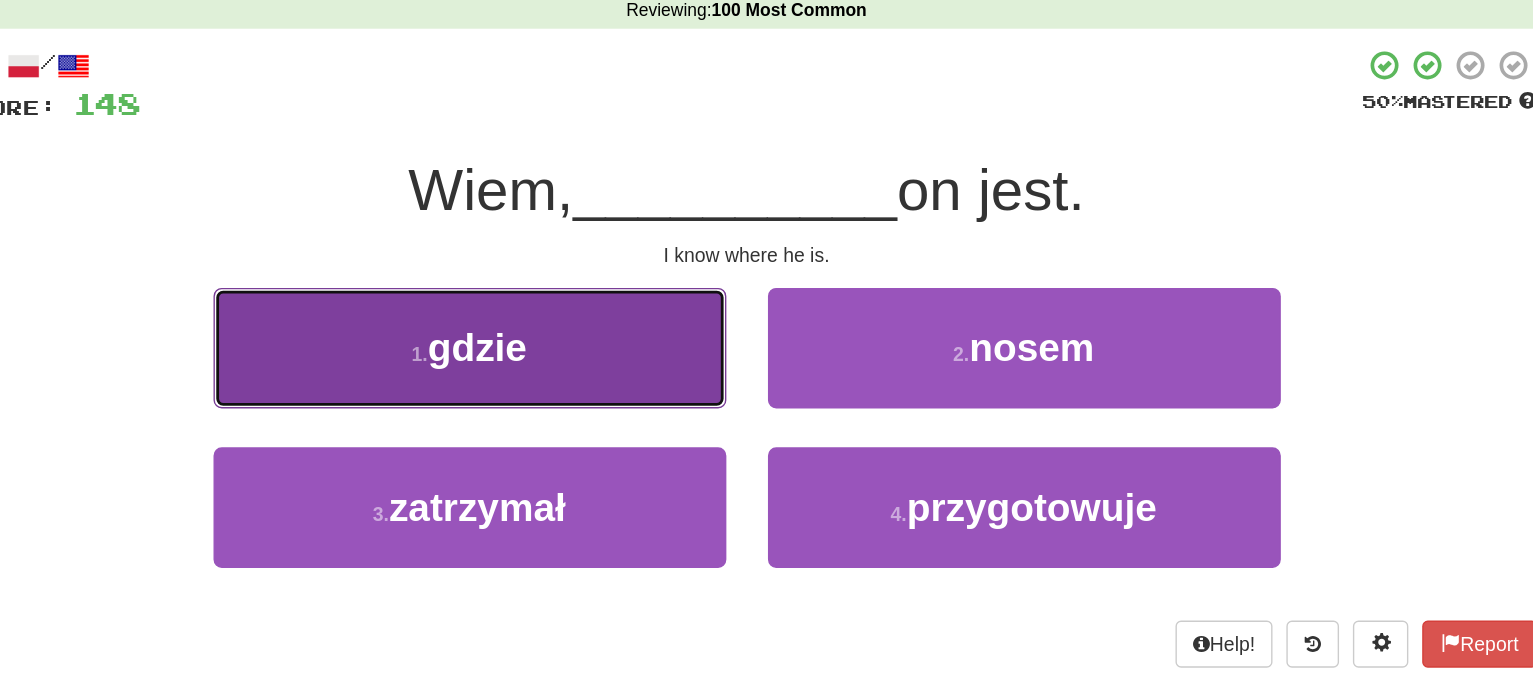 click on "1 .  gdzie" at bounding box center (567, 338) 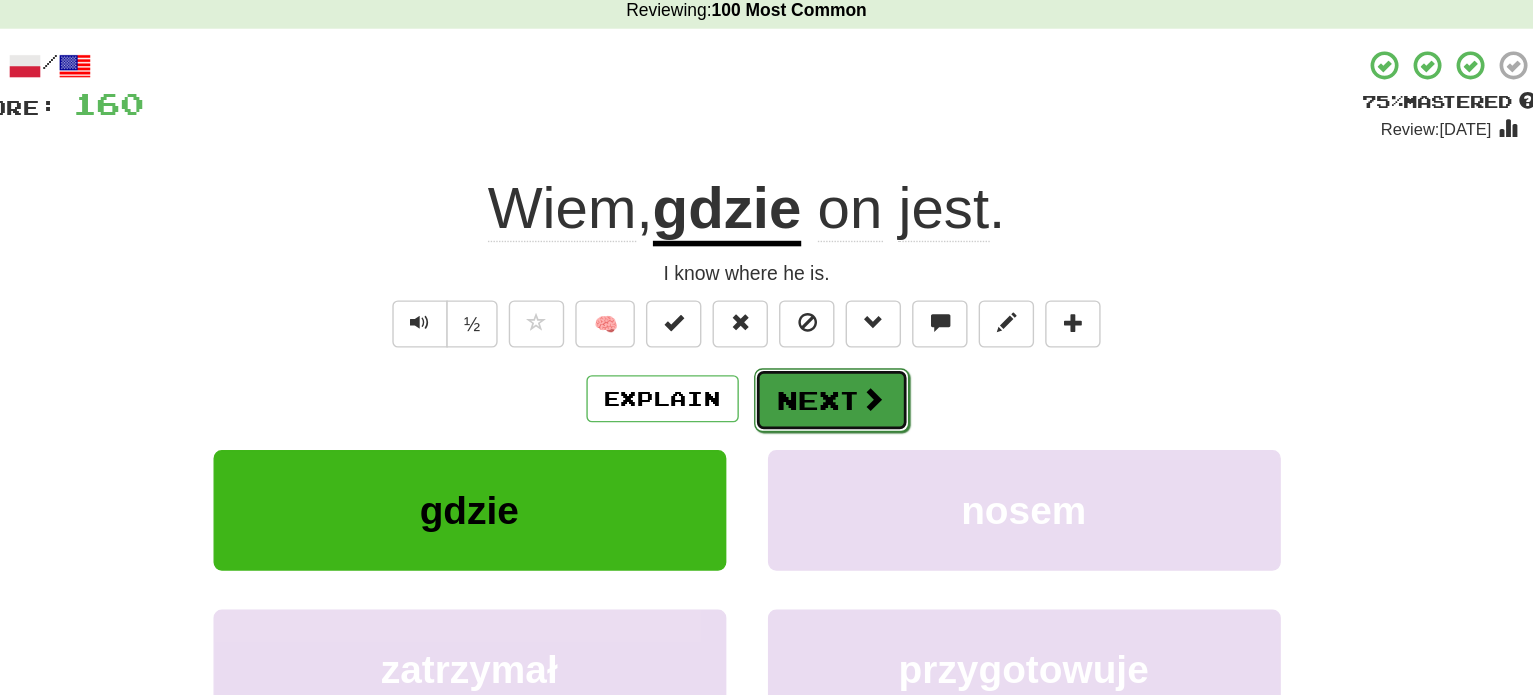click on "Next" at bounding box center [828, 376] 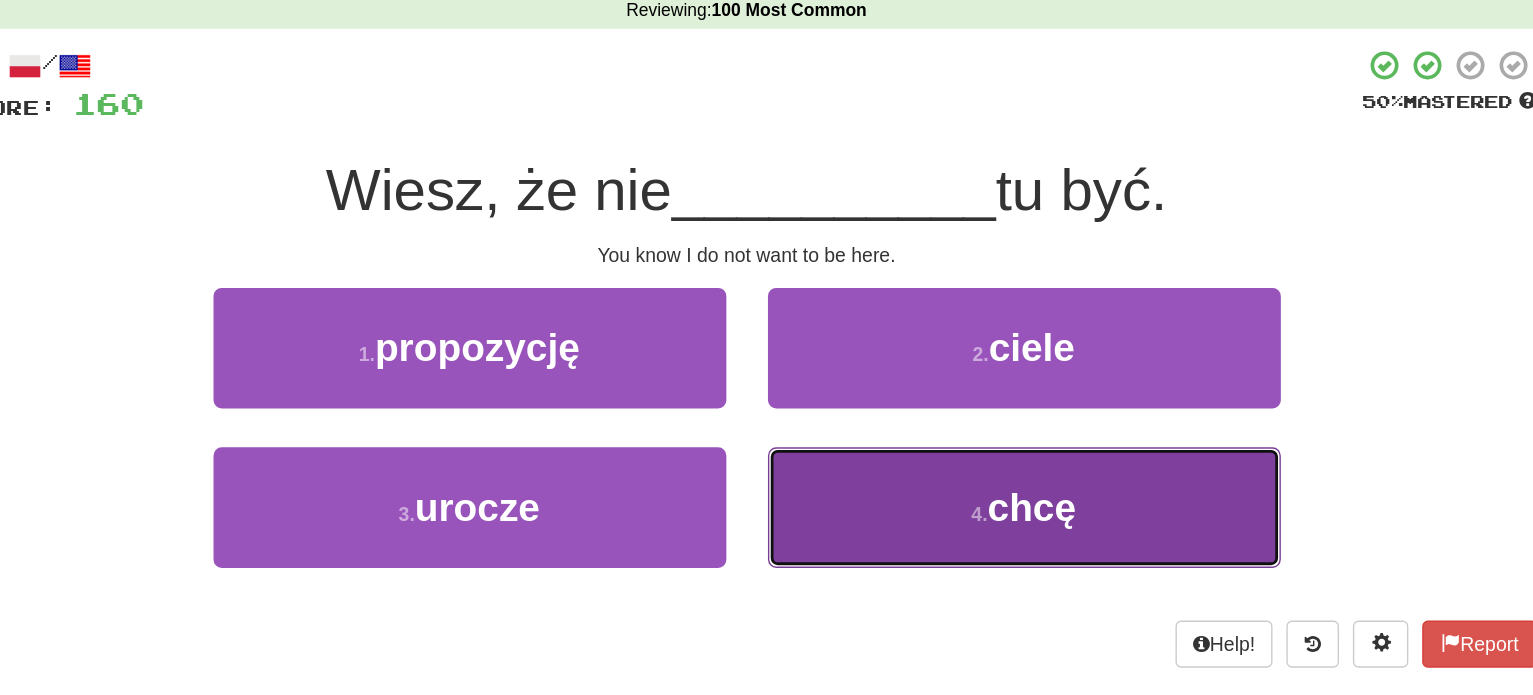 click on "4 .  chcę" at bounding box center (967, 453) 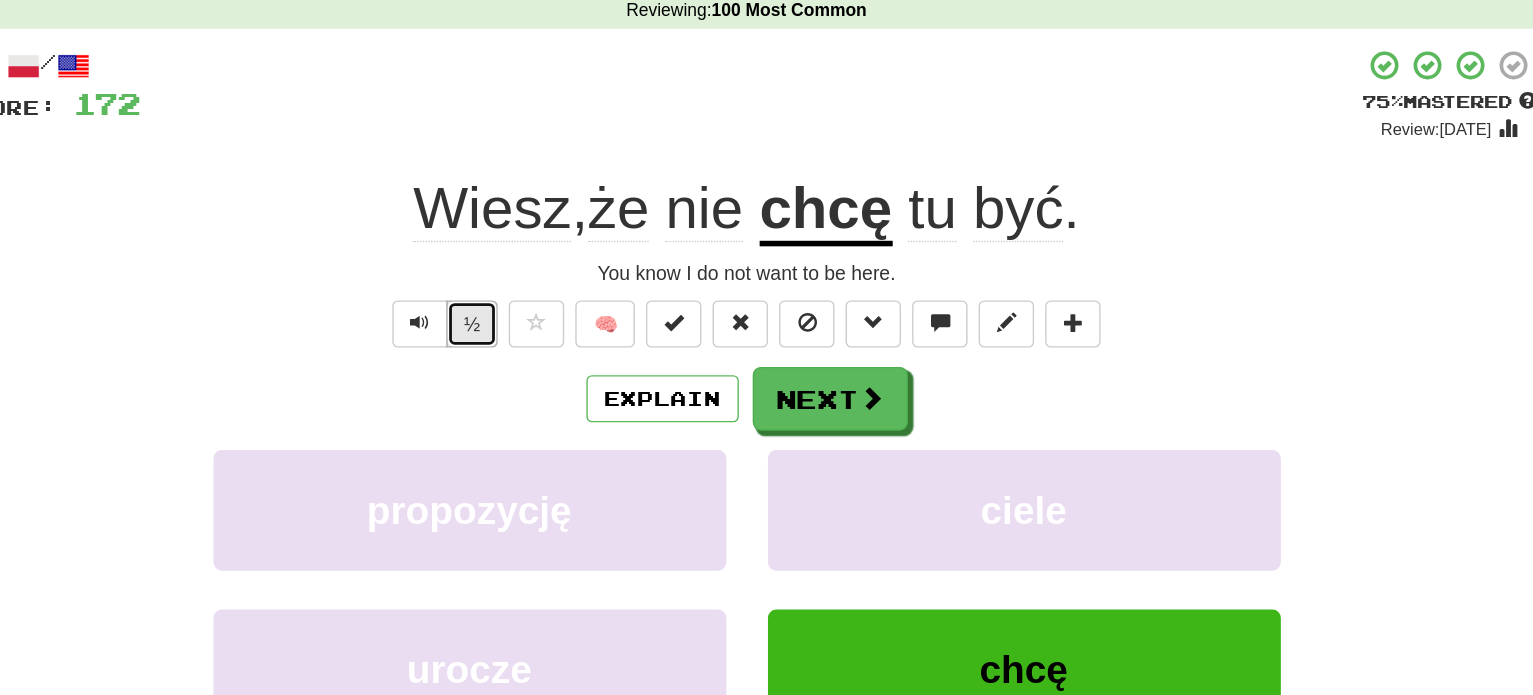click on "½" at bounding box center [569, 321] 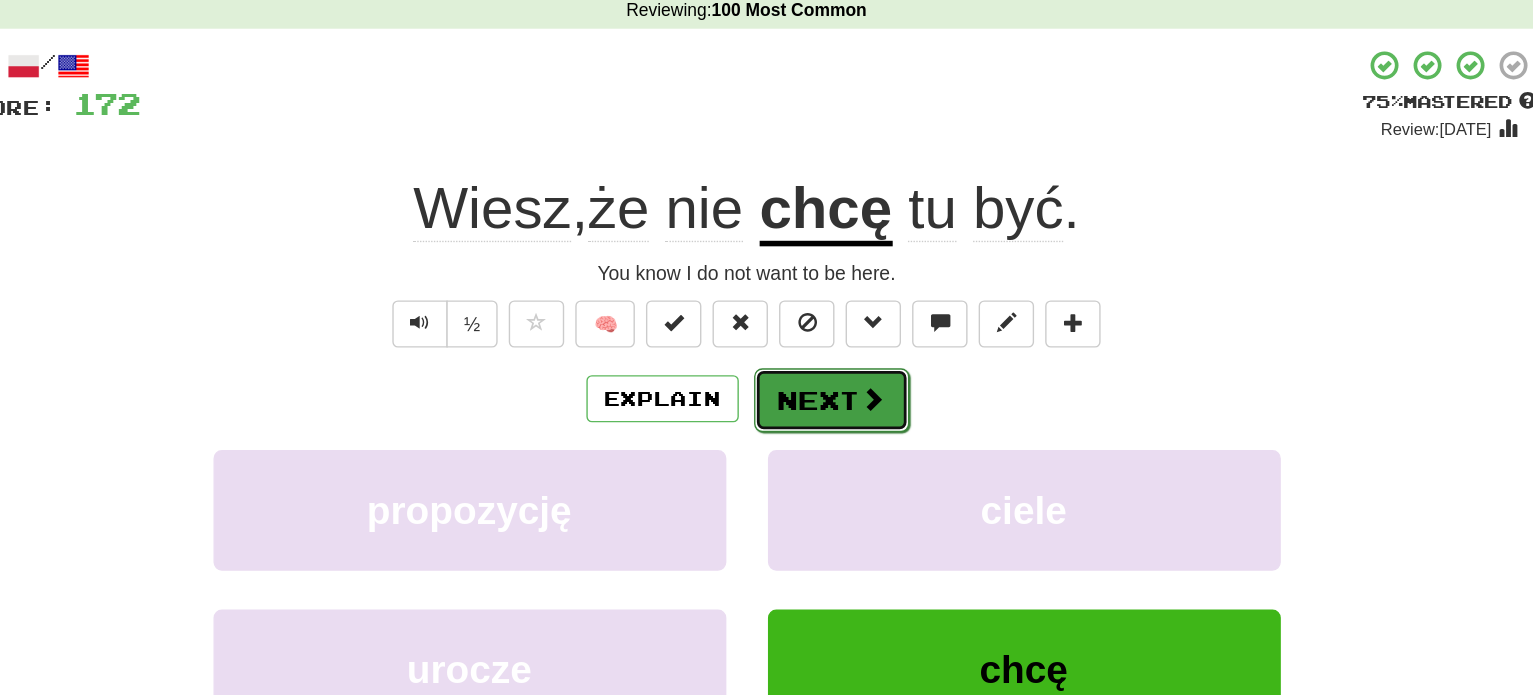click at bounding box center (858, 375) 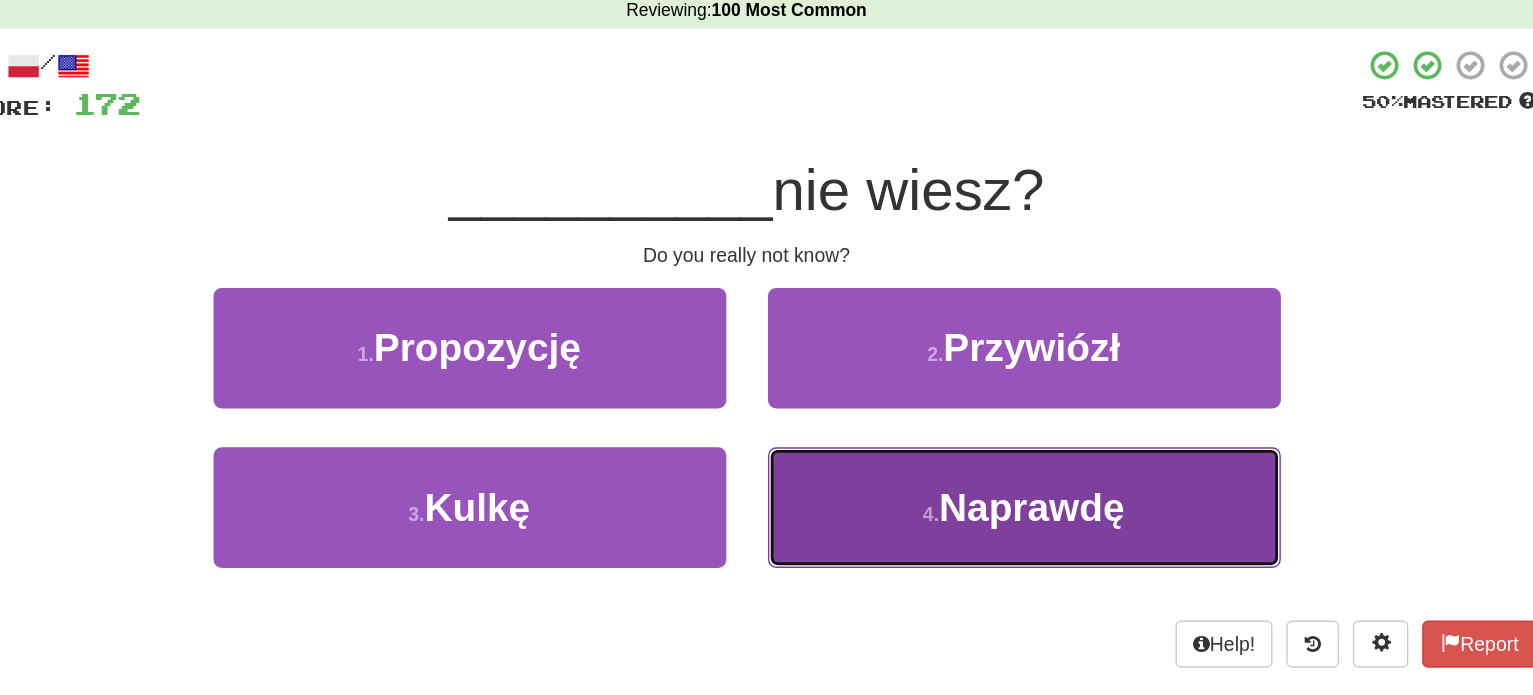 click on "4 .  Naprawdę" at bounding box center (967, 453) 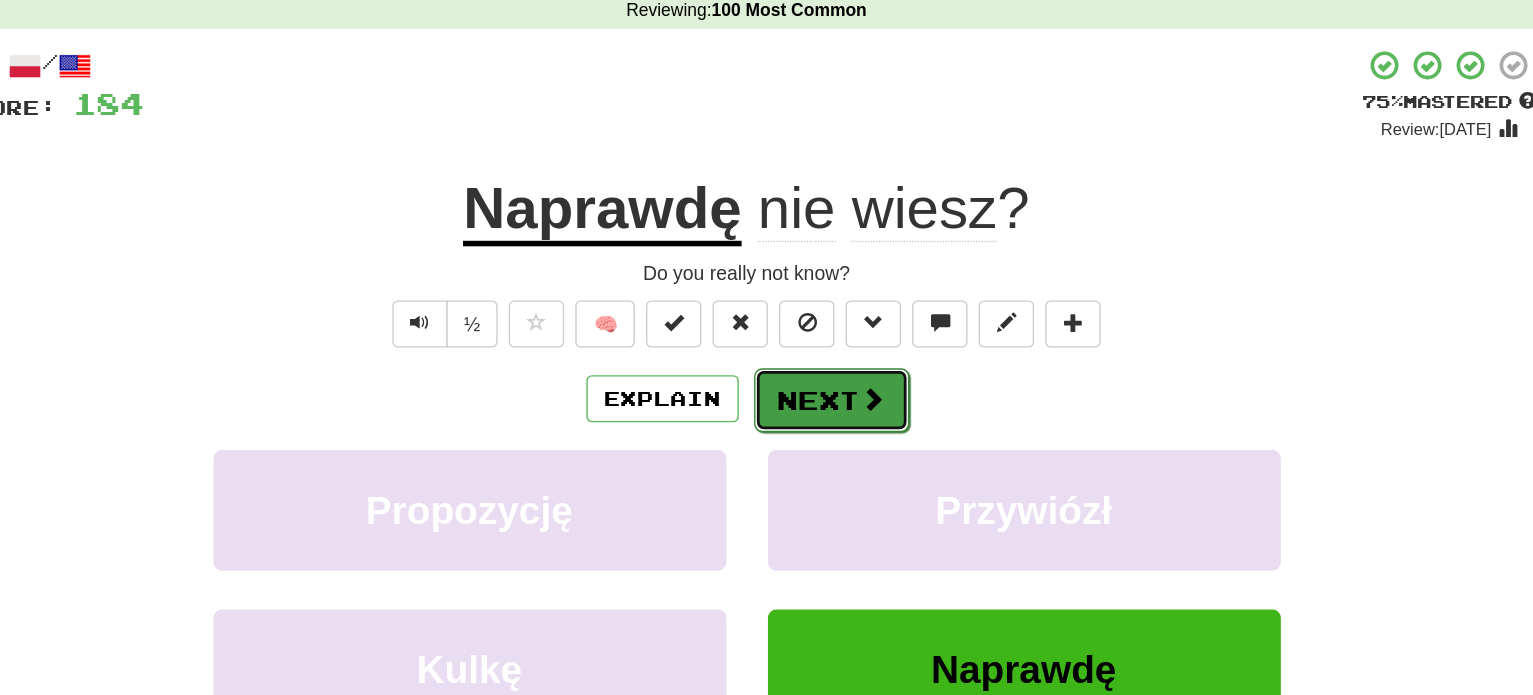 click on "Next" at bounding box center [828, 376] 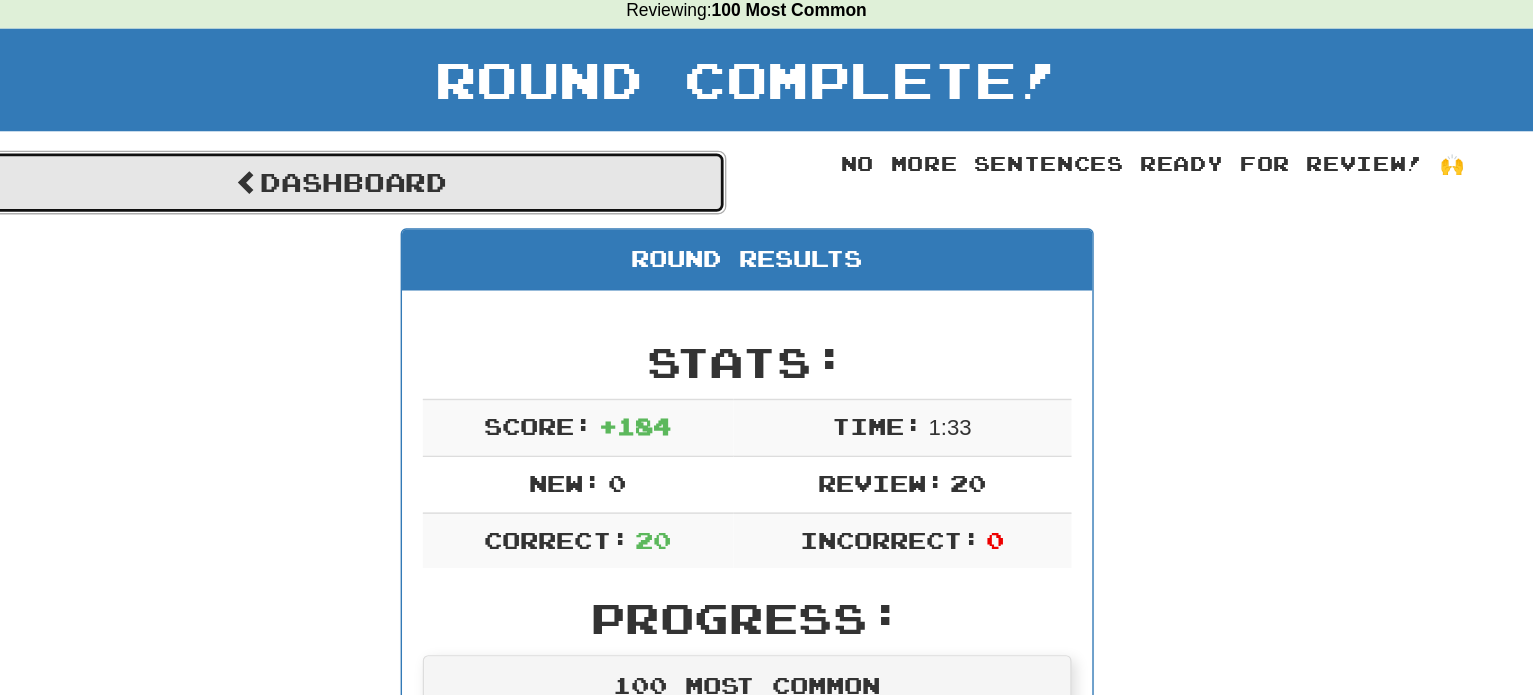 click on "Dashboard" at bounding box center [474, 219] 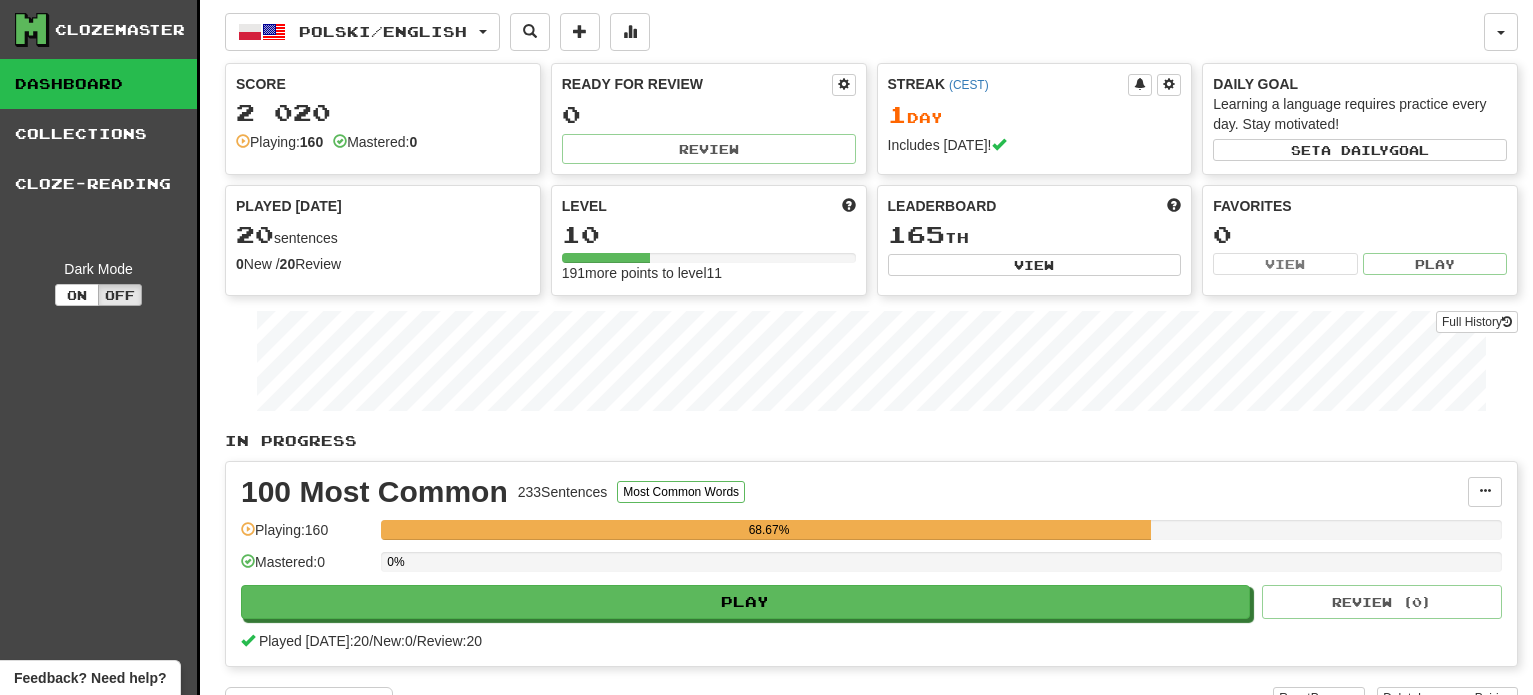 scroll, scrollTop: 0, scrollLeft: 0, axis: both 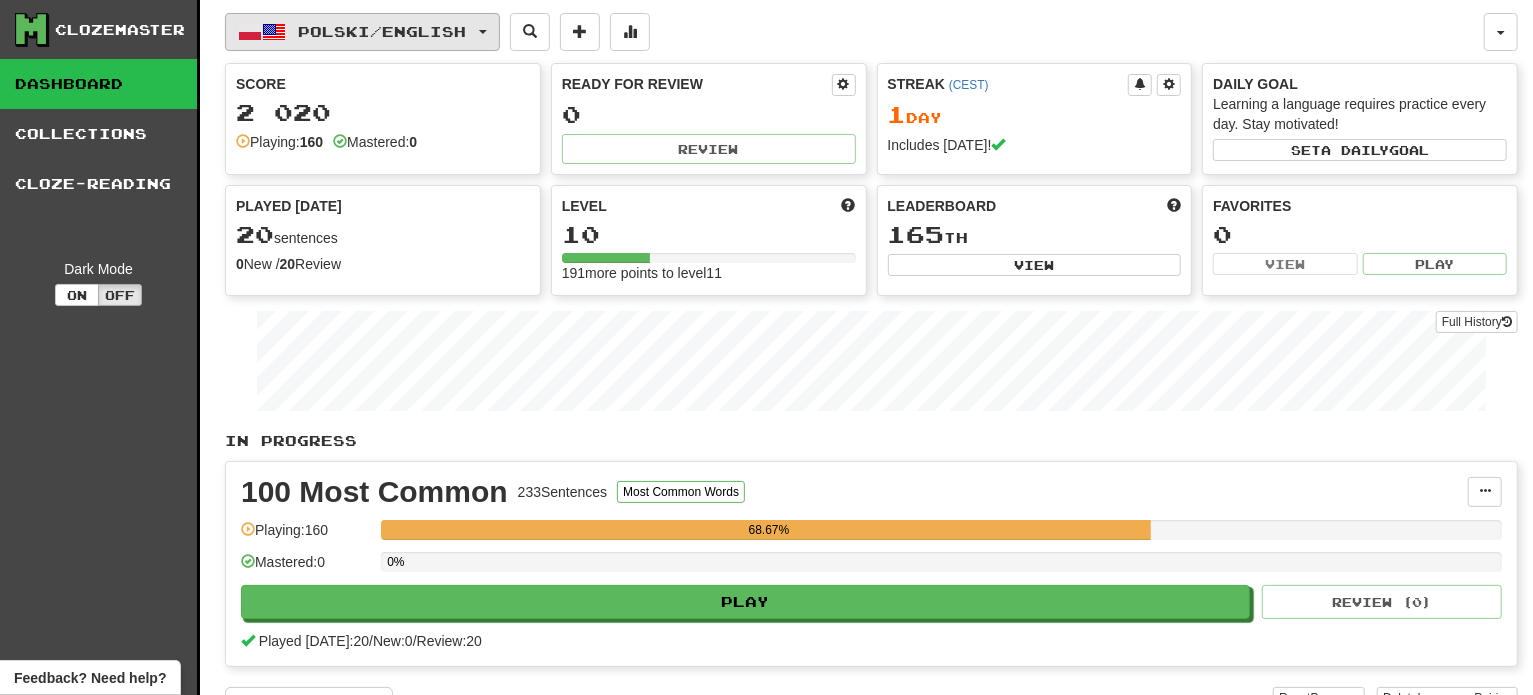 click on "Polski  /  English" at bounding box center (383, 31) 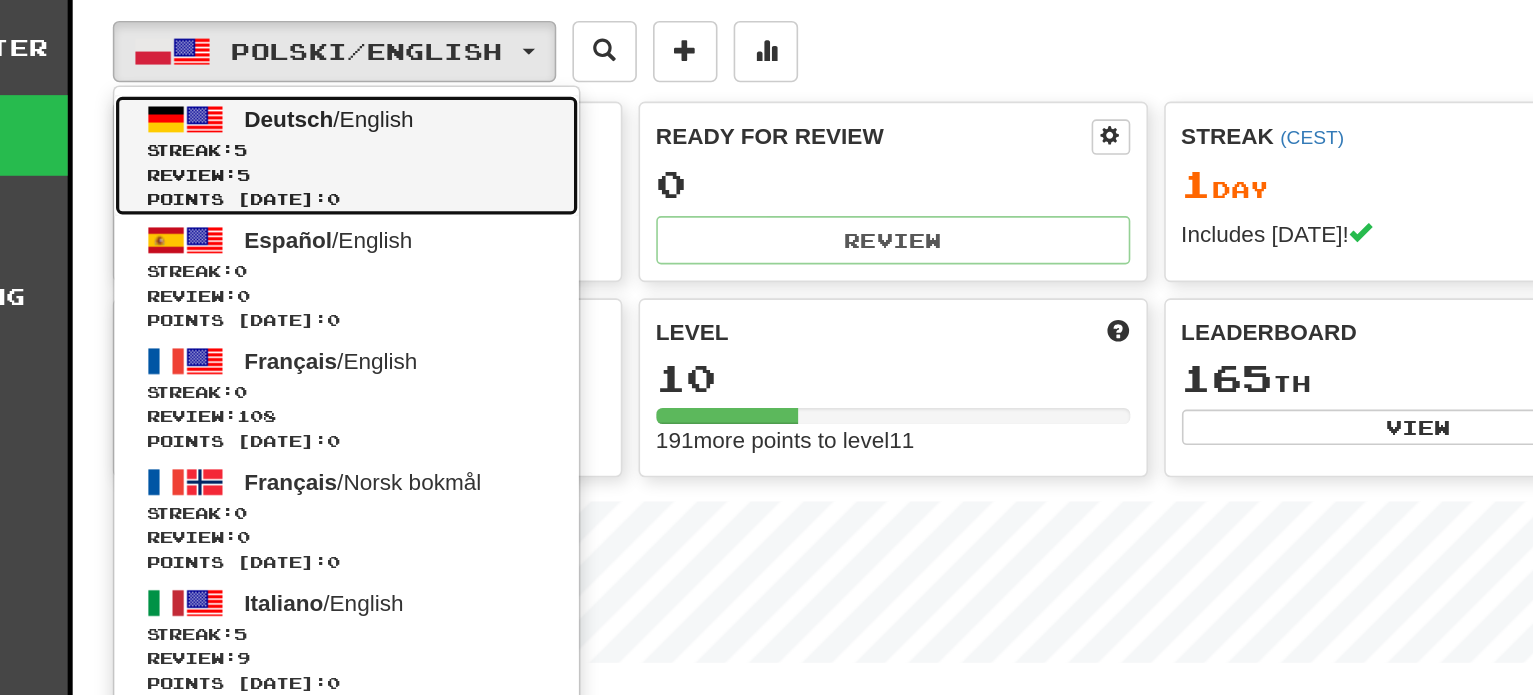 click on "Deutsch  /  English" at bounding box center (359, 74) 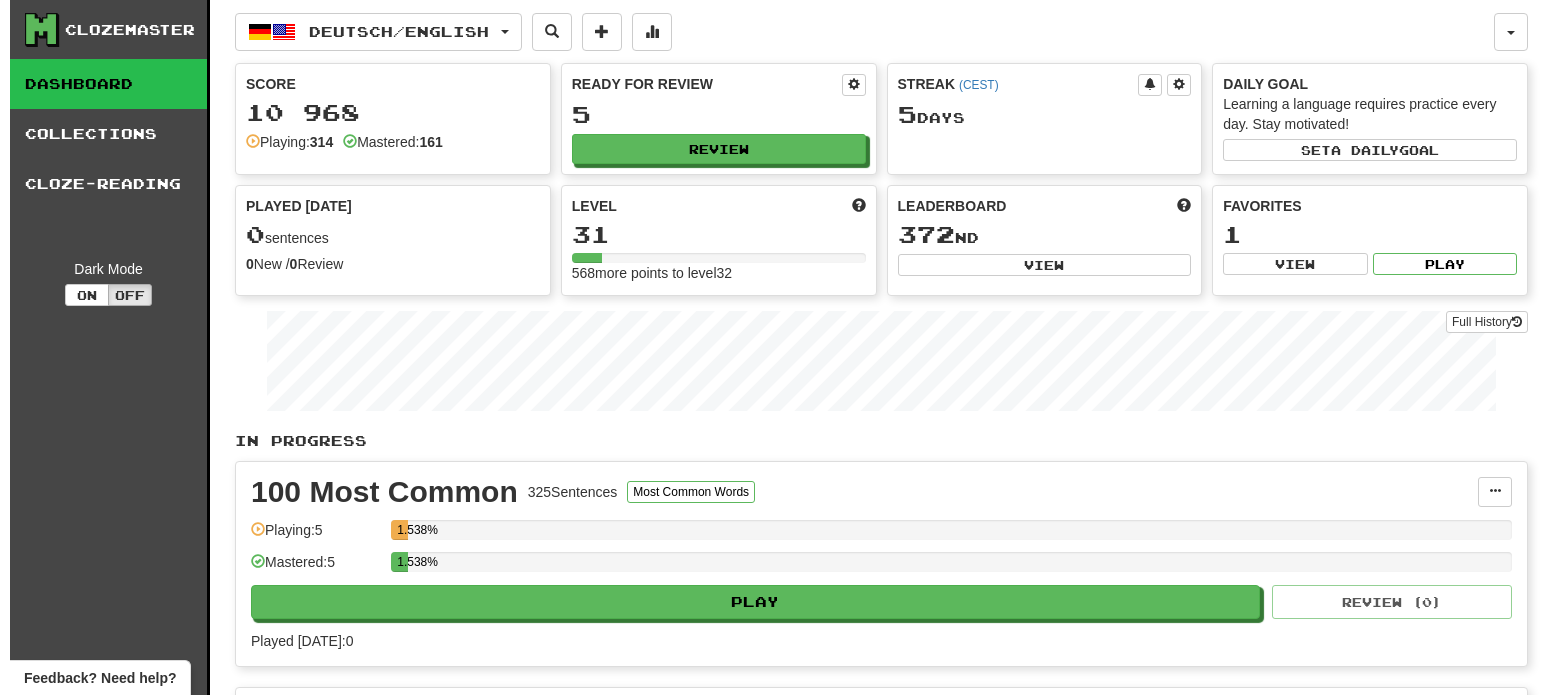 scroll, scrollTop: 0, scrollLeft: 0, axis: both 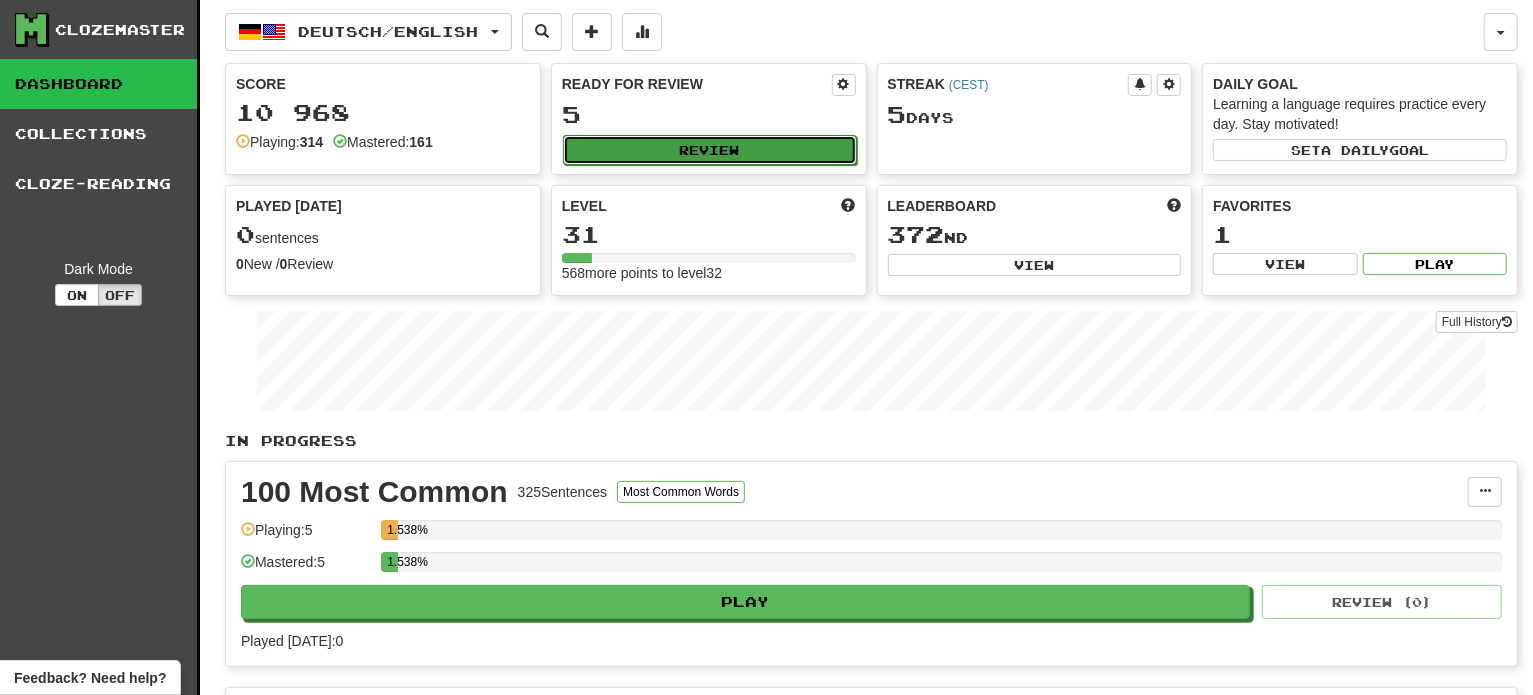 click on "Review" at bounding box center (710, 150) 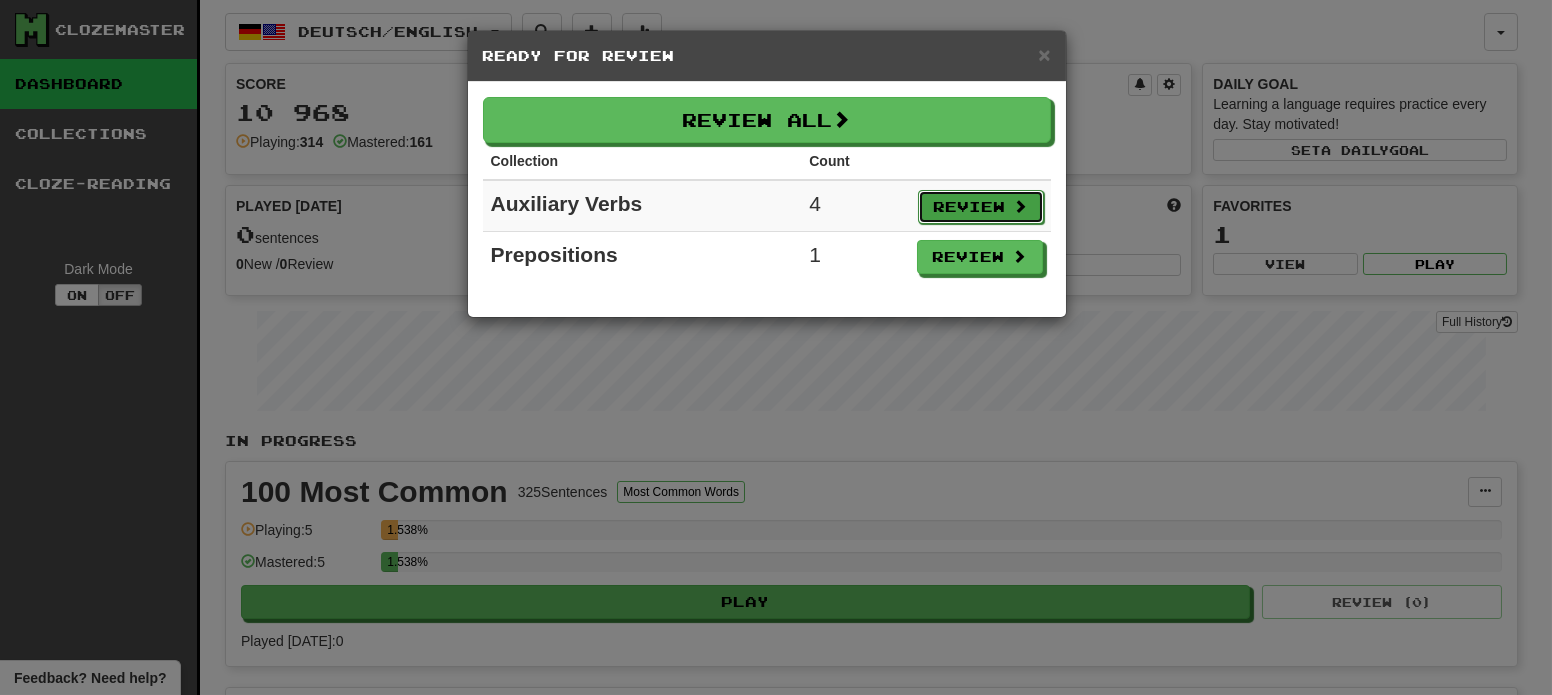 click on "Review" at bounding box center [981, 207] 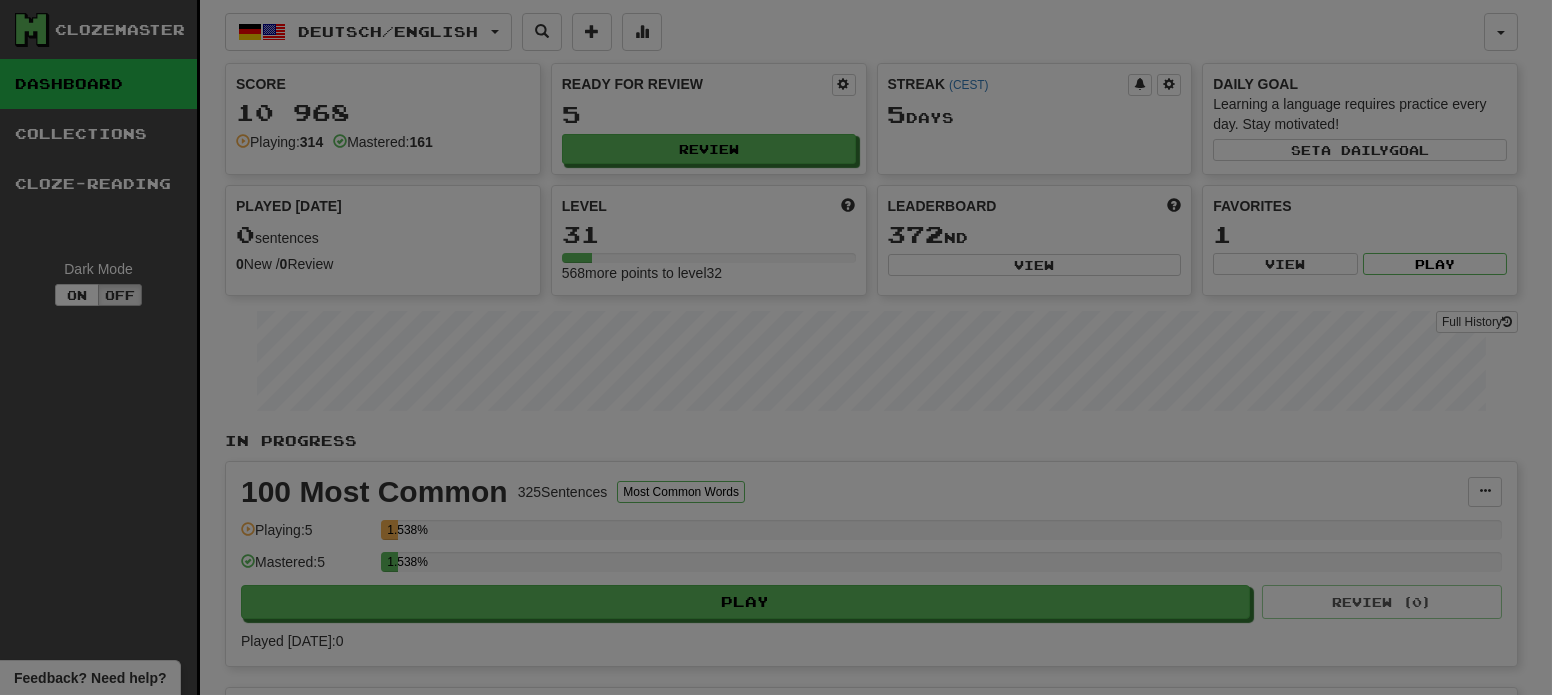 select on "**" 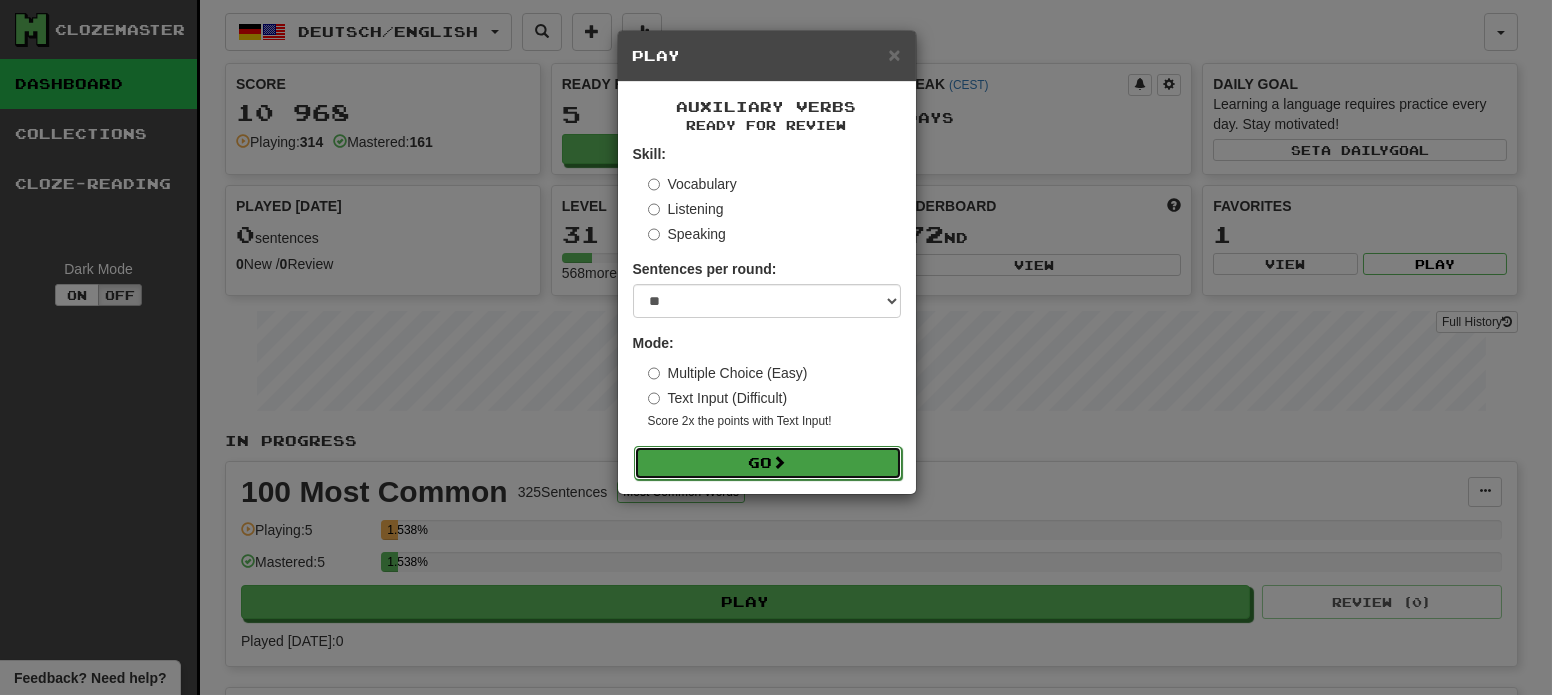 click on "Go" at bounding box center [768, 463] 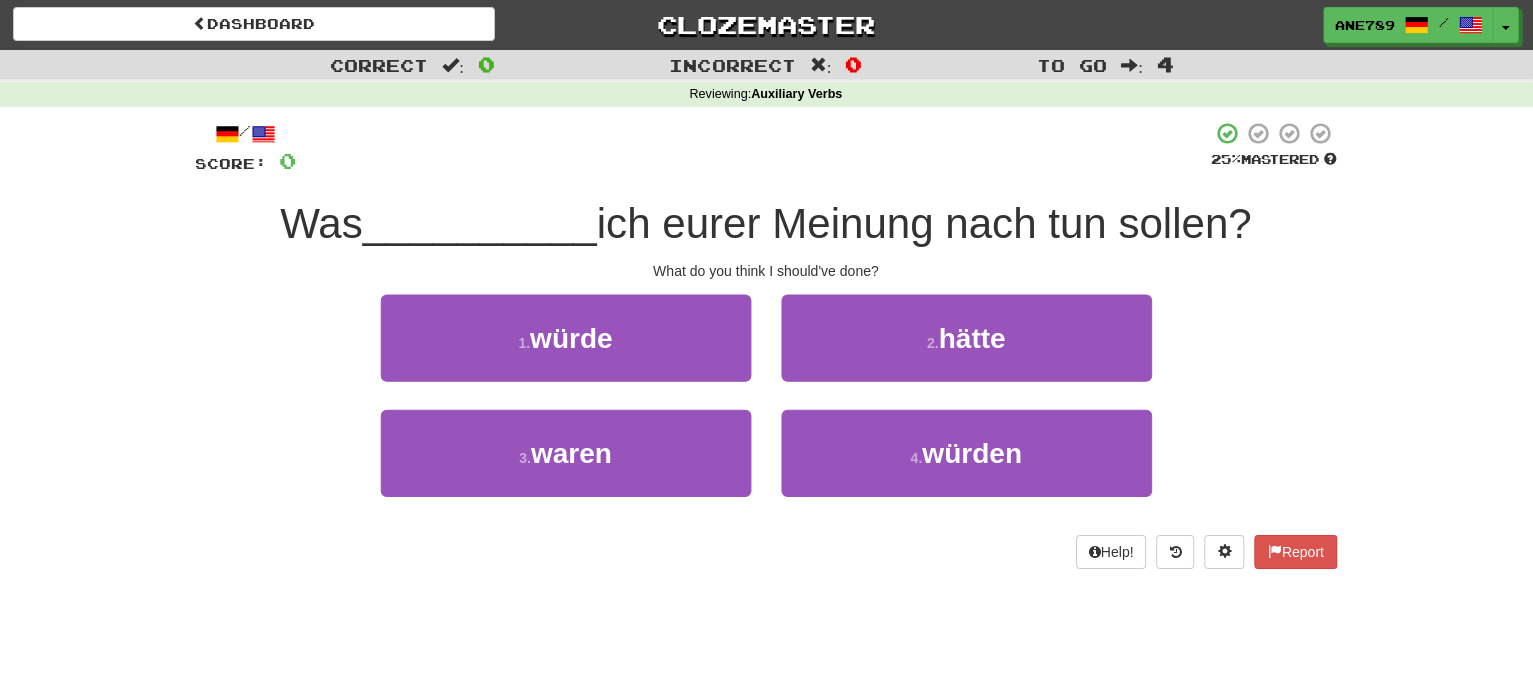 scroll, scrollTop: 0, scrollLeft: 0, axis: both 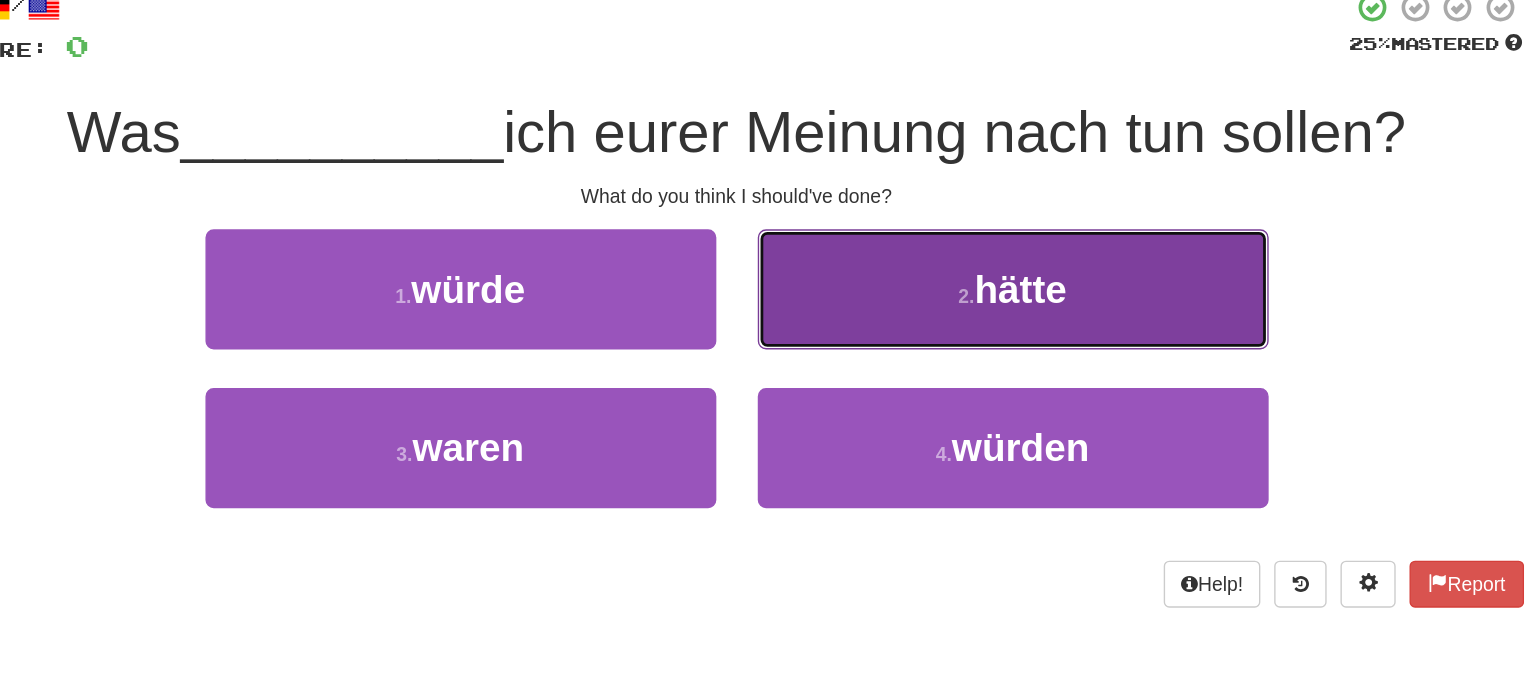 click on "2 .  hätte" at bounding box center [967, 338] 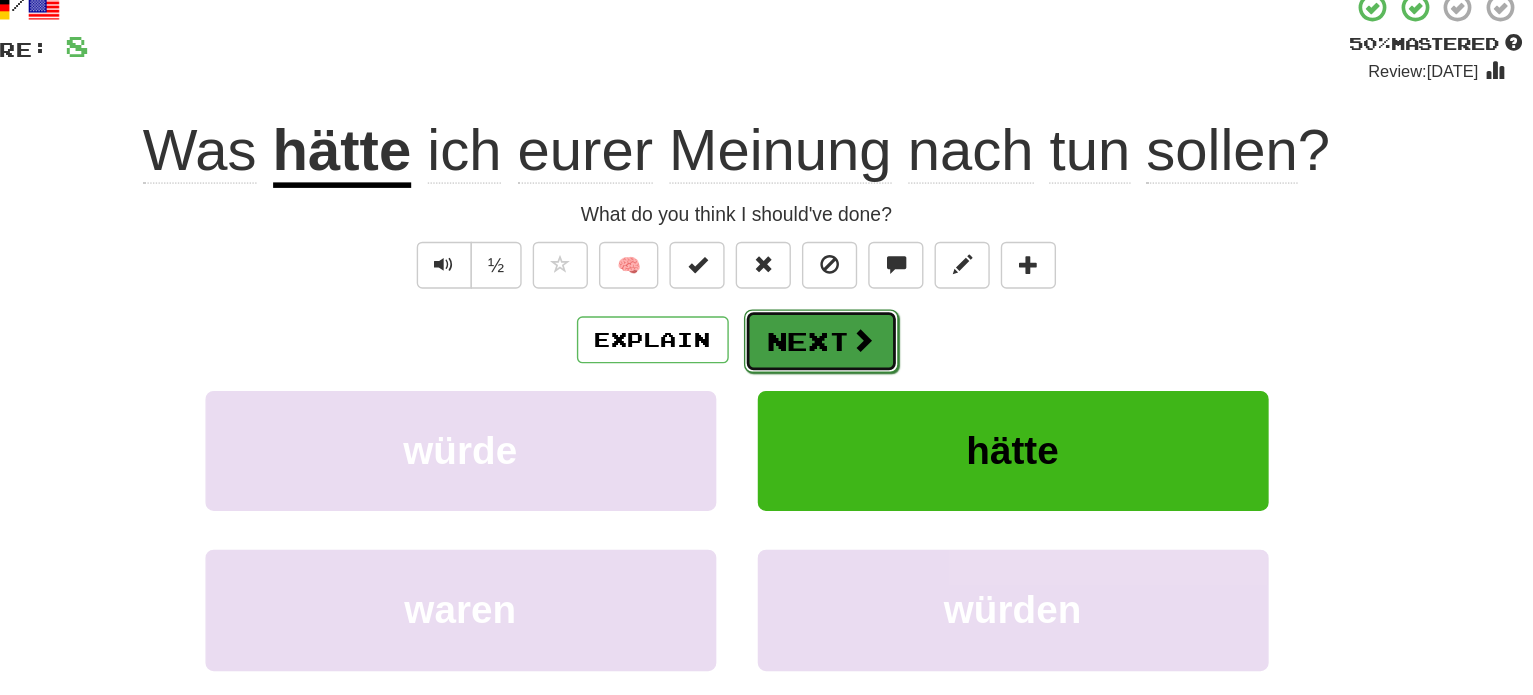 click on "Next" at bounding box center [828, 376] 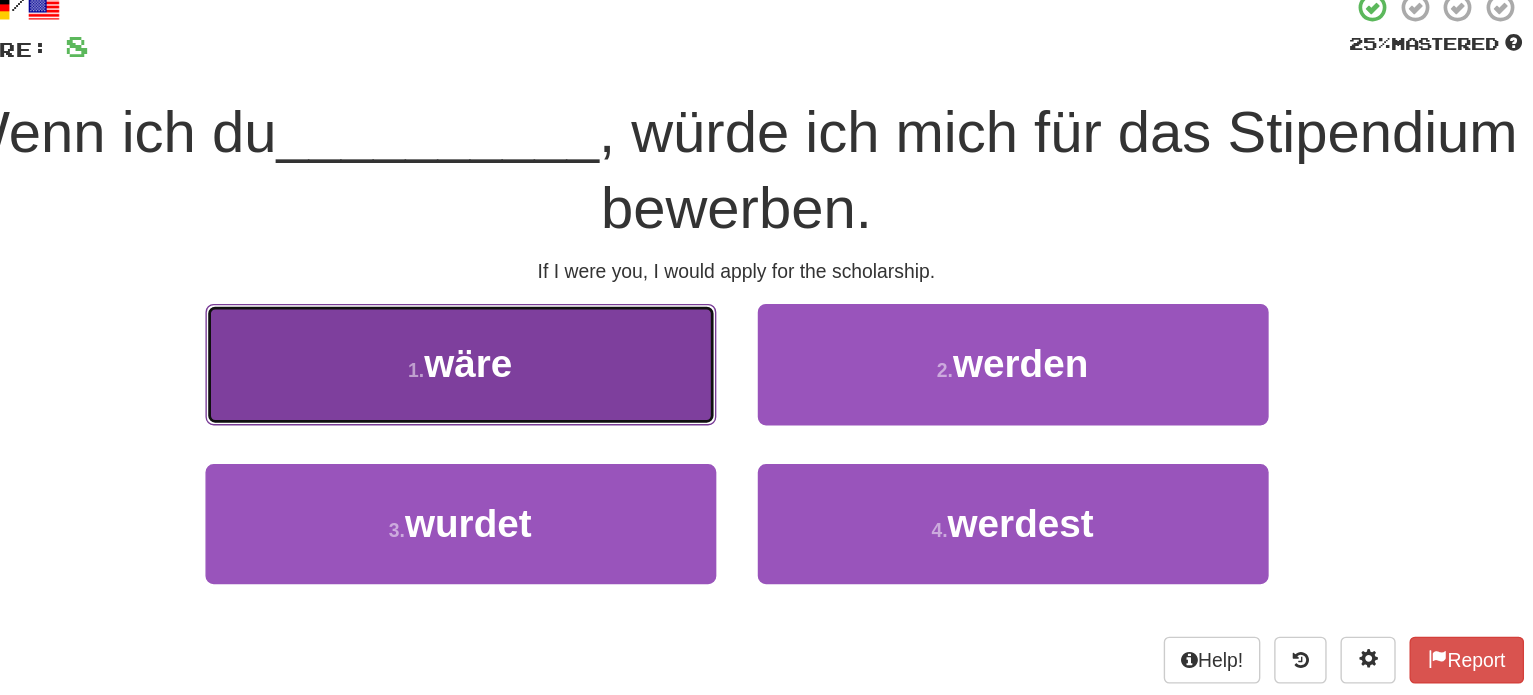 click on "1 .  wäre" at bounding box center (567, 392) 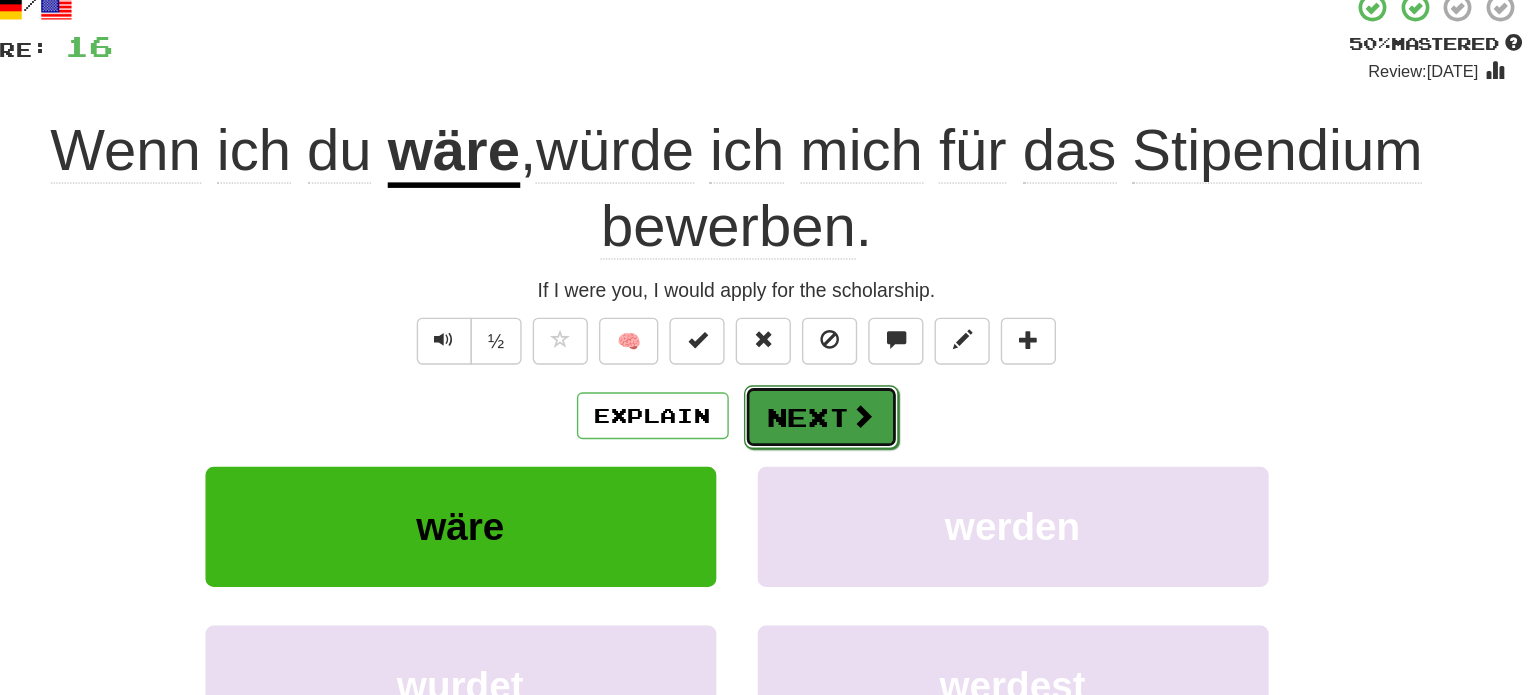 click on "Next" at bounding box center (828, 431) 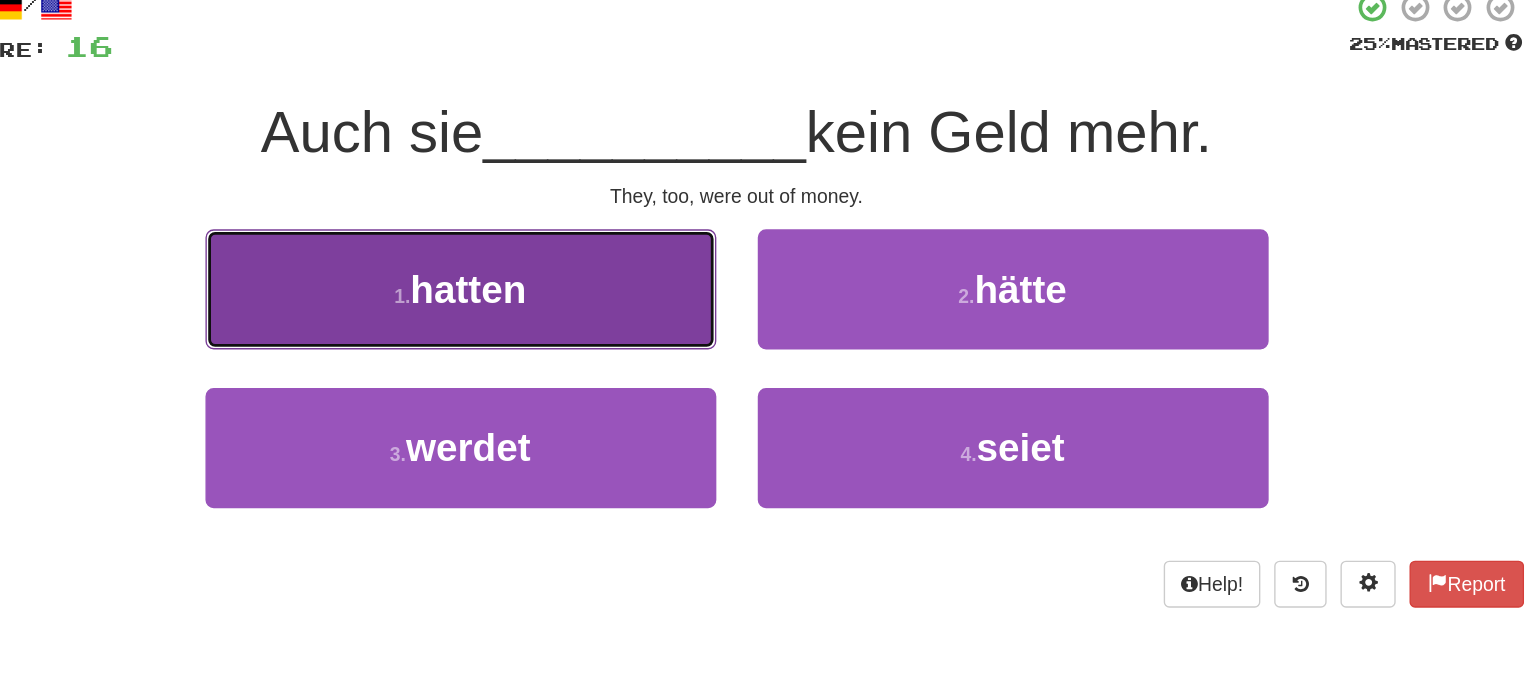 click on "1 .  hatten" at bounding box center (567, 338) 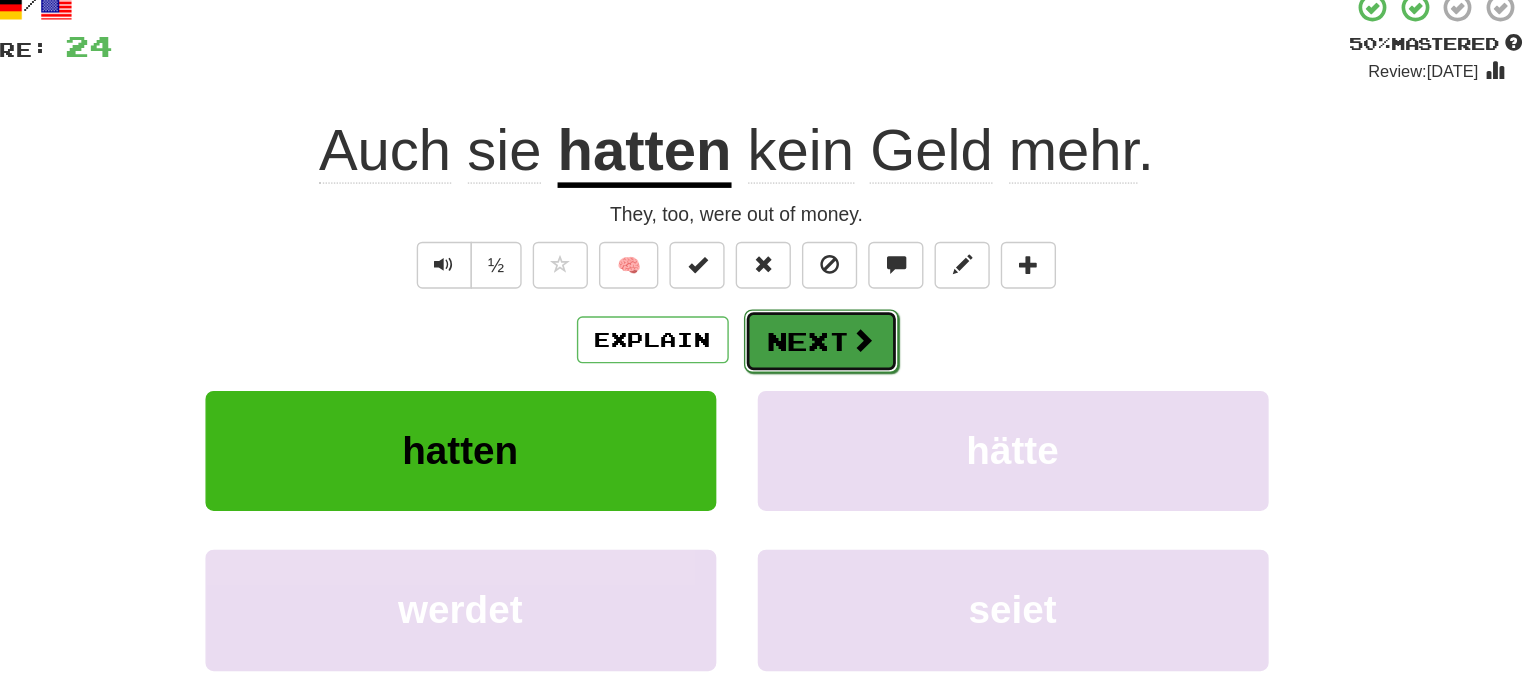 click at bounding box center [858, 375] 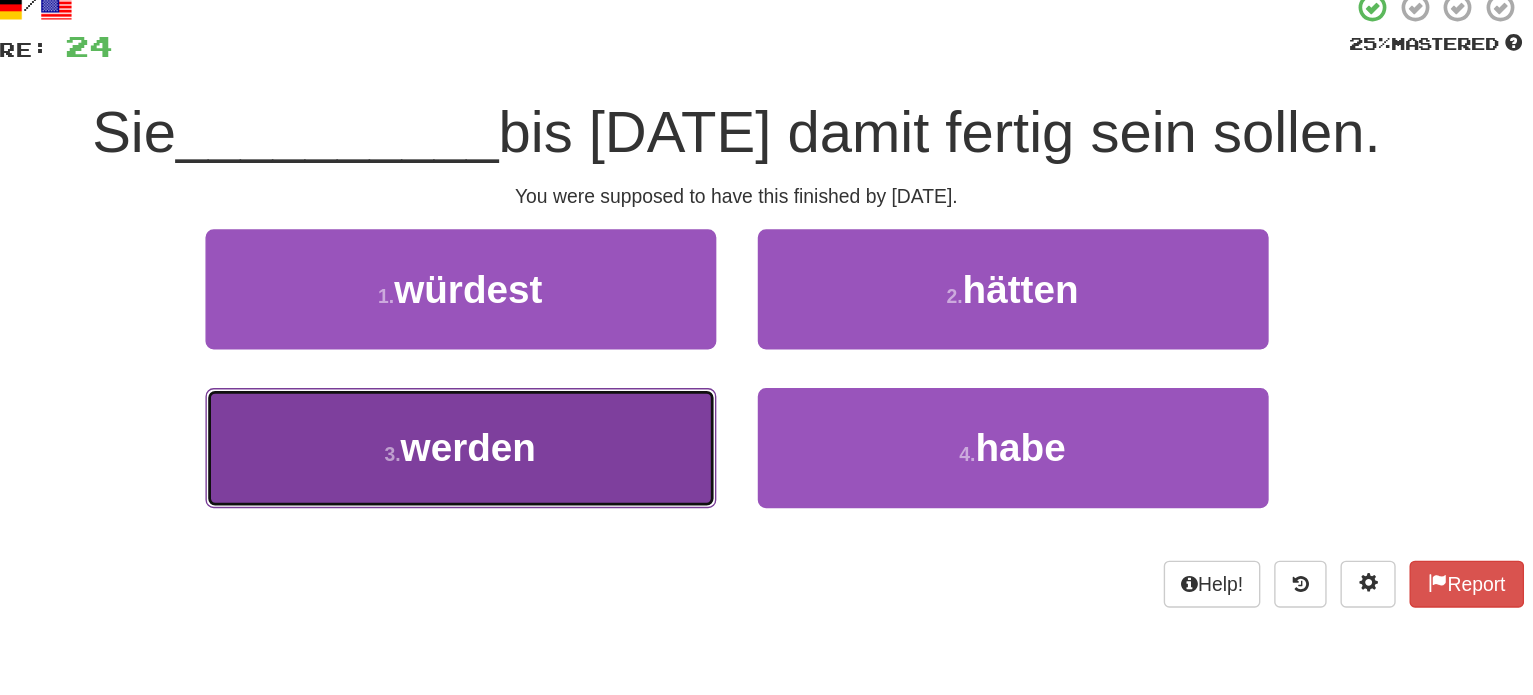 click on "3 .  werden" at bounding box center [567, 453] 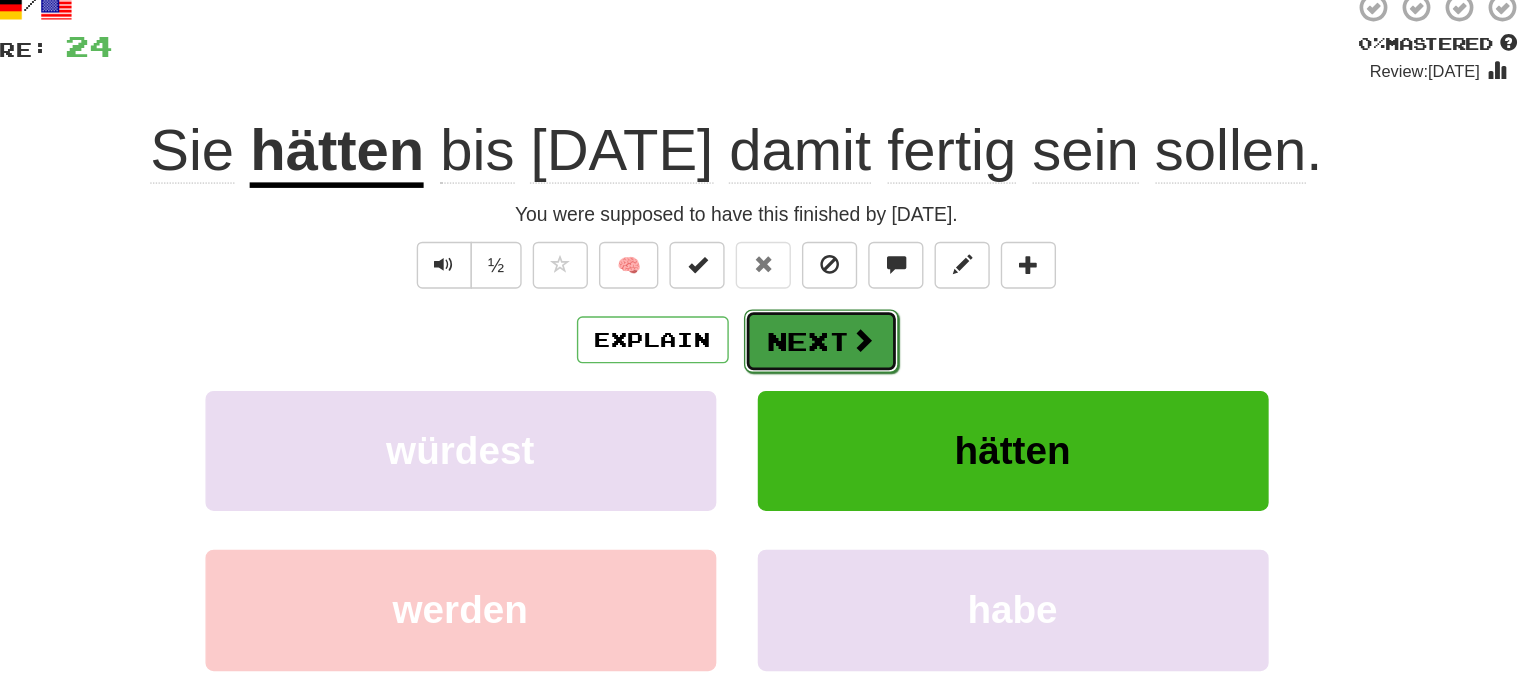 click on "Next" at bounding box center (828, 376) 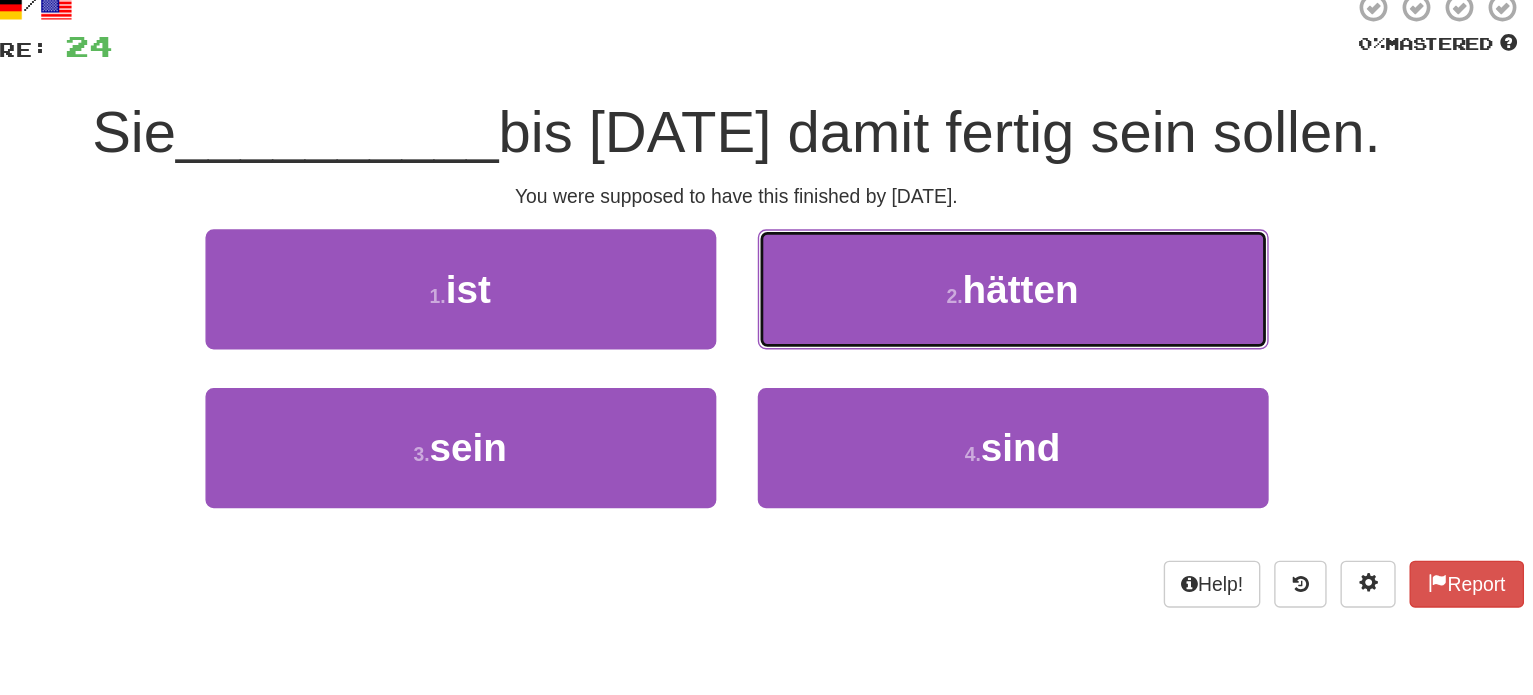 click on "2 .  hätten" at bounding box center [967, 338] 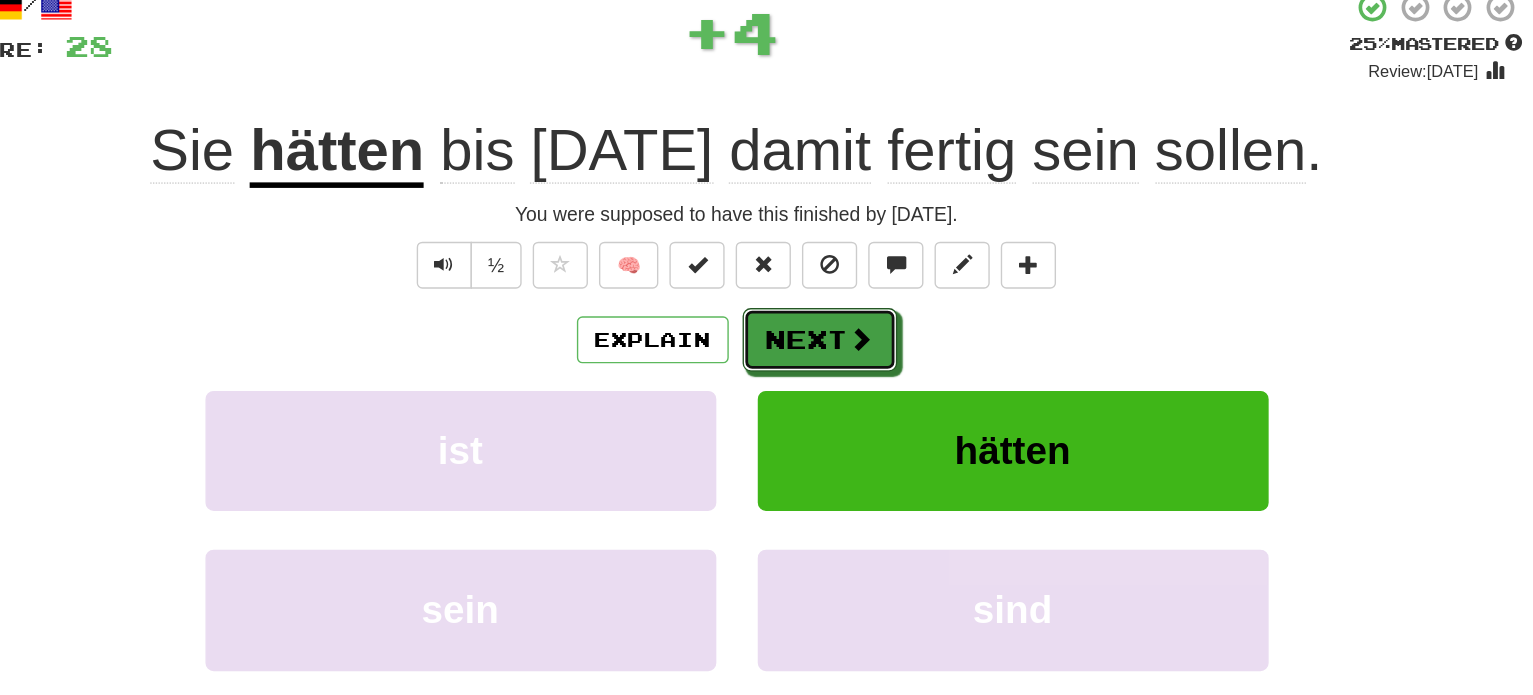 click on "Next" at bounding box center [827, 375] 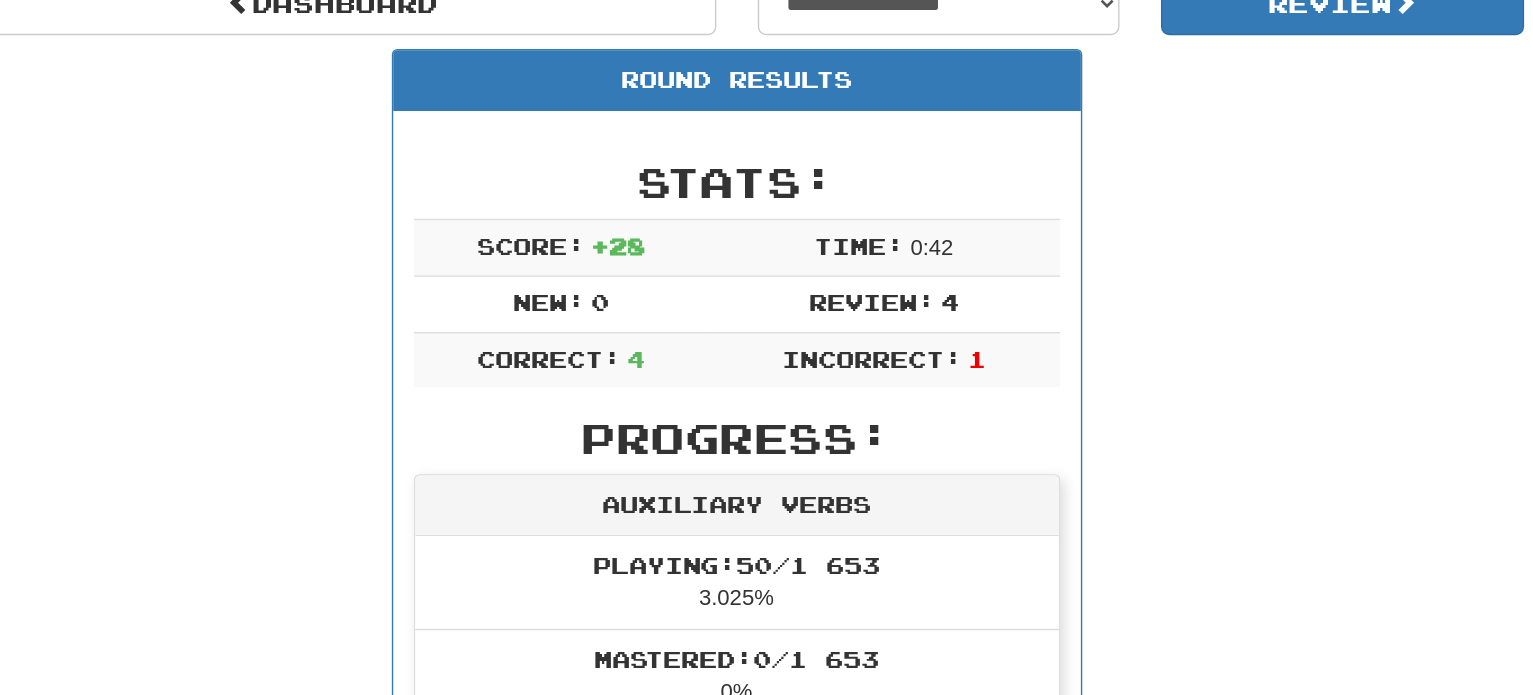 scroll, scrollTop: 87, scrollLeft: 0, axis: vertical 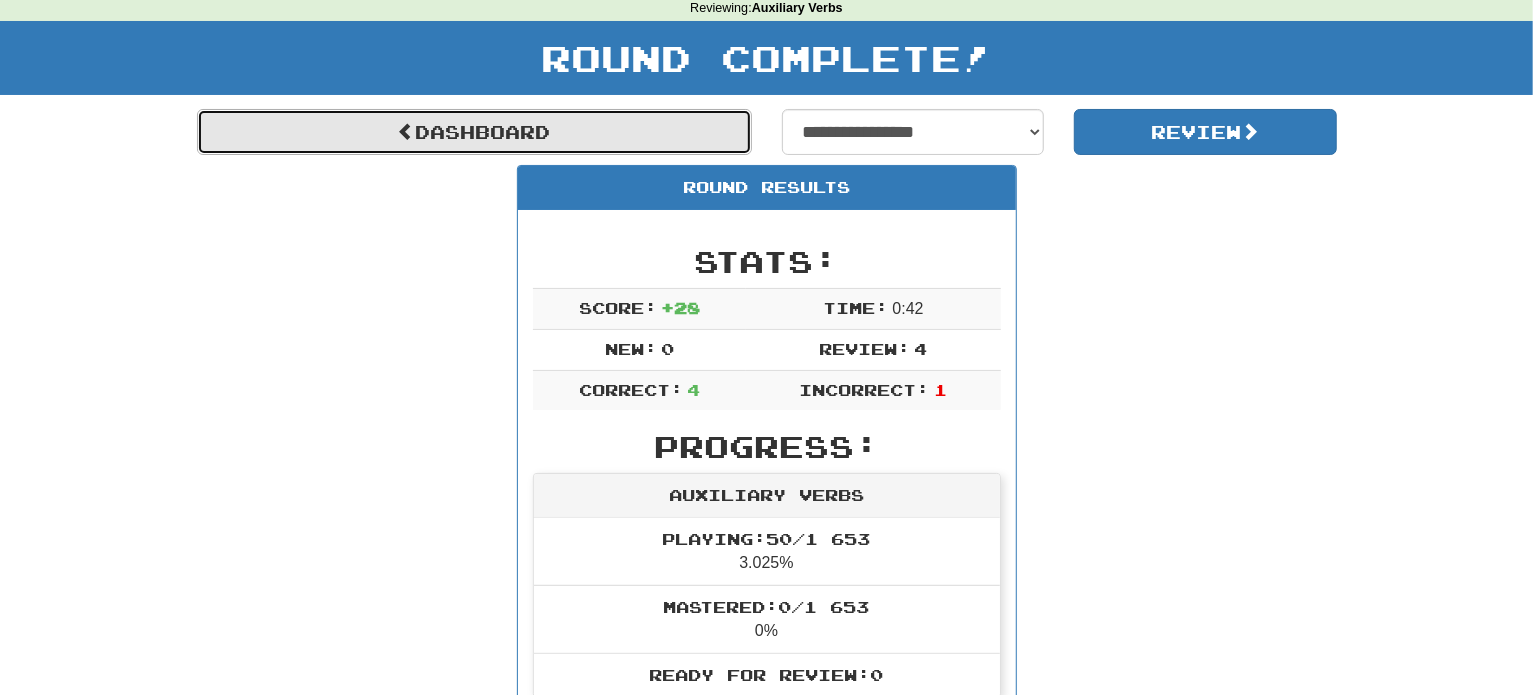 click on "Dashboard" at bounding box center (474, 132) 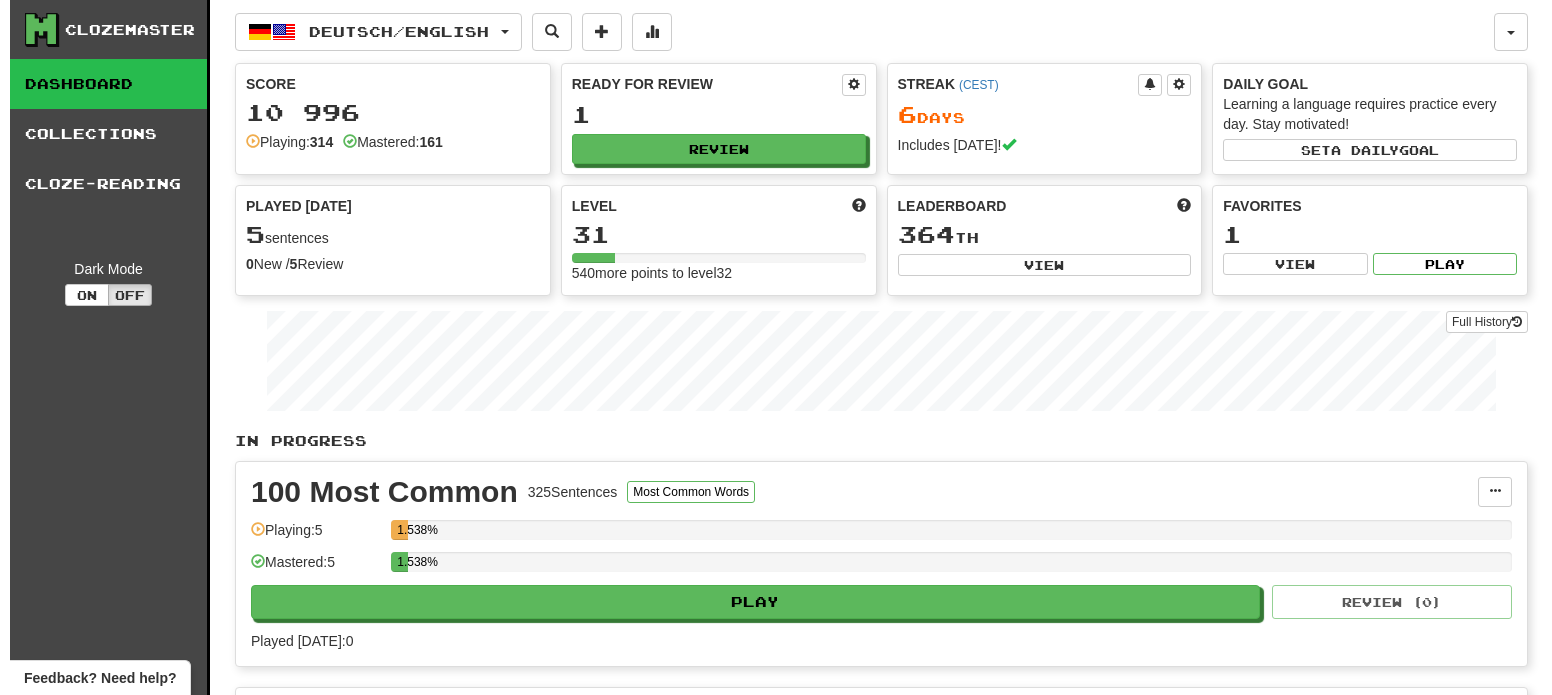 scroll, scrollTop: 0, scrollLeft: 0, axis: both 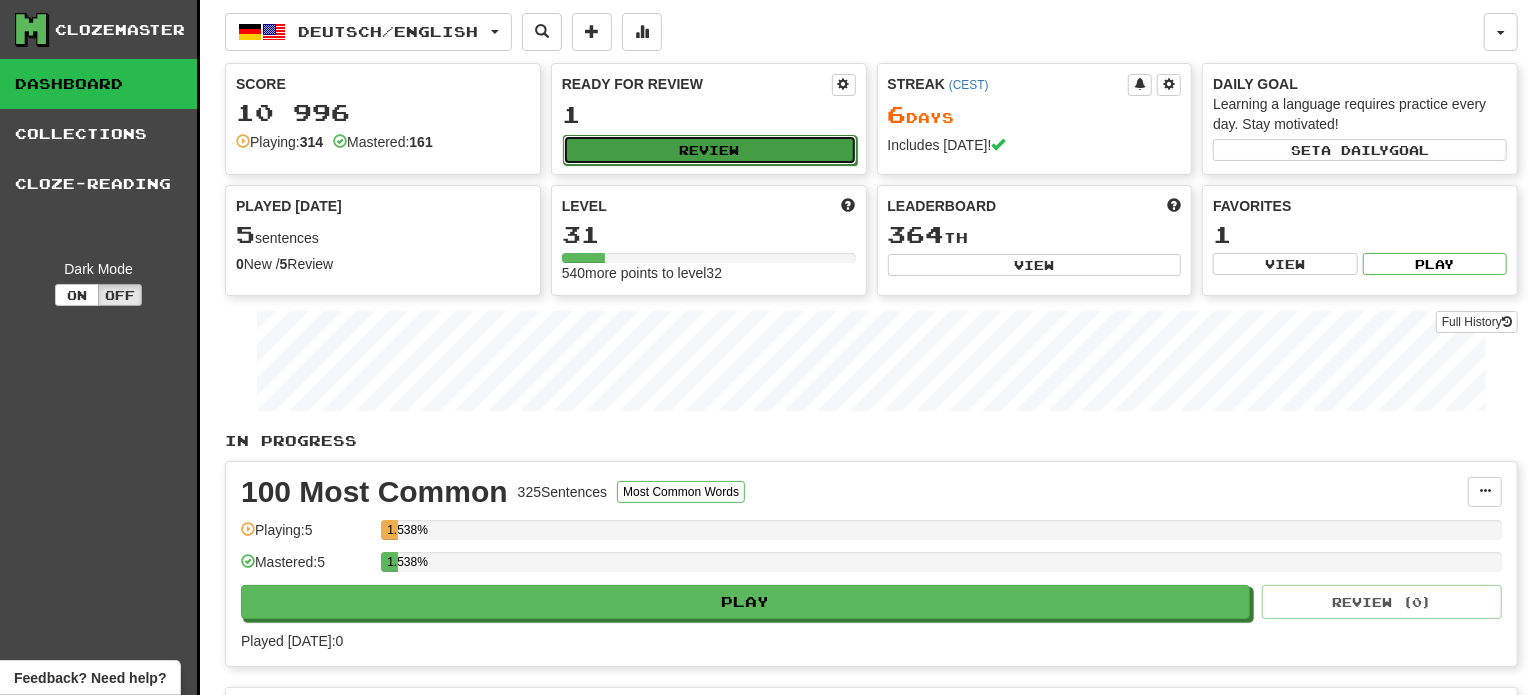 click on "Review" at bounding box center [710, 150] 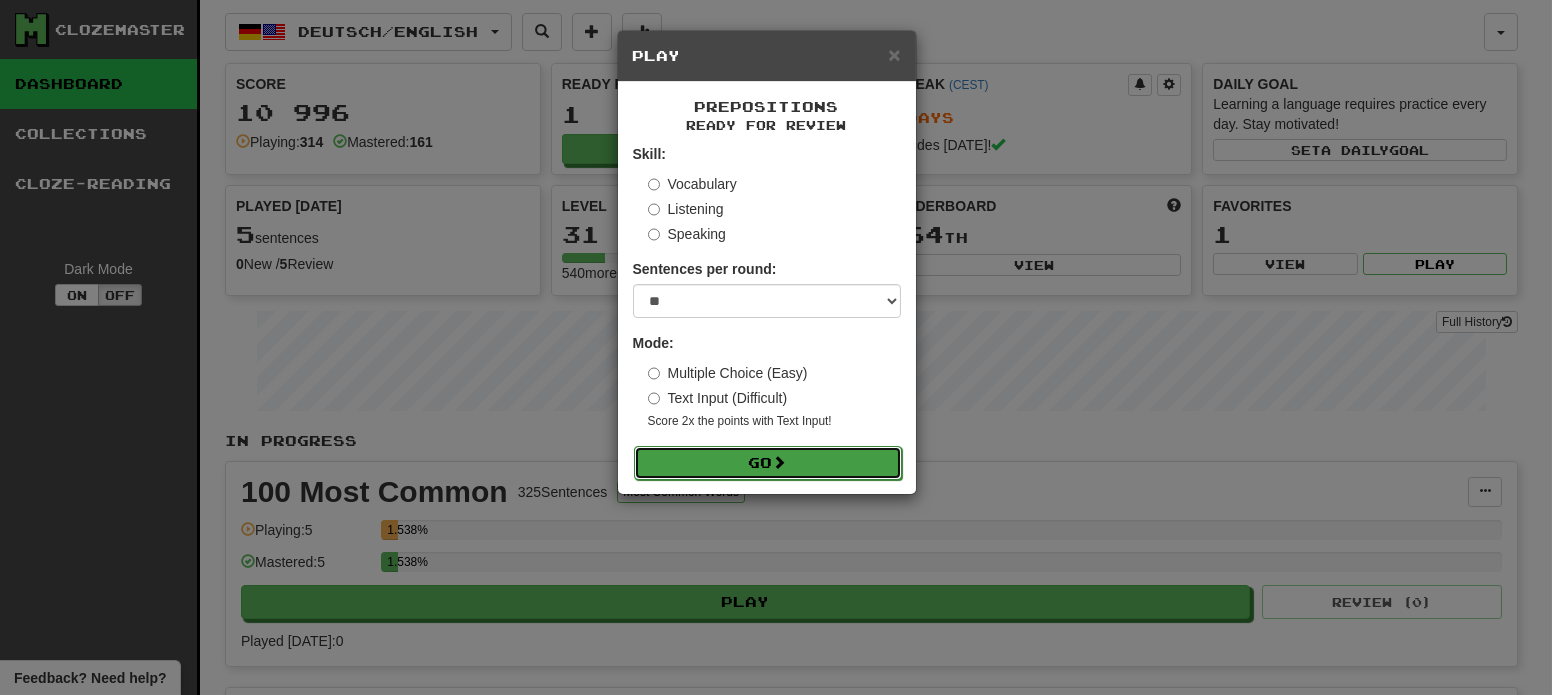 click on "Go" at bounding box center [768, 463] 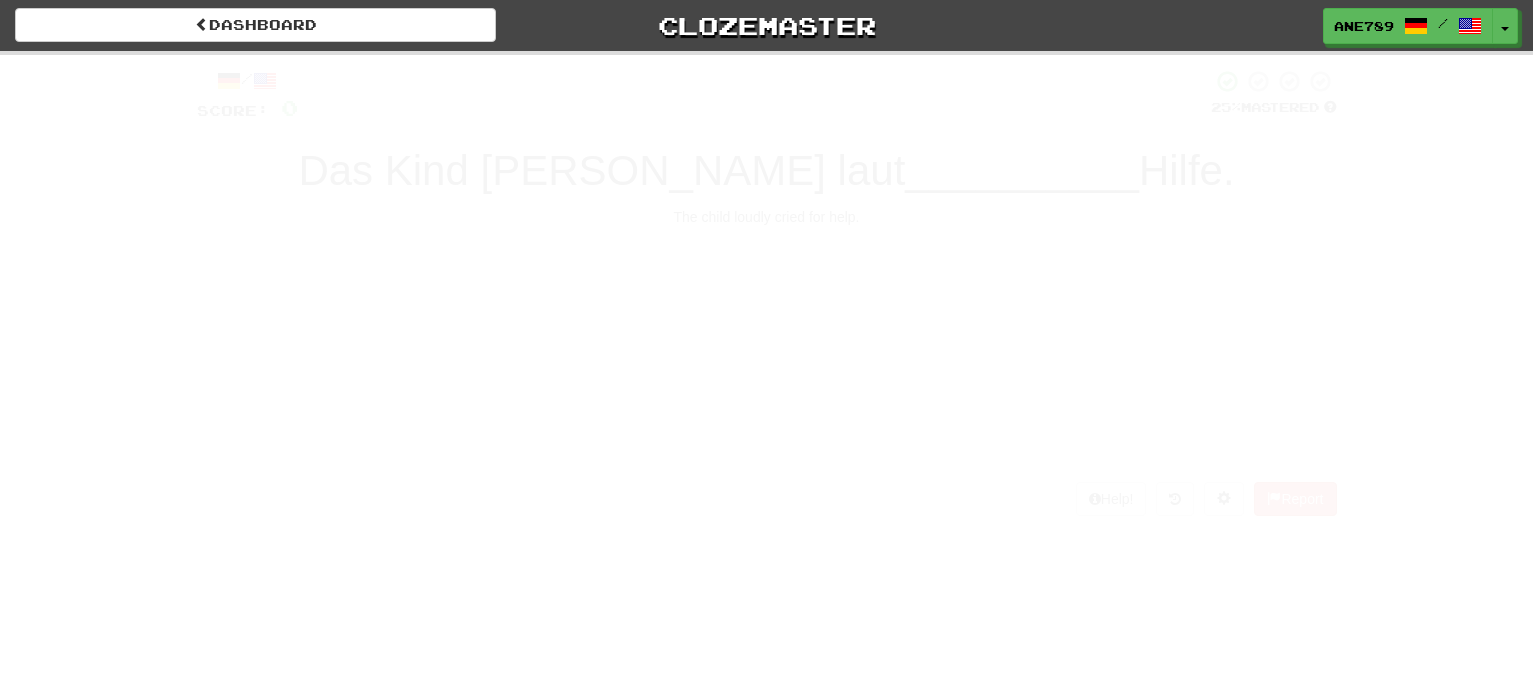scroll, scrollTop: 0, scrollLeft: 0, axis: both 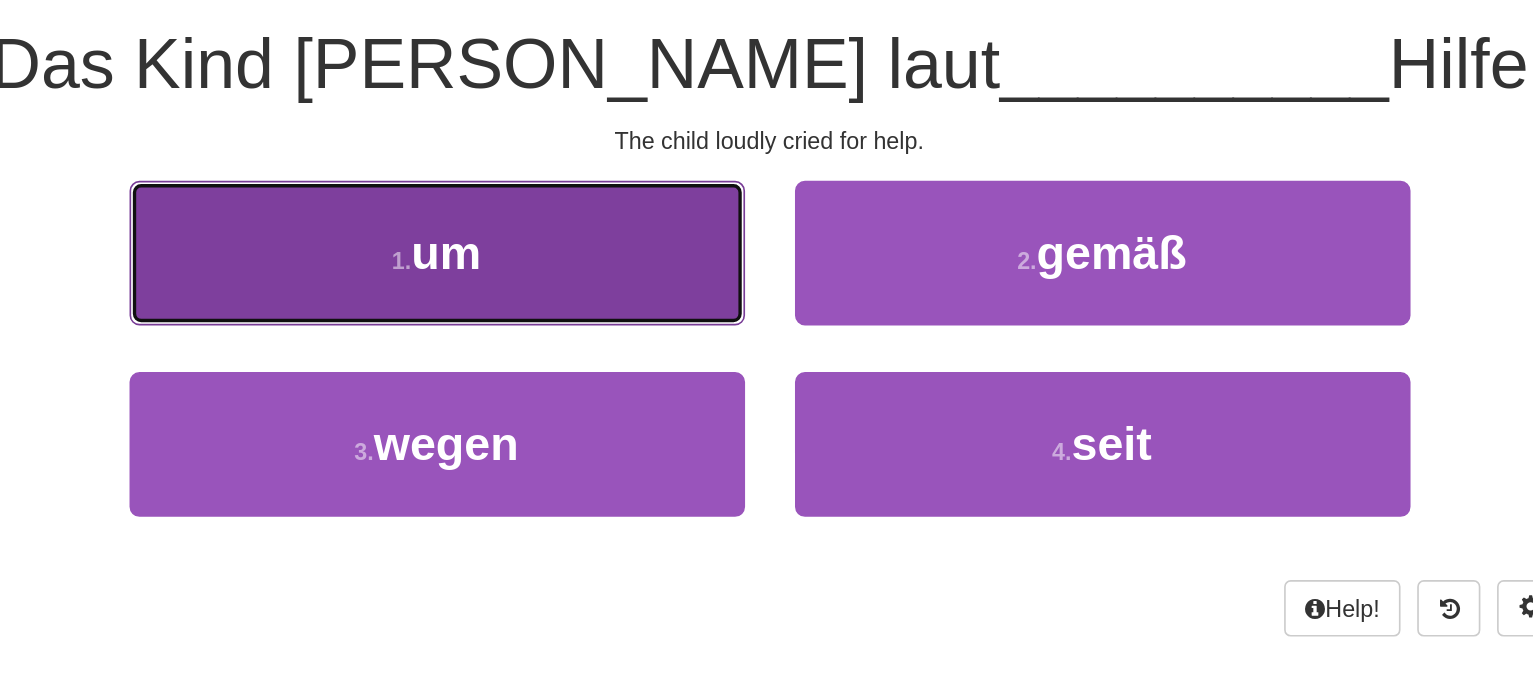 click on "1 .  um" at bounding box center (567, 338) 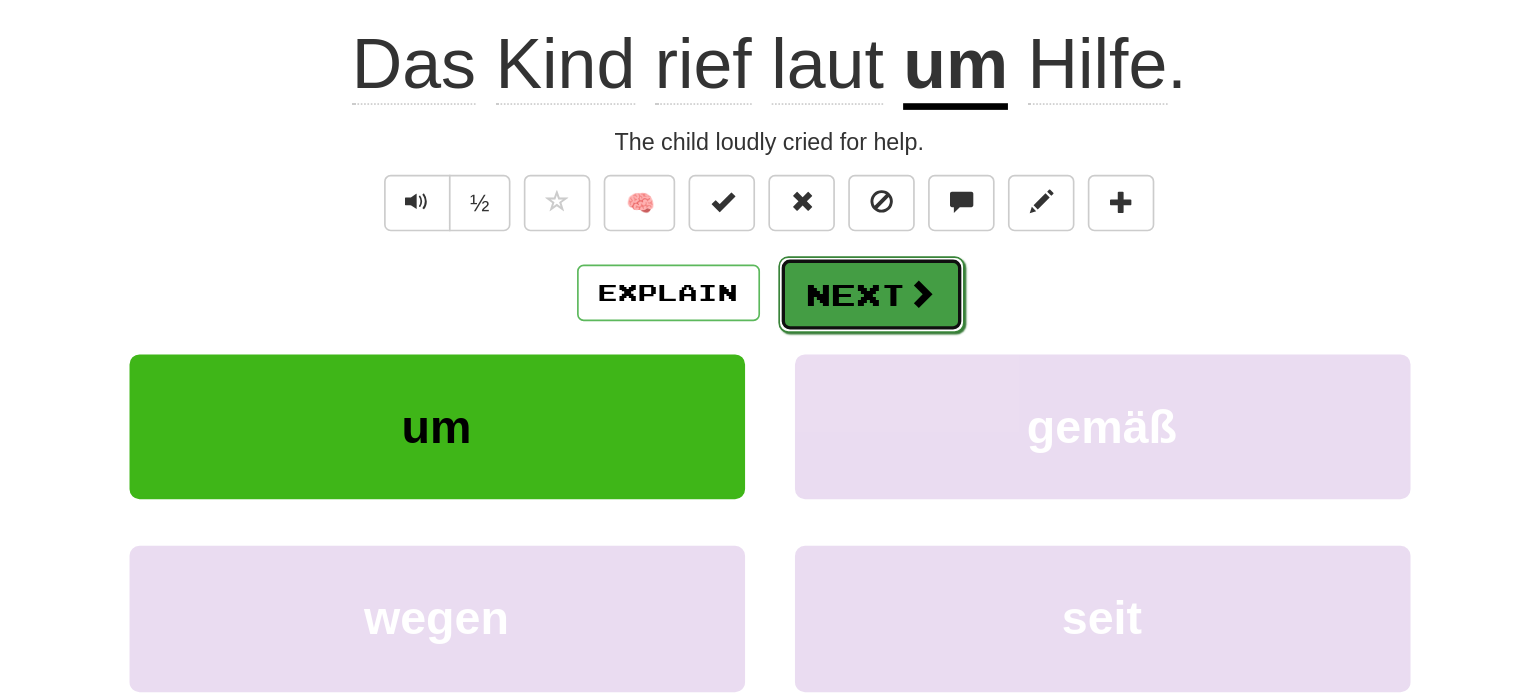 click on "Next" at bounding box center (828, 363) 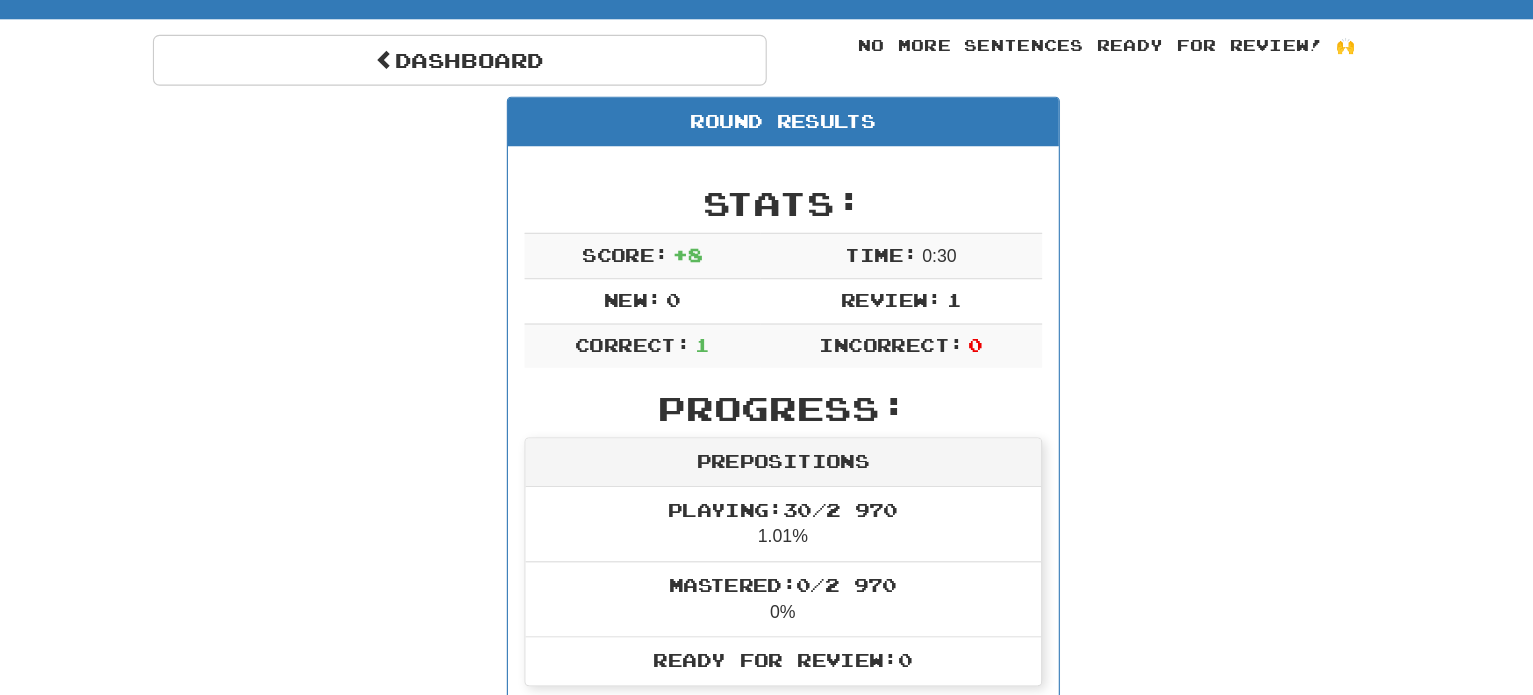 scroll, scrollTop: 99, scrollLeft: 0, axis: vertical 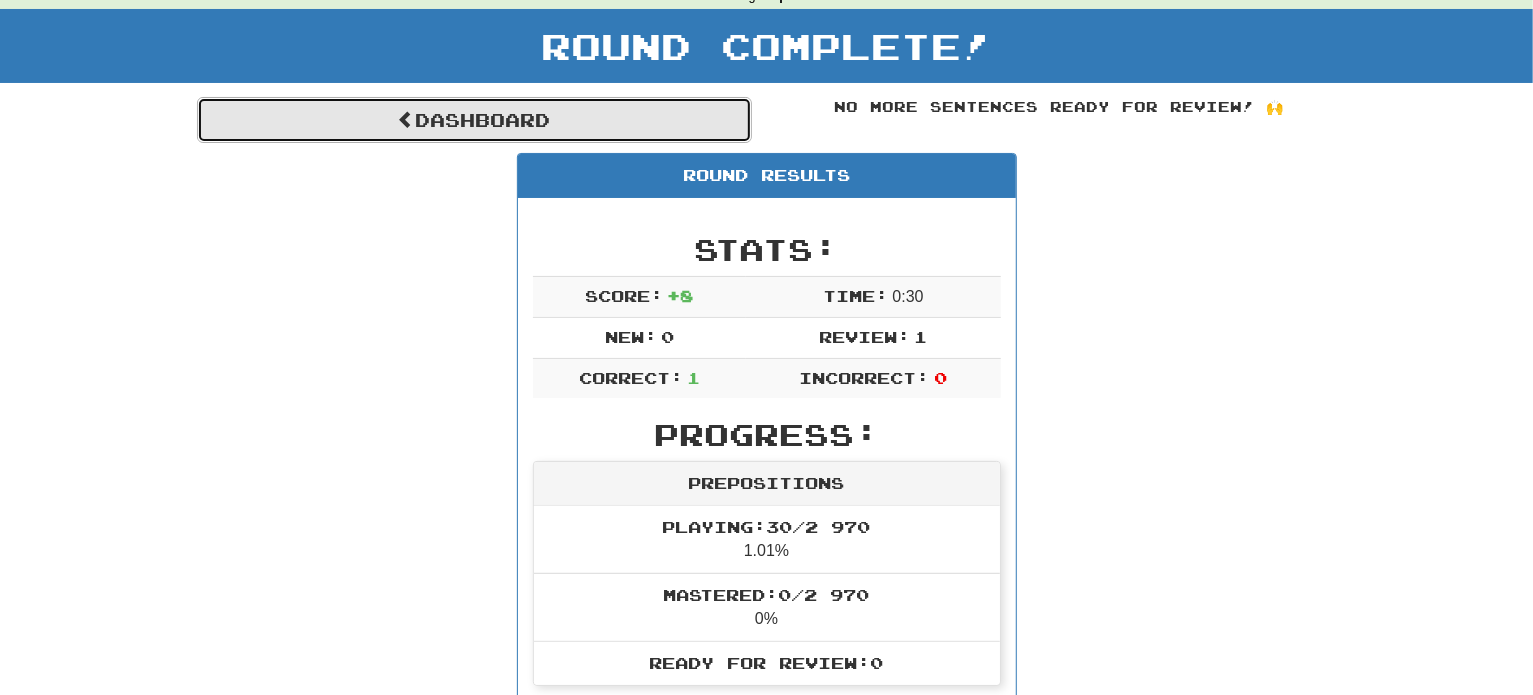 click on "Dashboard" at bounding box center (474, 120) 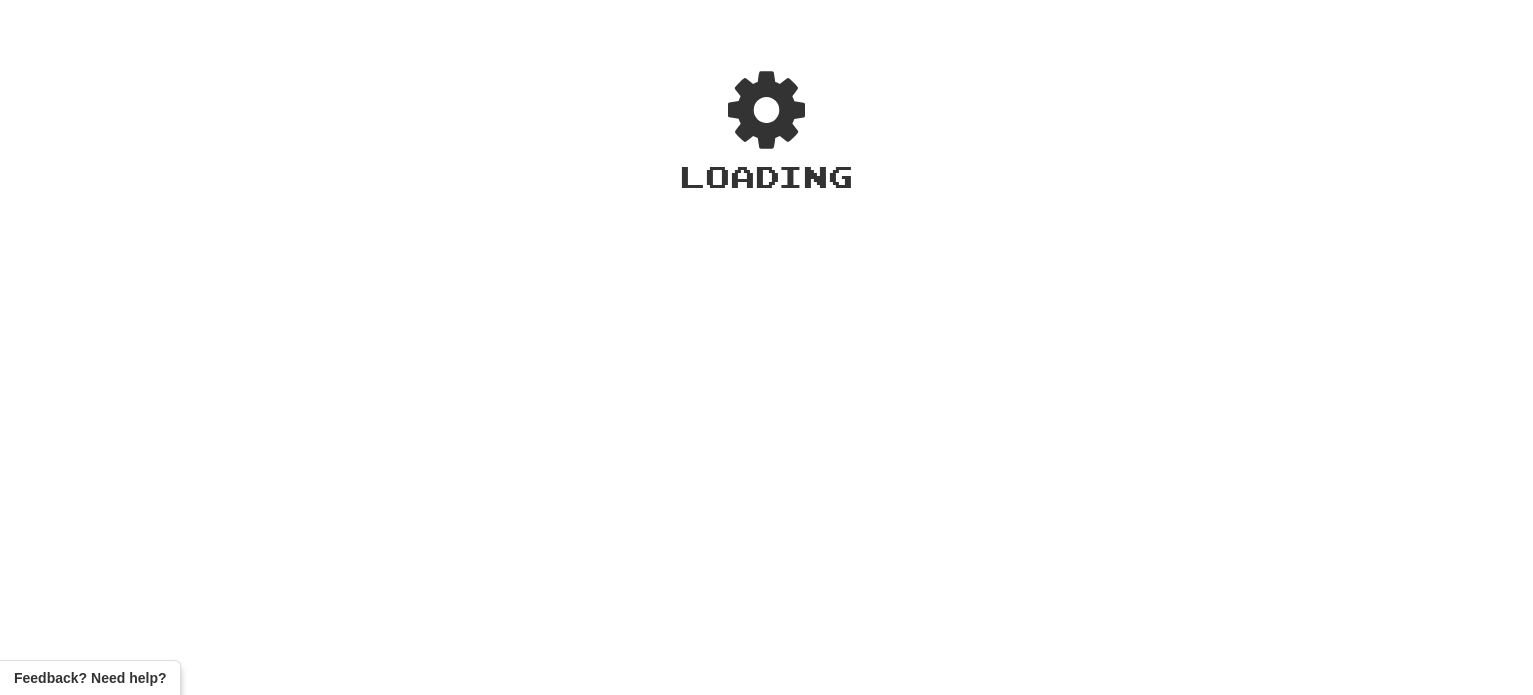 scroll, scrollTop: 0, scrollLeft: 0, axis: both 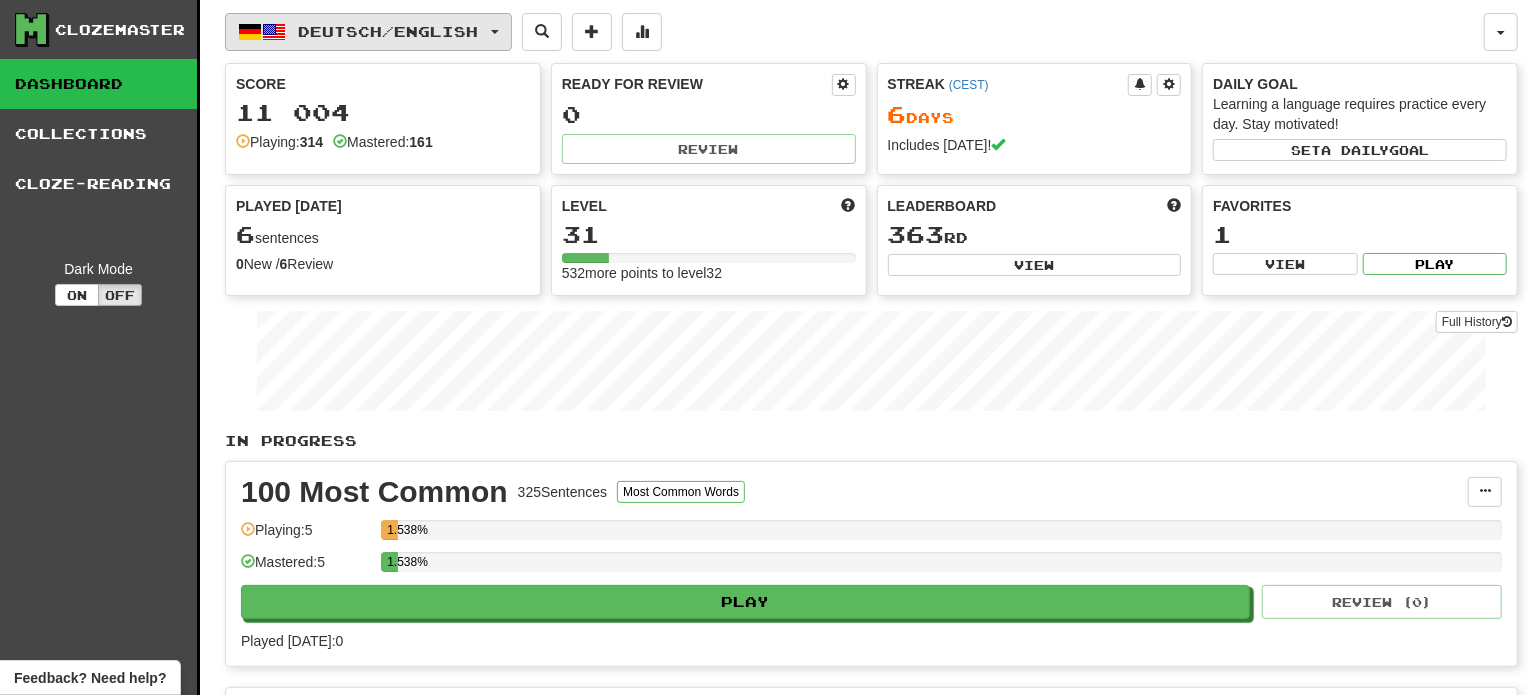 click on "Deutsch  /  English" at bounding box center [368, 32] 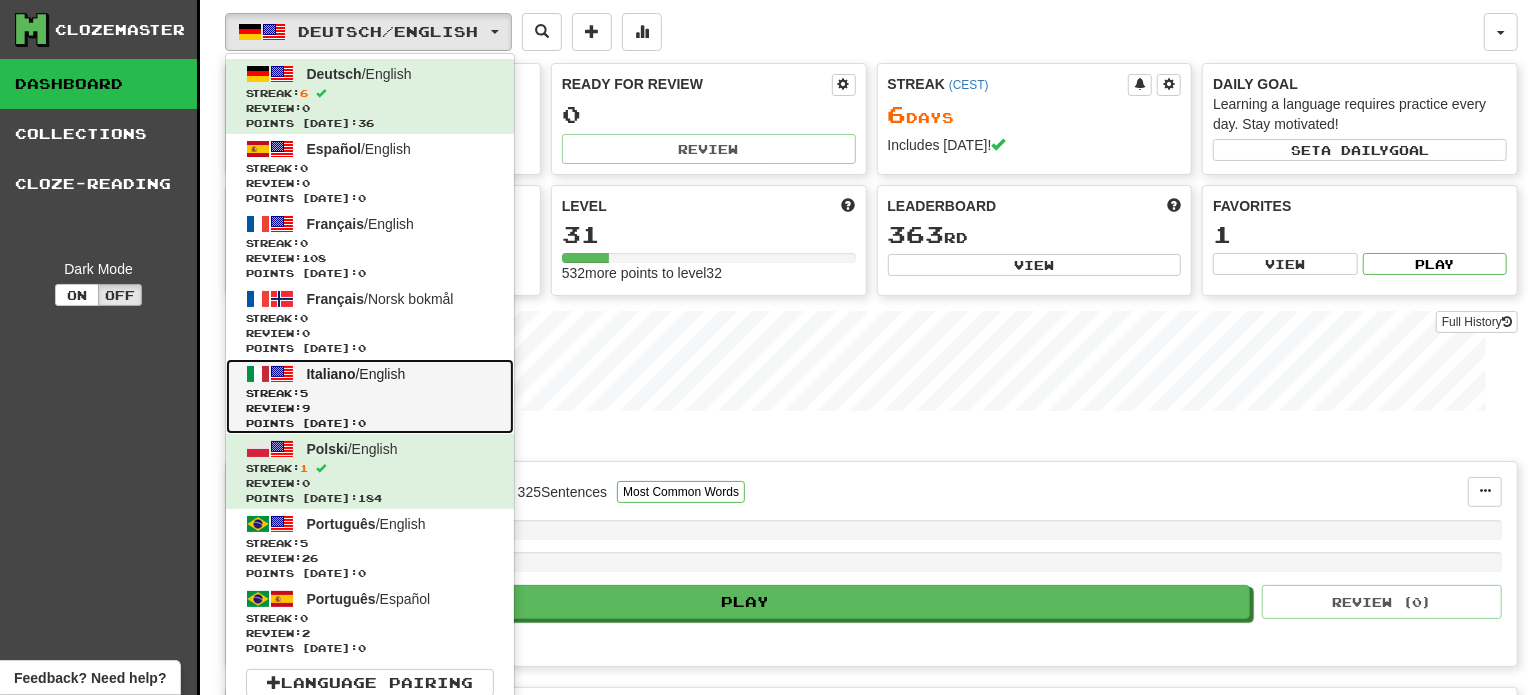 click on "Review:  9" at bounding box center [370, 408] 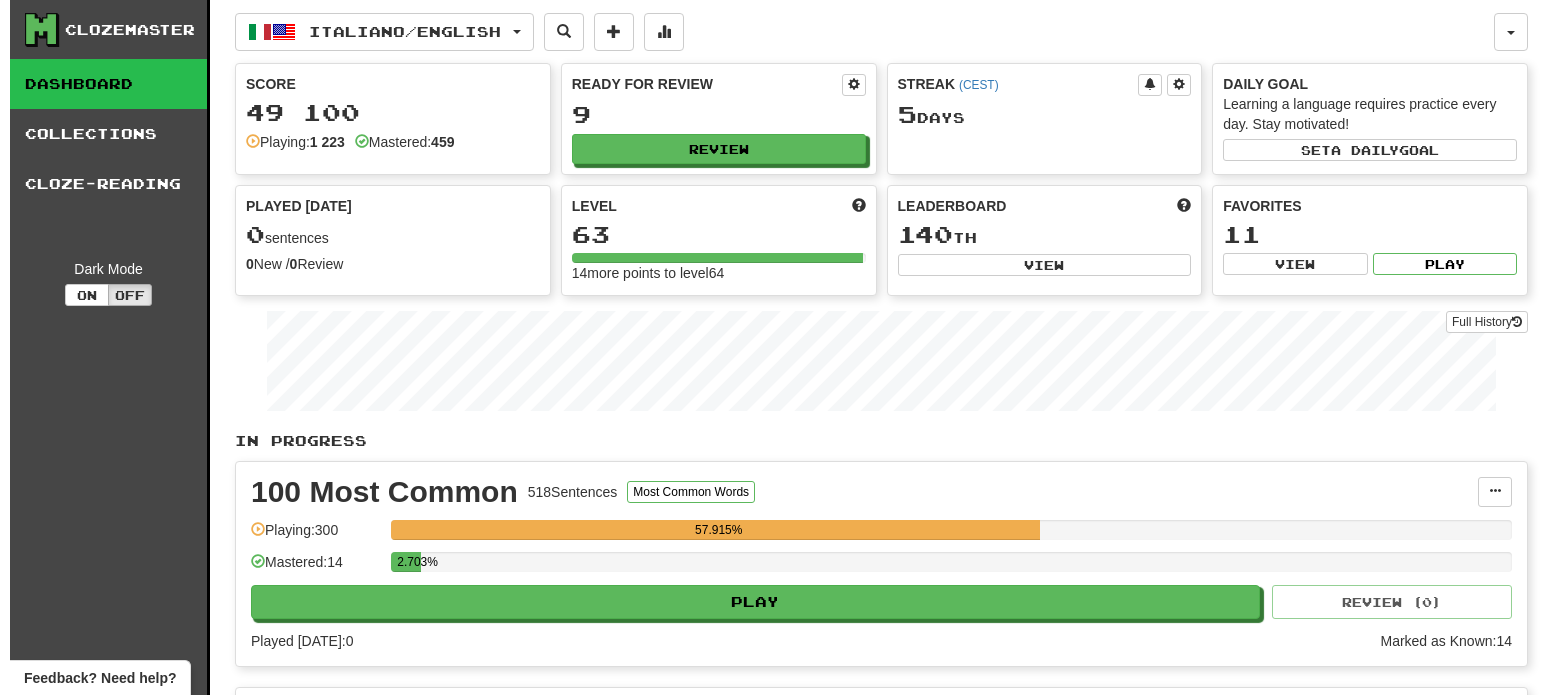 scroll, scrollTop: 0, scrollLeft: 0, axis: both 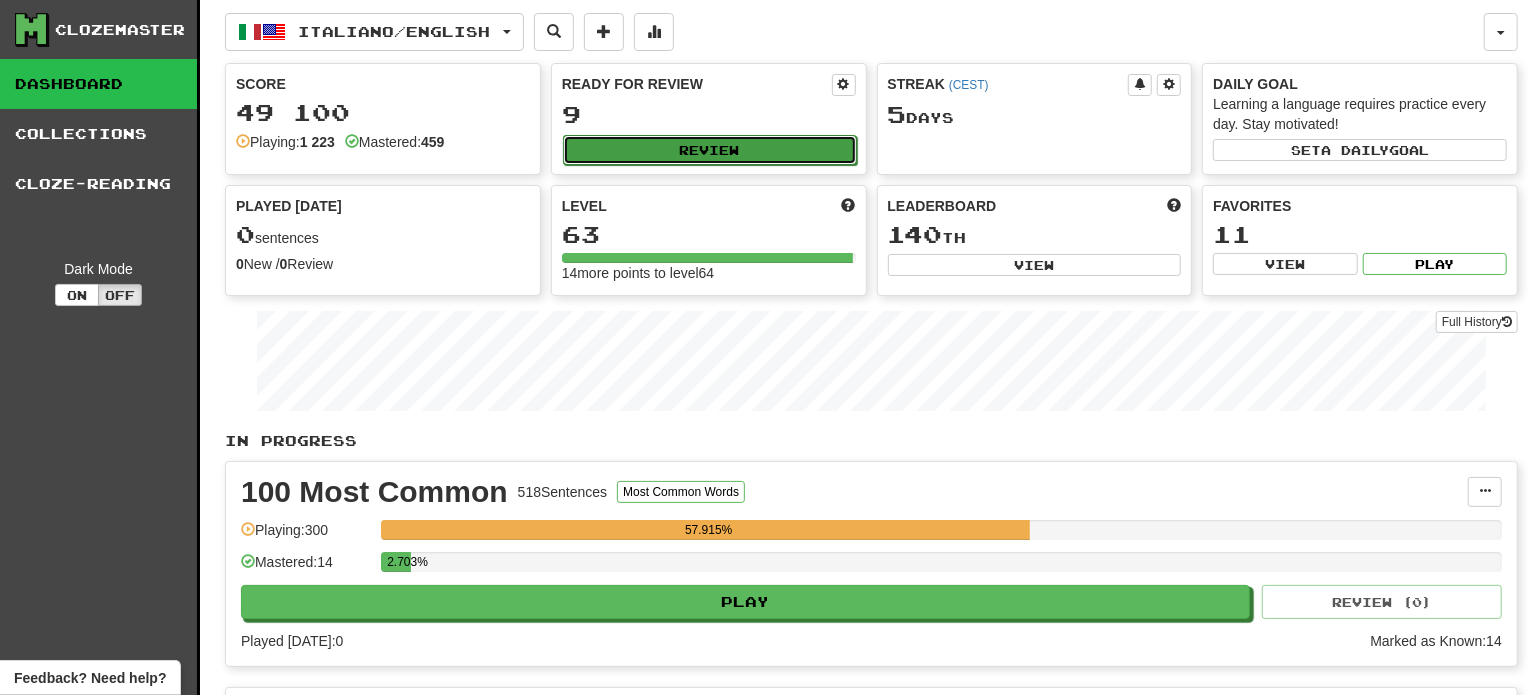 click on "Review" at bounding box center (710, 150) 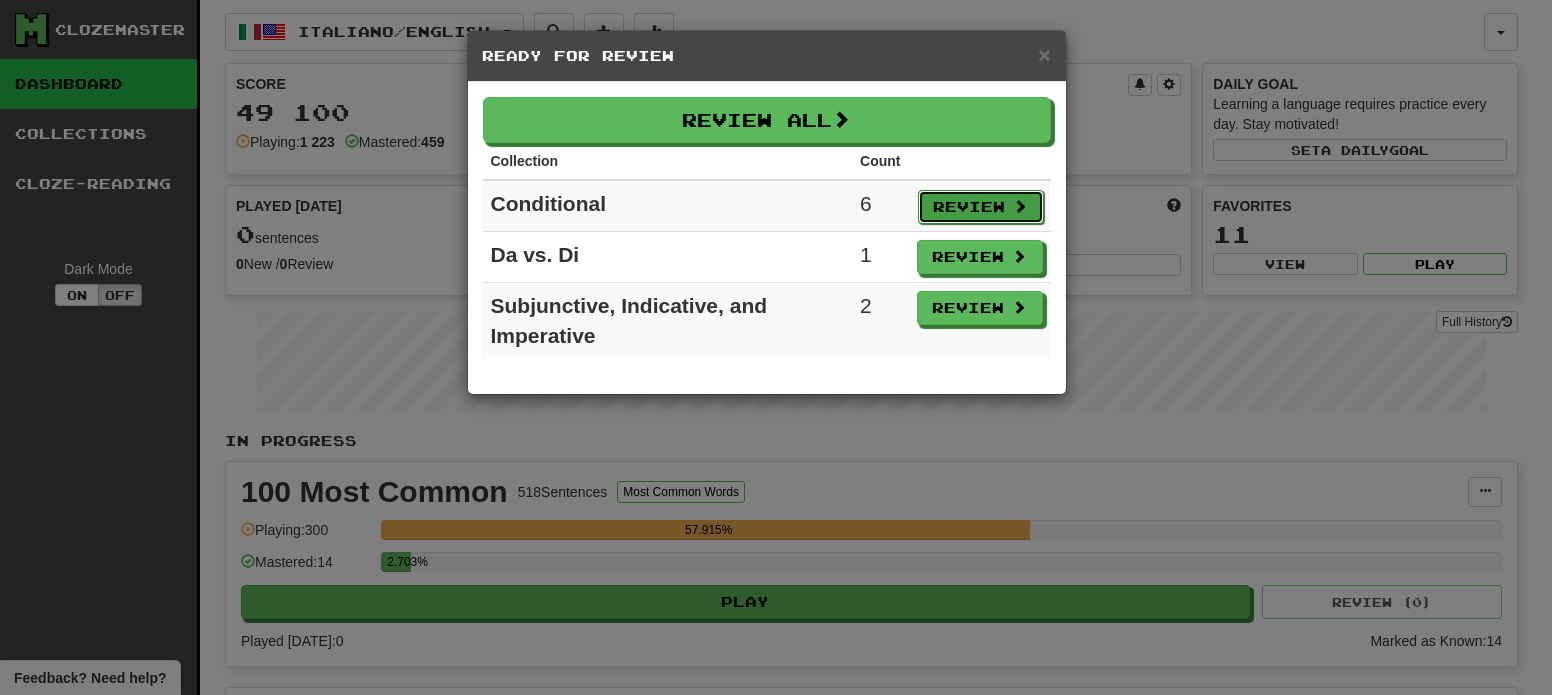 click on "Review" at bounding box center [981, 207] 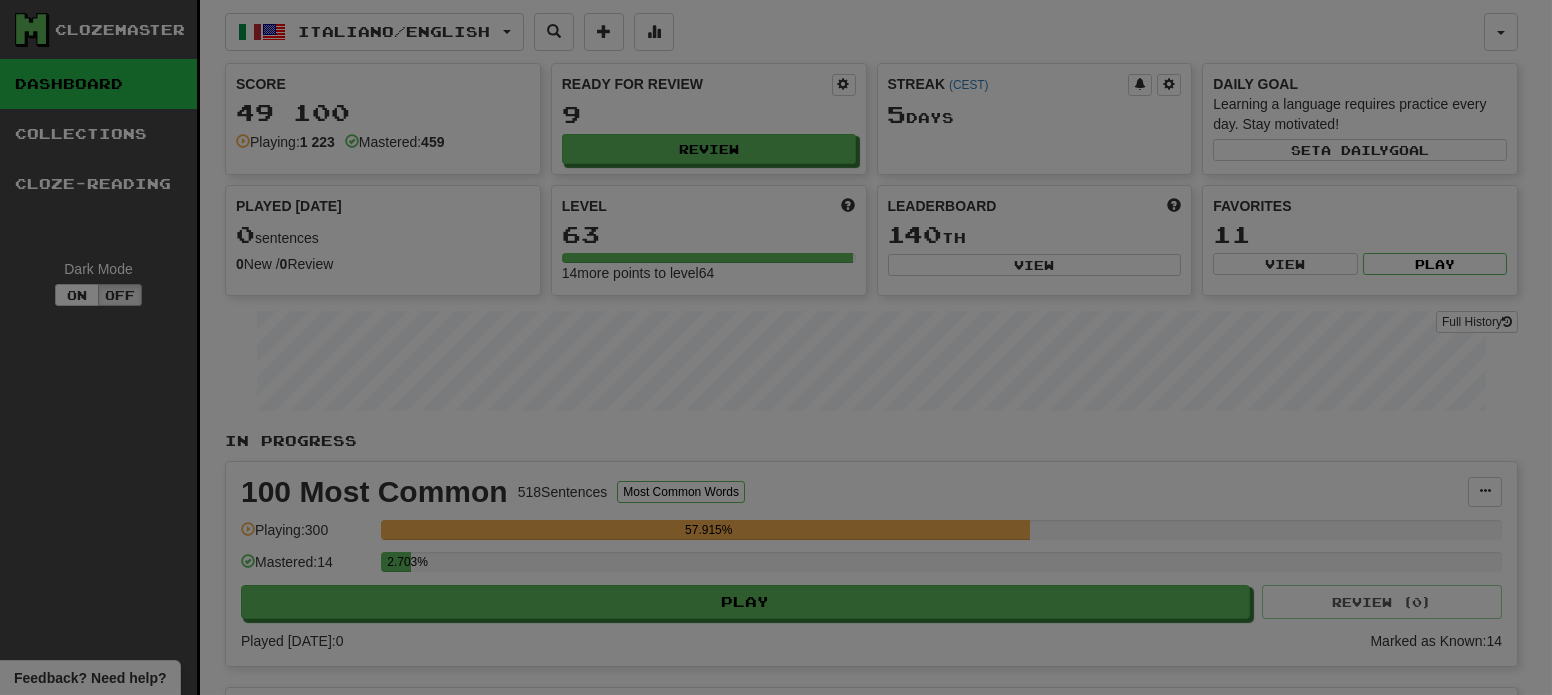 select on "**" 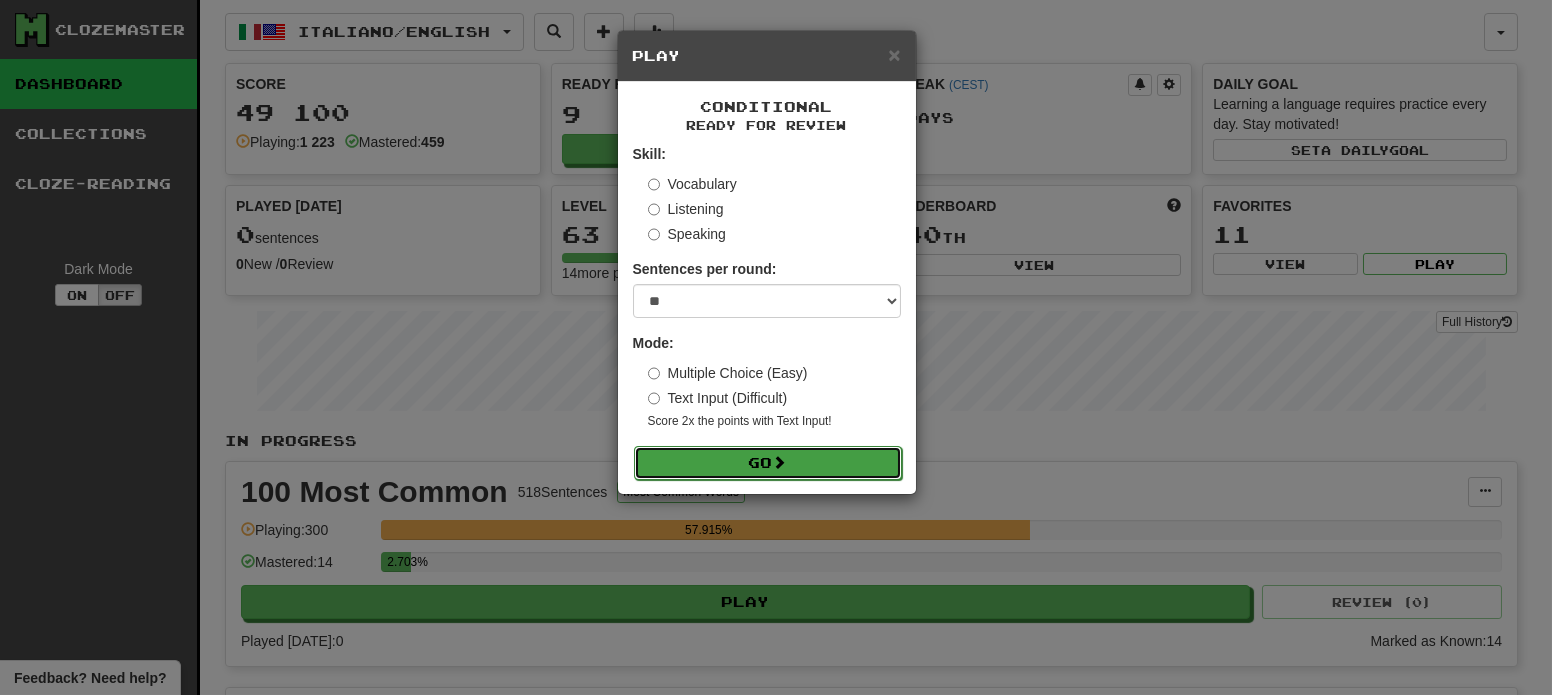 click on "Go" at bounding box center [768, 463] 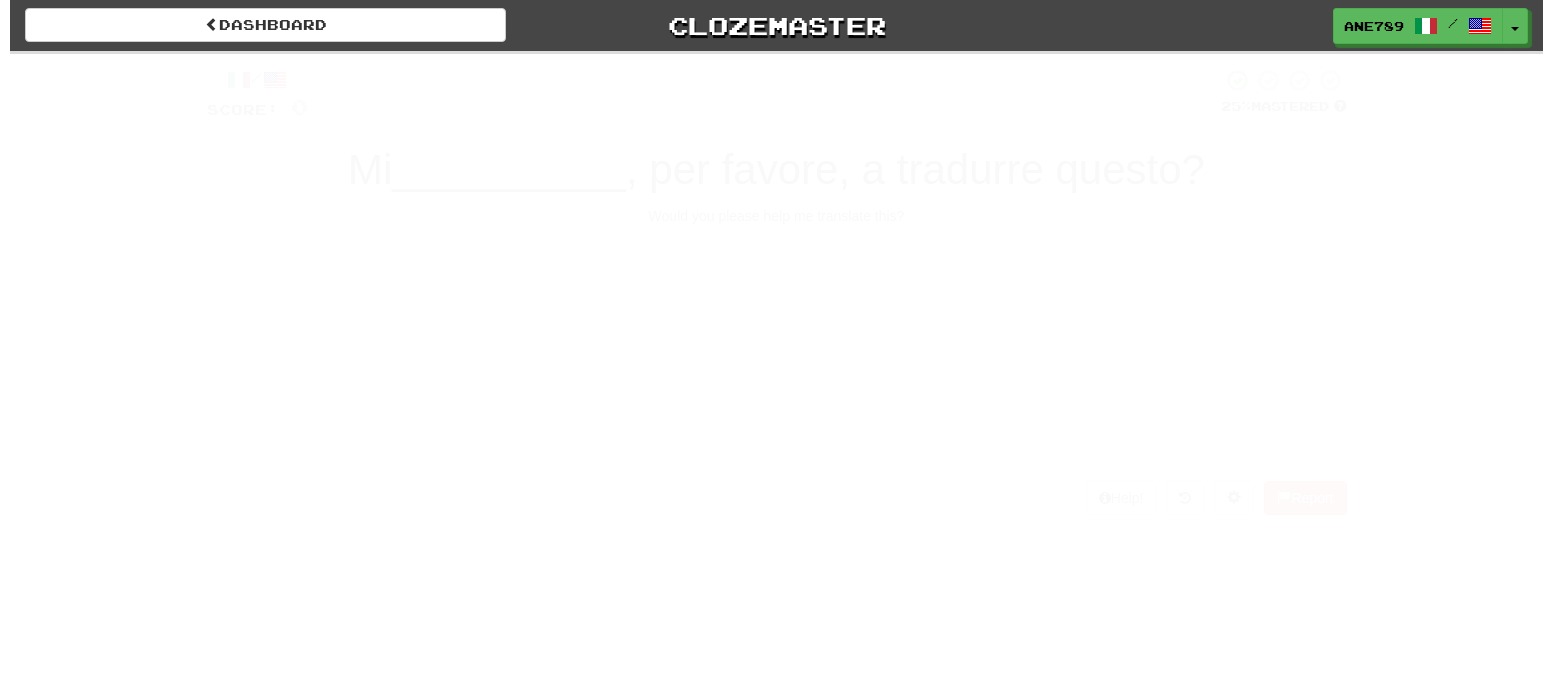 scroll, scrollTop: 0, scrollLeft: 0, axis: both 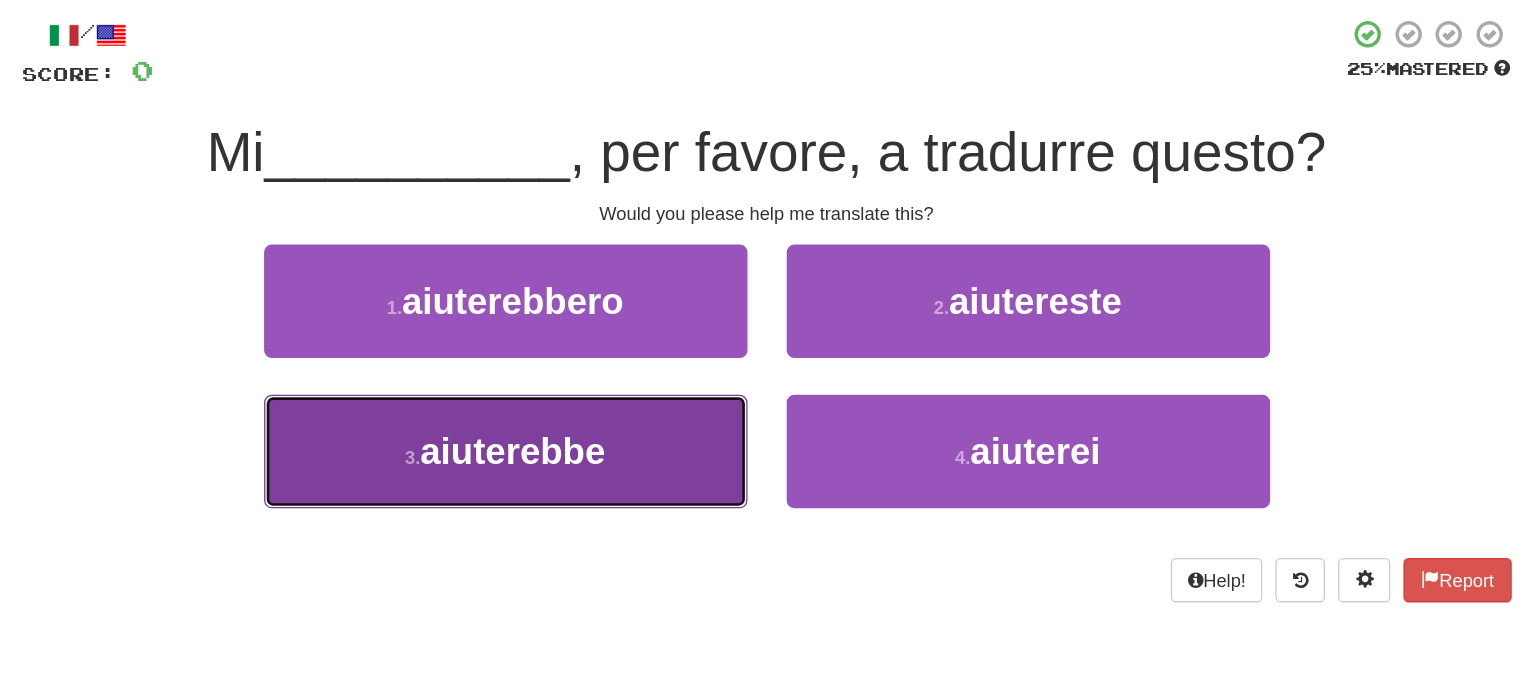 click on "3 .  aiuterebbe" at bounding box center [567, 453] 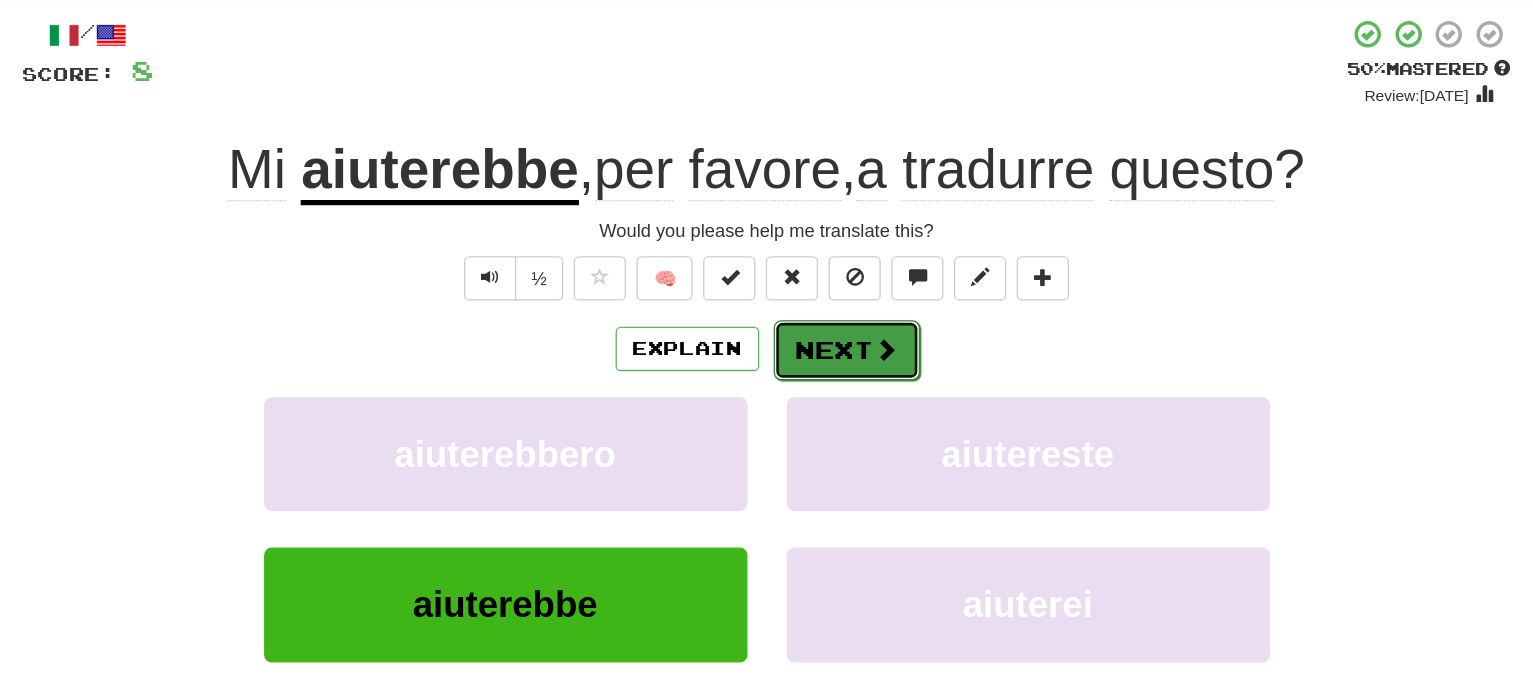 click on "Next" at bounding box center (828, 376) 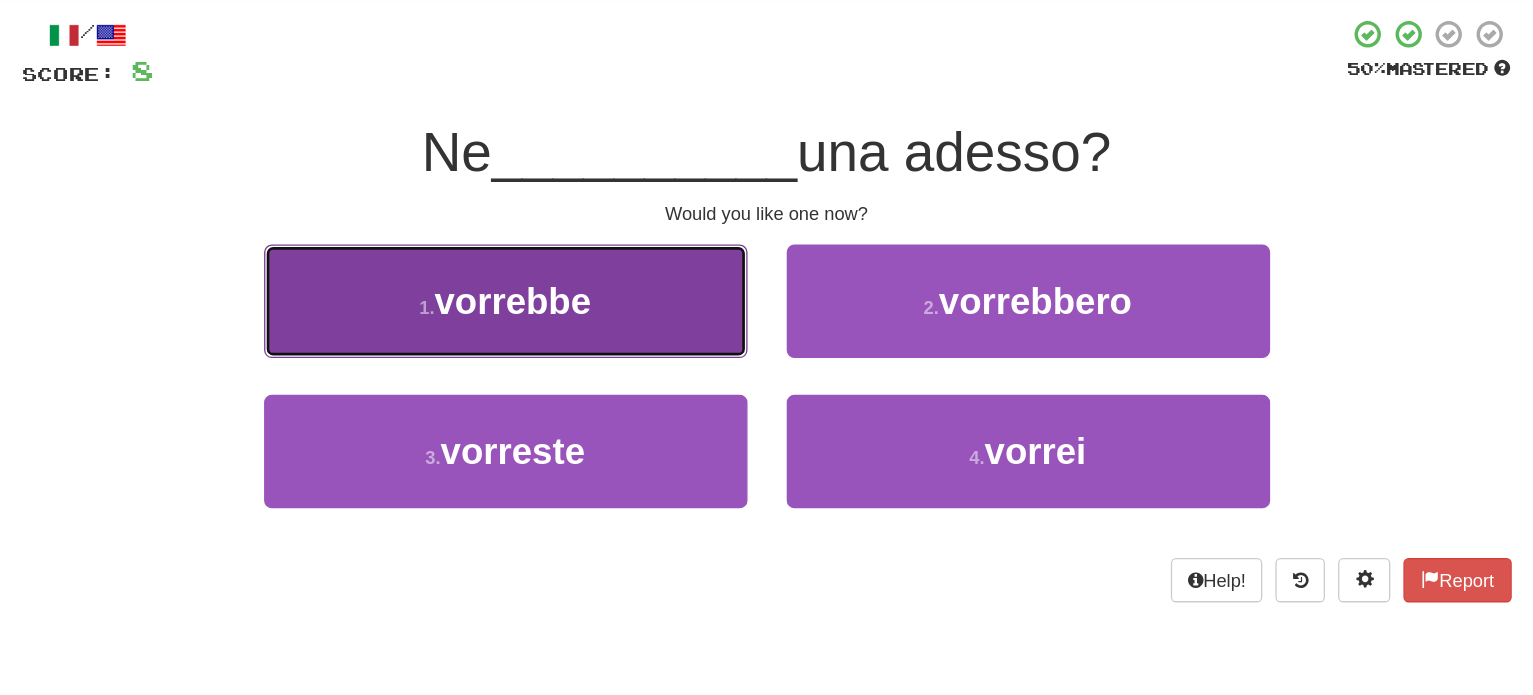 click on "1 .  vorrebbe" at bounding box center (567, 338) 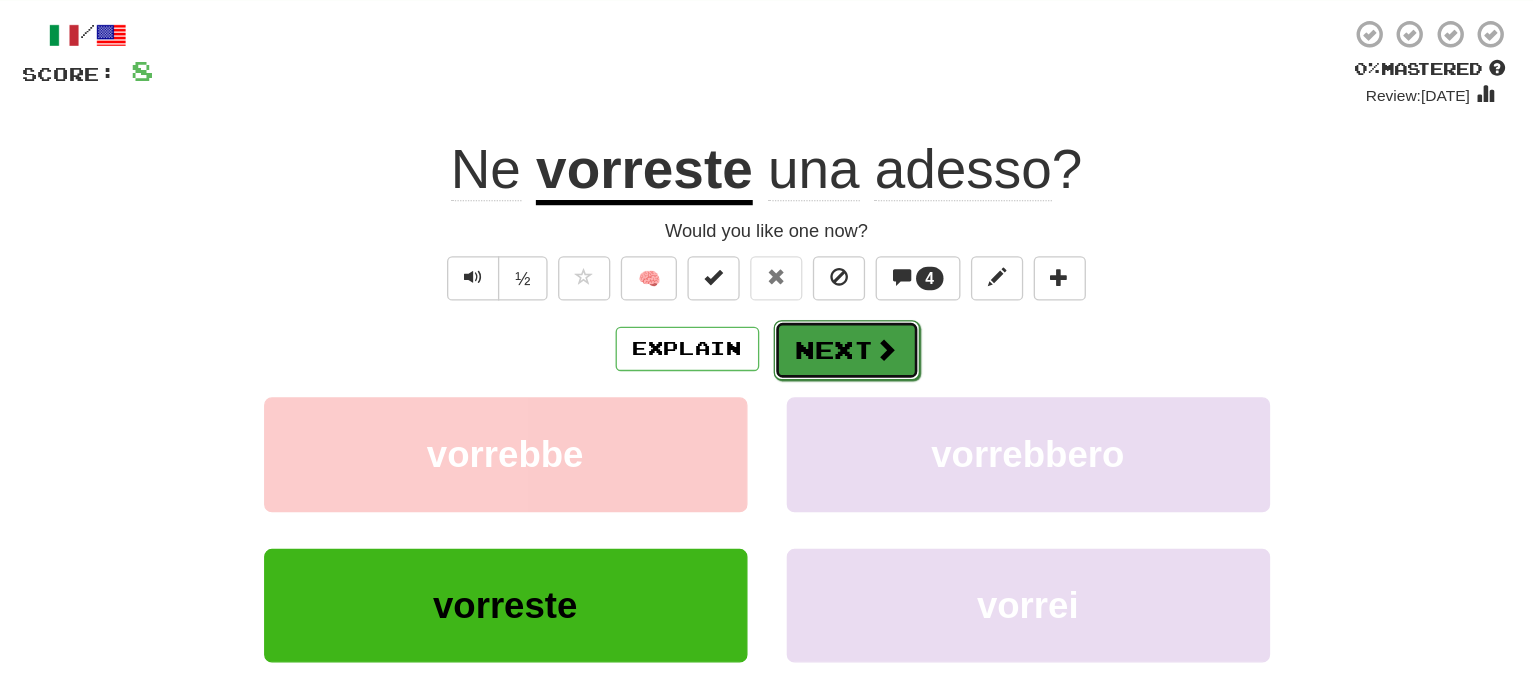 click on "Next" at bounding box center [828, 376] 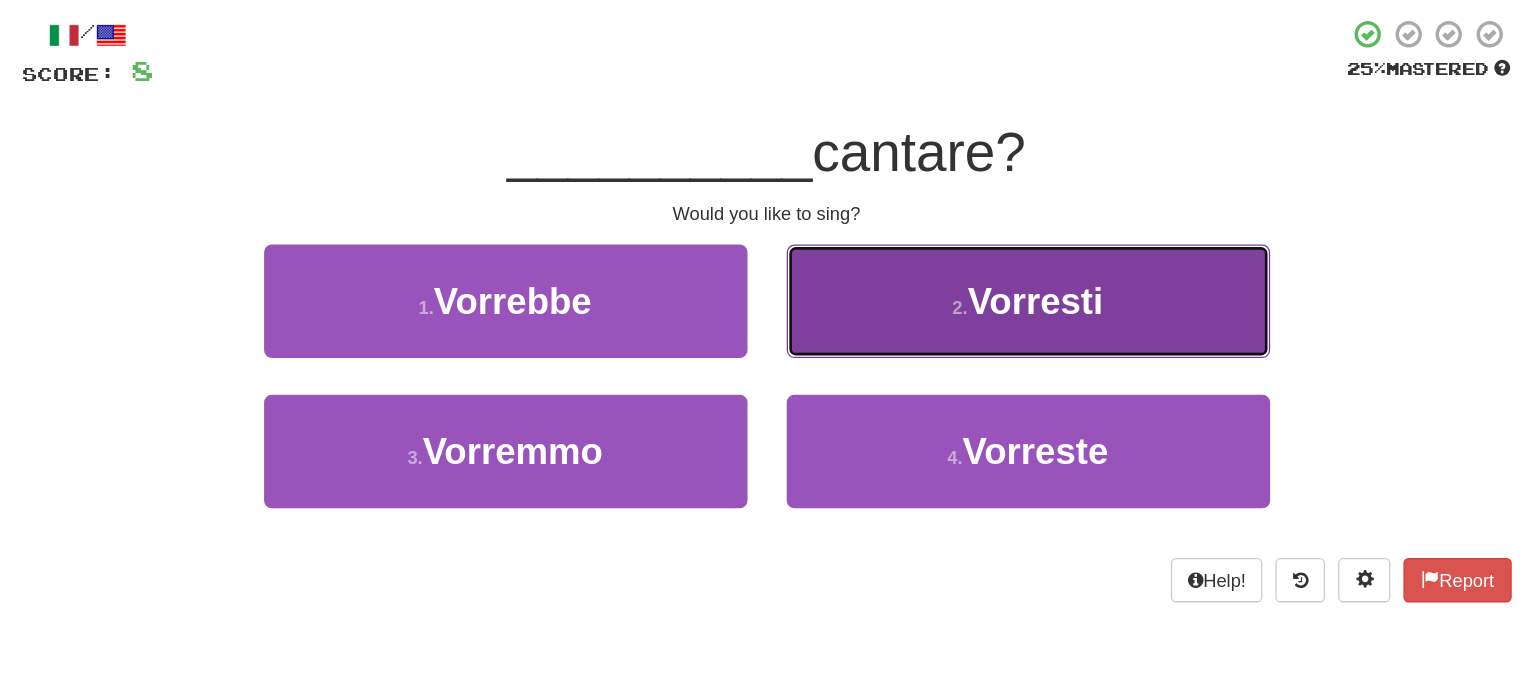 click on "2 .  Vorresti" at bounding box center [967, 338] 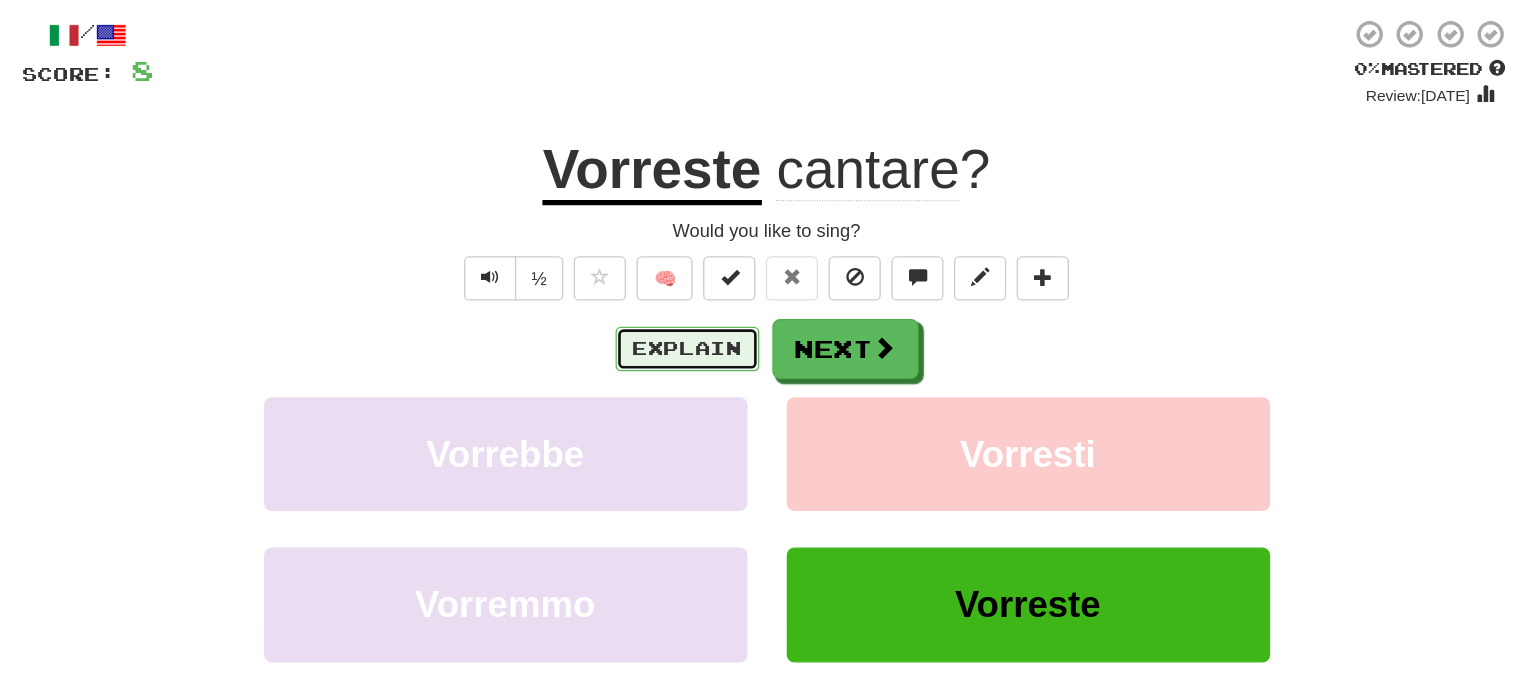 click on "Explain" at bounding box center [706, 375] 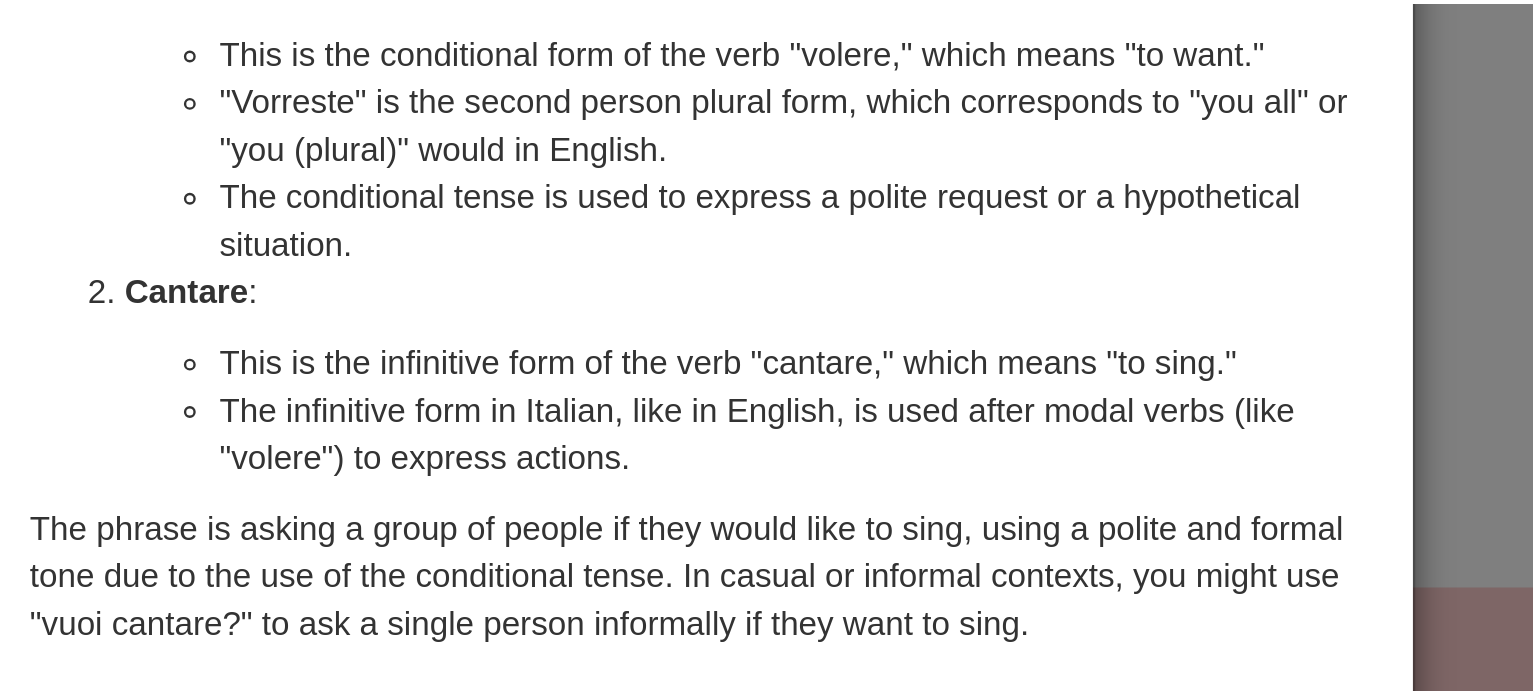scroll, scrollTop: 0, scrollLeft: 0, axis: both 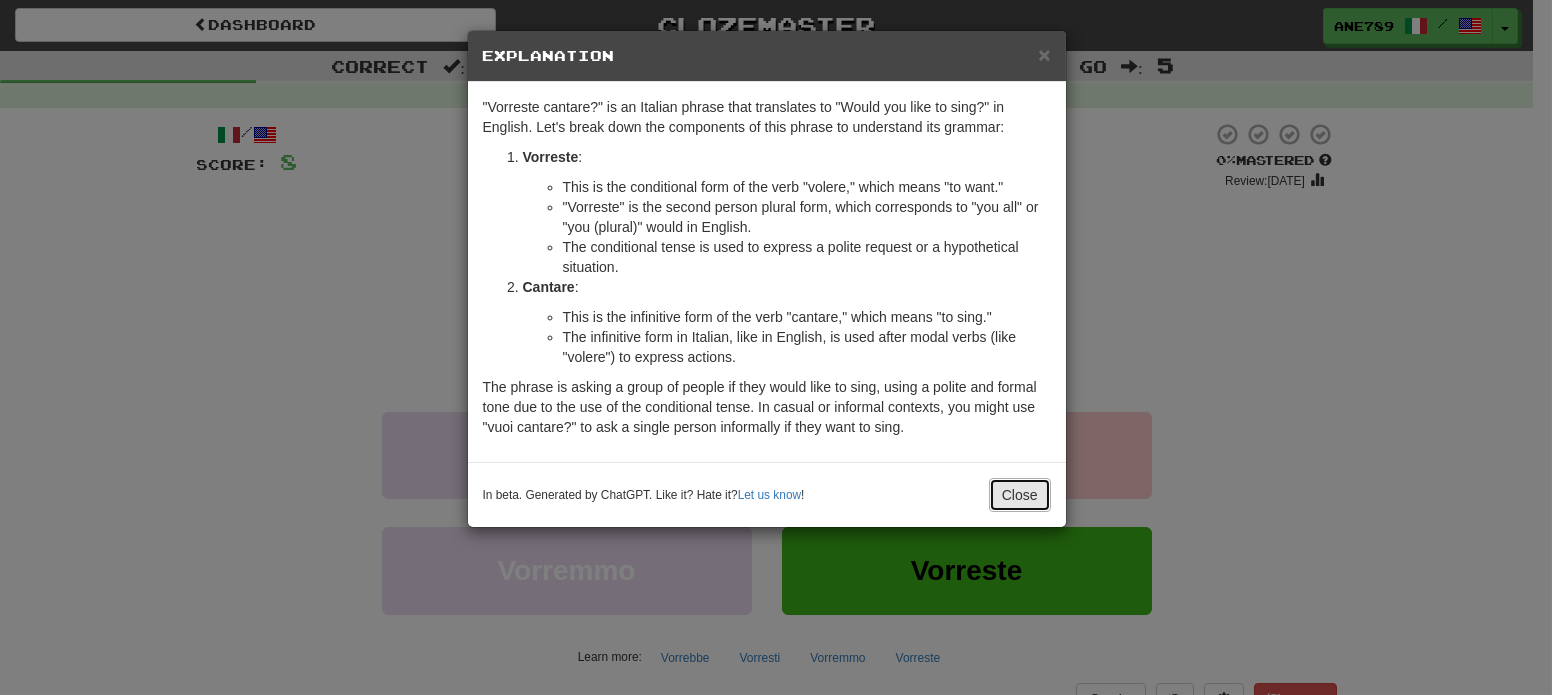 click on "Close" at bounding box center [1020, 495] 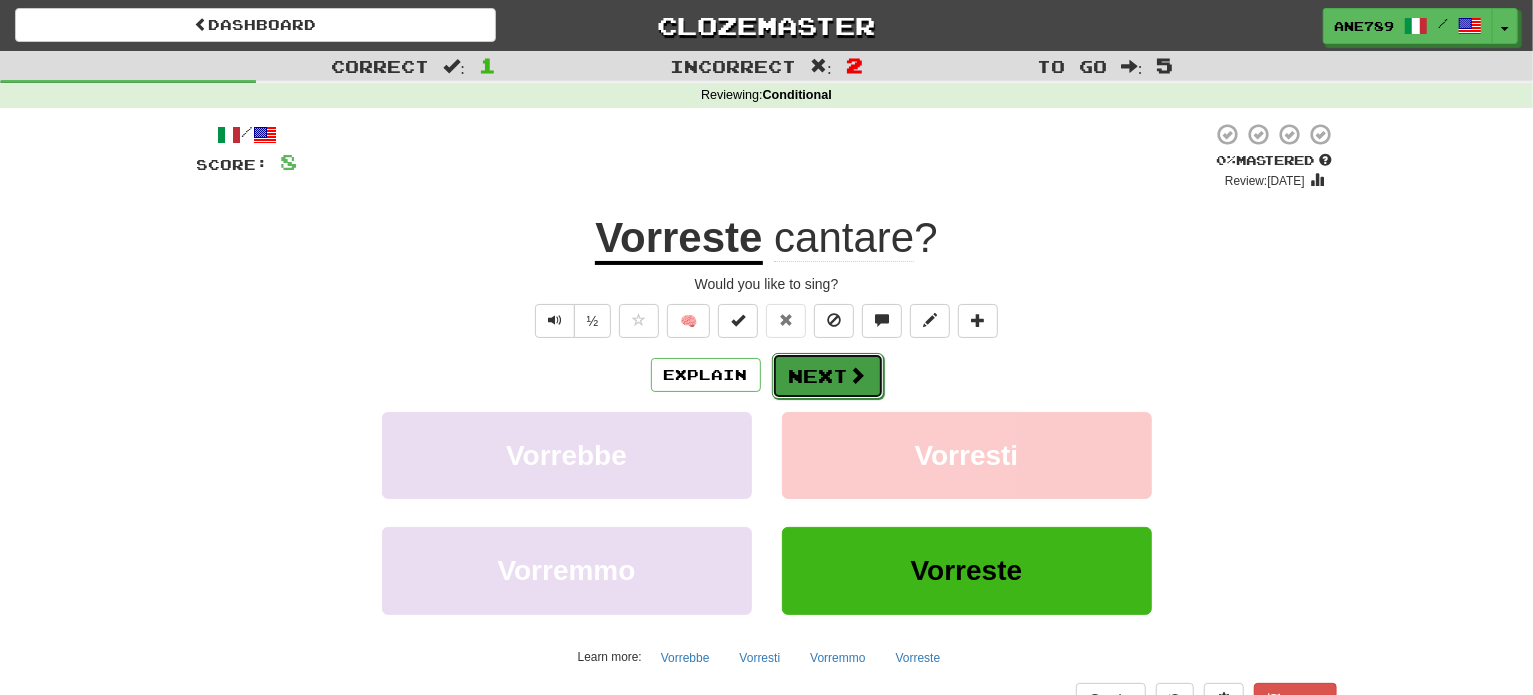 click on "Next" at bounding box center [828, 376] 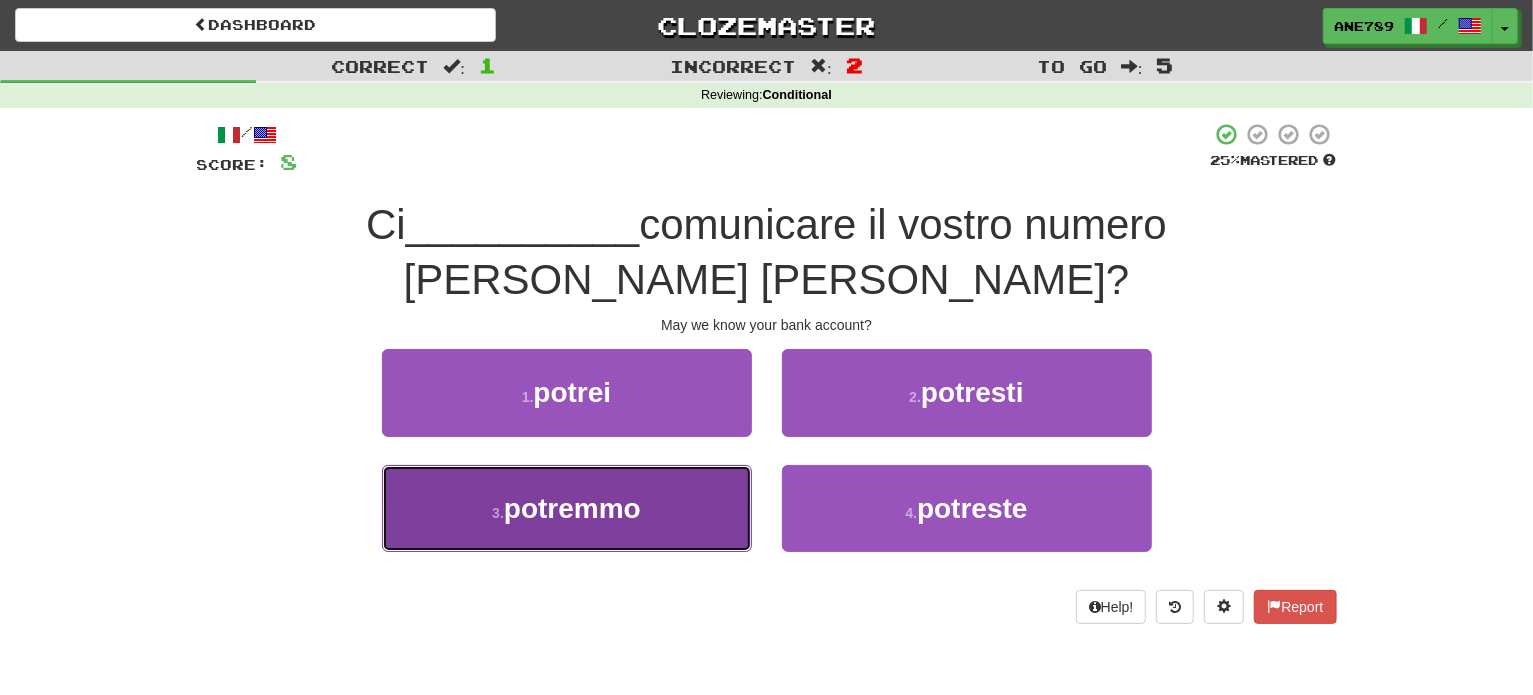 click on "3 .  potremmo" at bounding box center [567, 508] 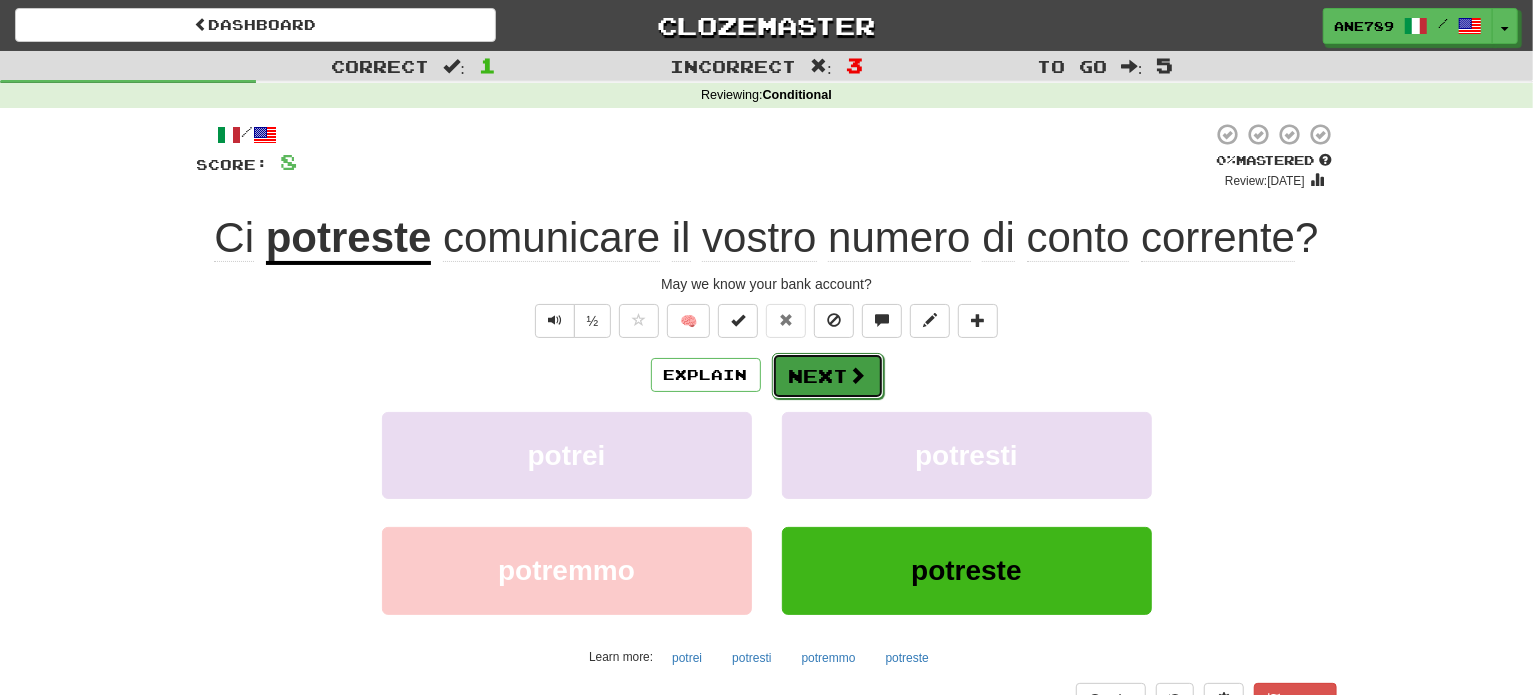 click at bounding box center (858, 375) 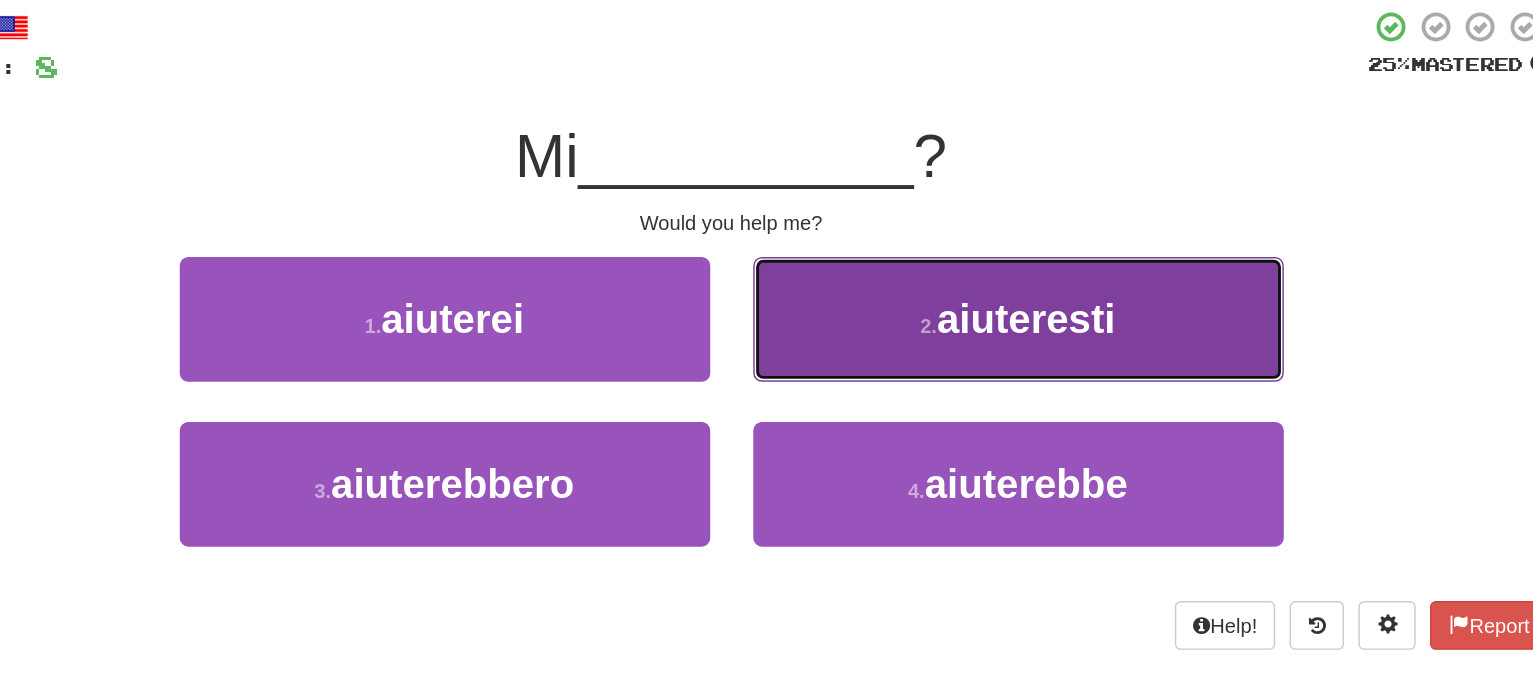 click on "2 .  aiuteresti" at bounding box center [967, 338] 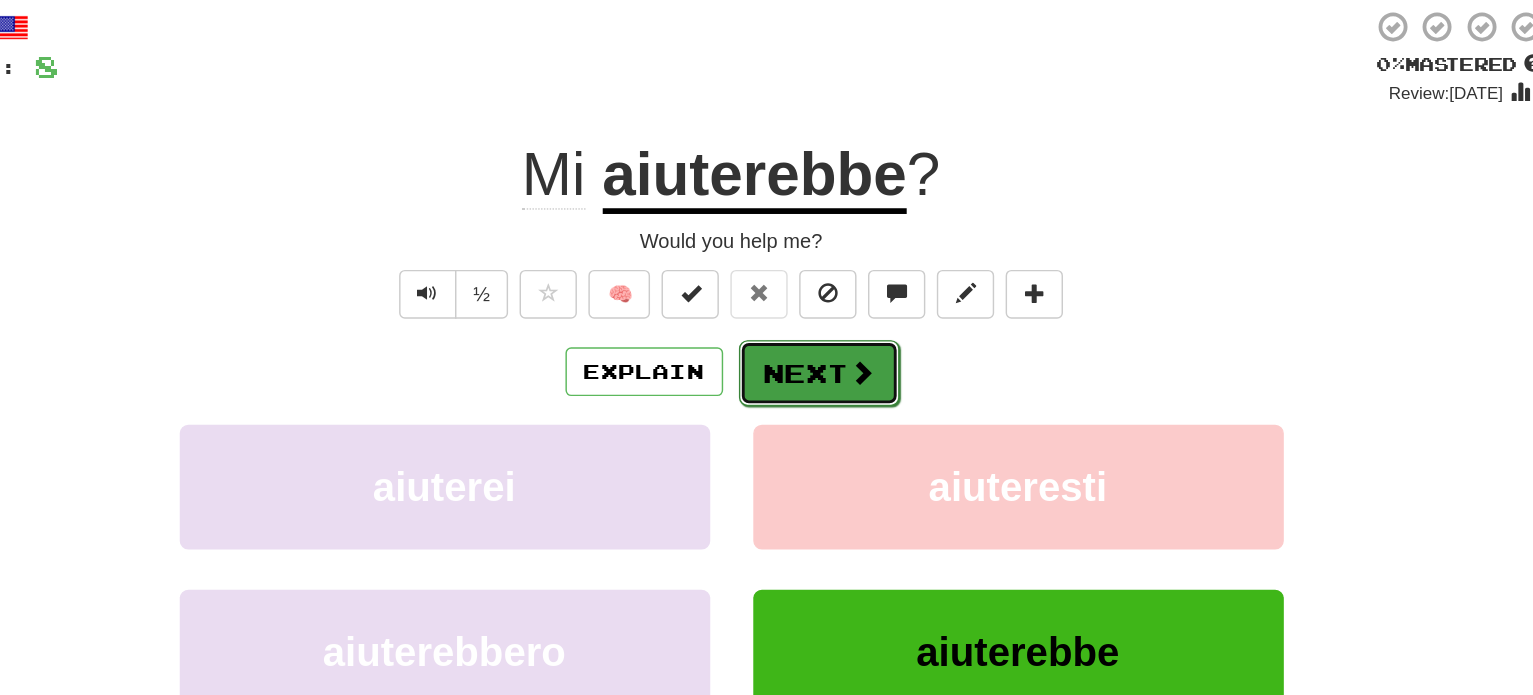 click at bounding box center [858, 375] 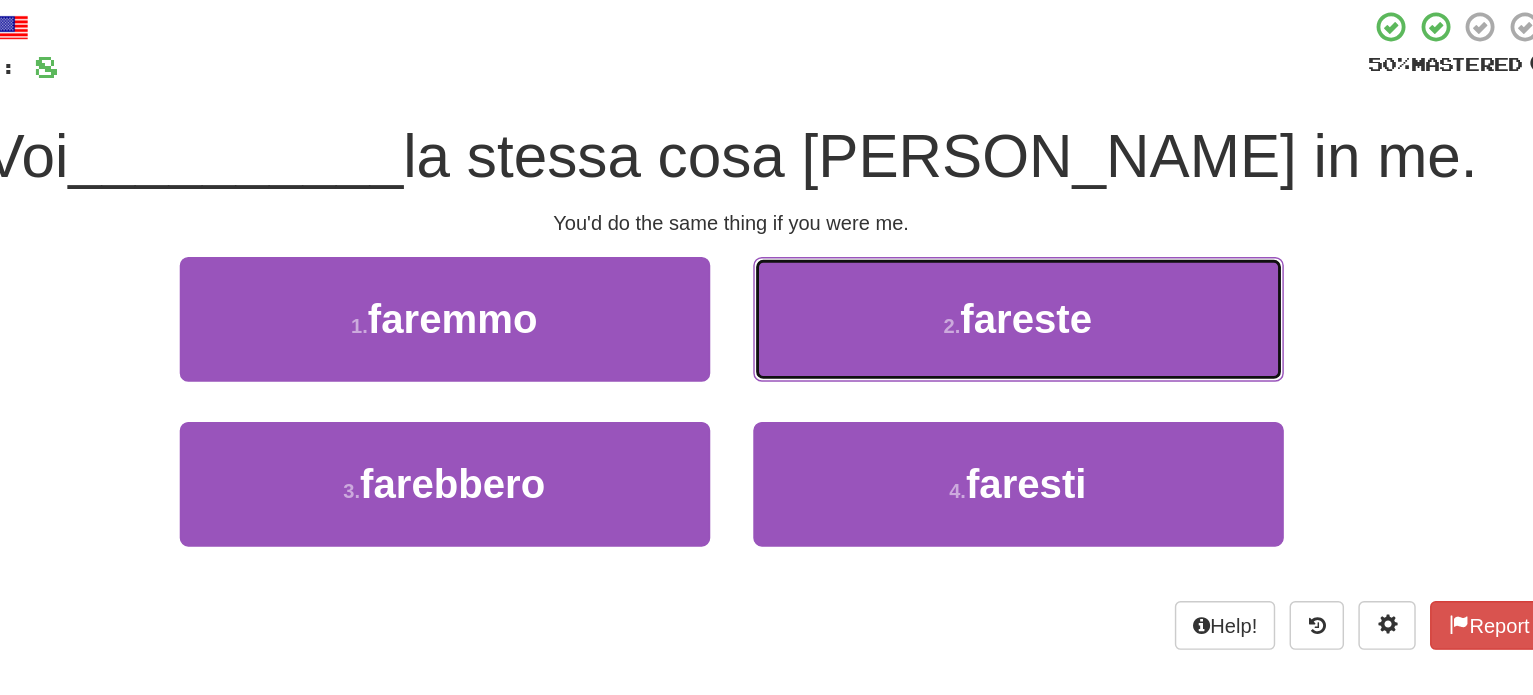 click on "2 .  fareste" at bounding box center [967, 338] 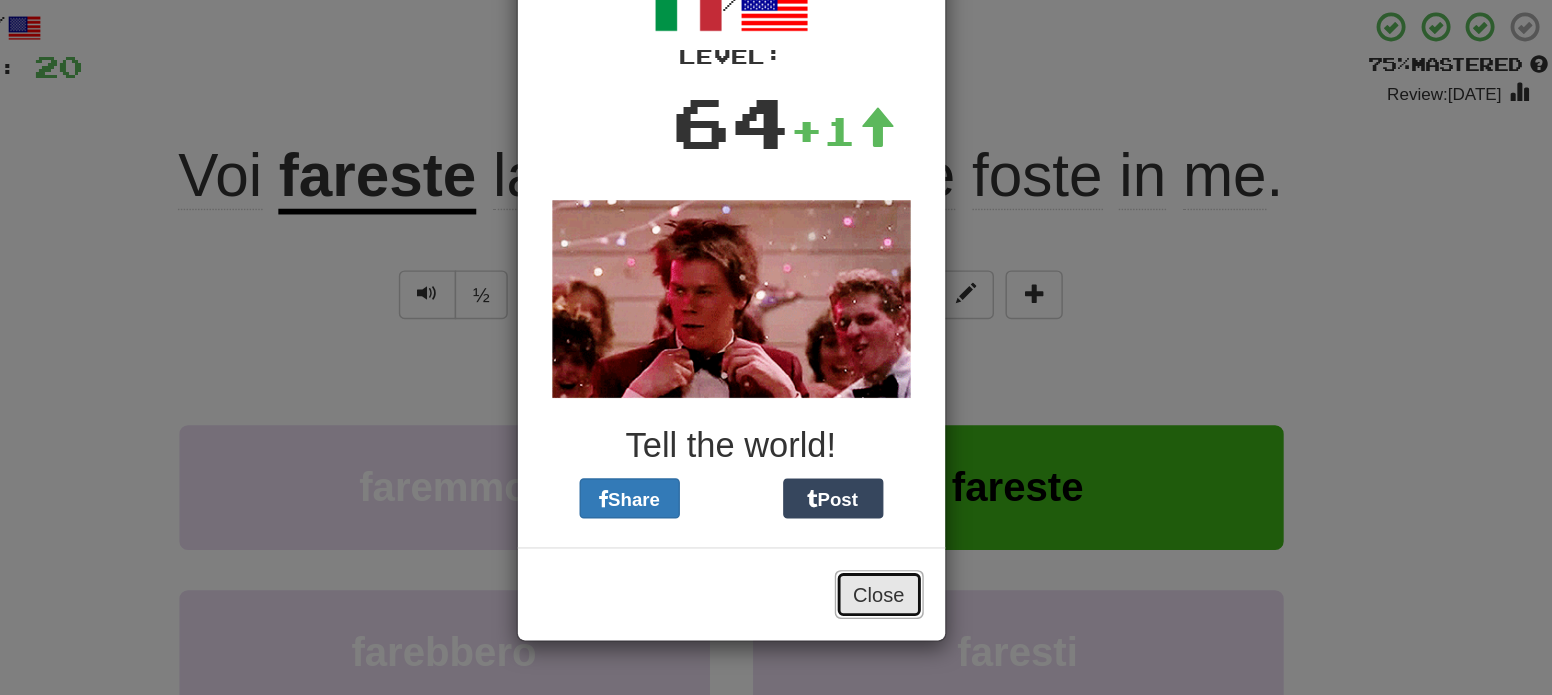 click on "Close" at bounding box center (870, 530) 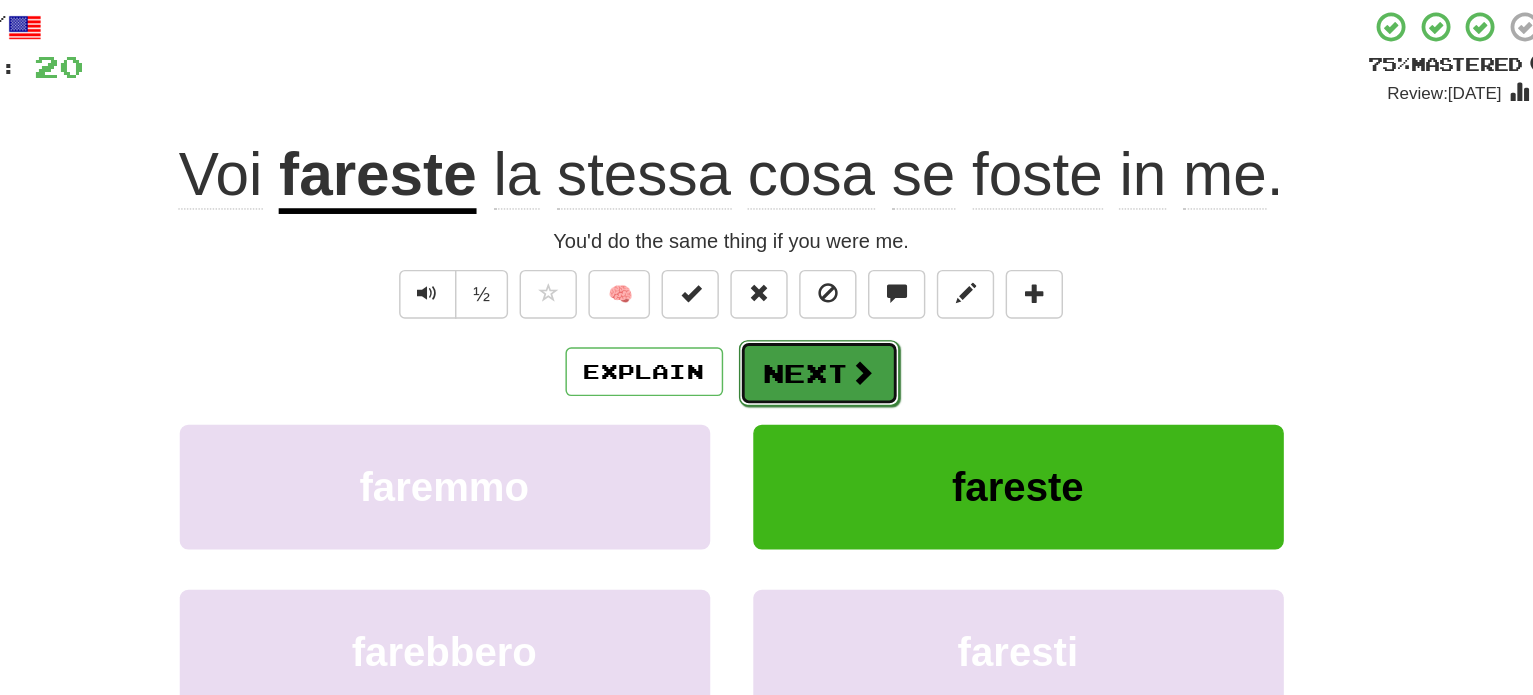 click on "Next" at bounding box center [828, 376] 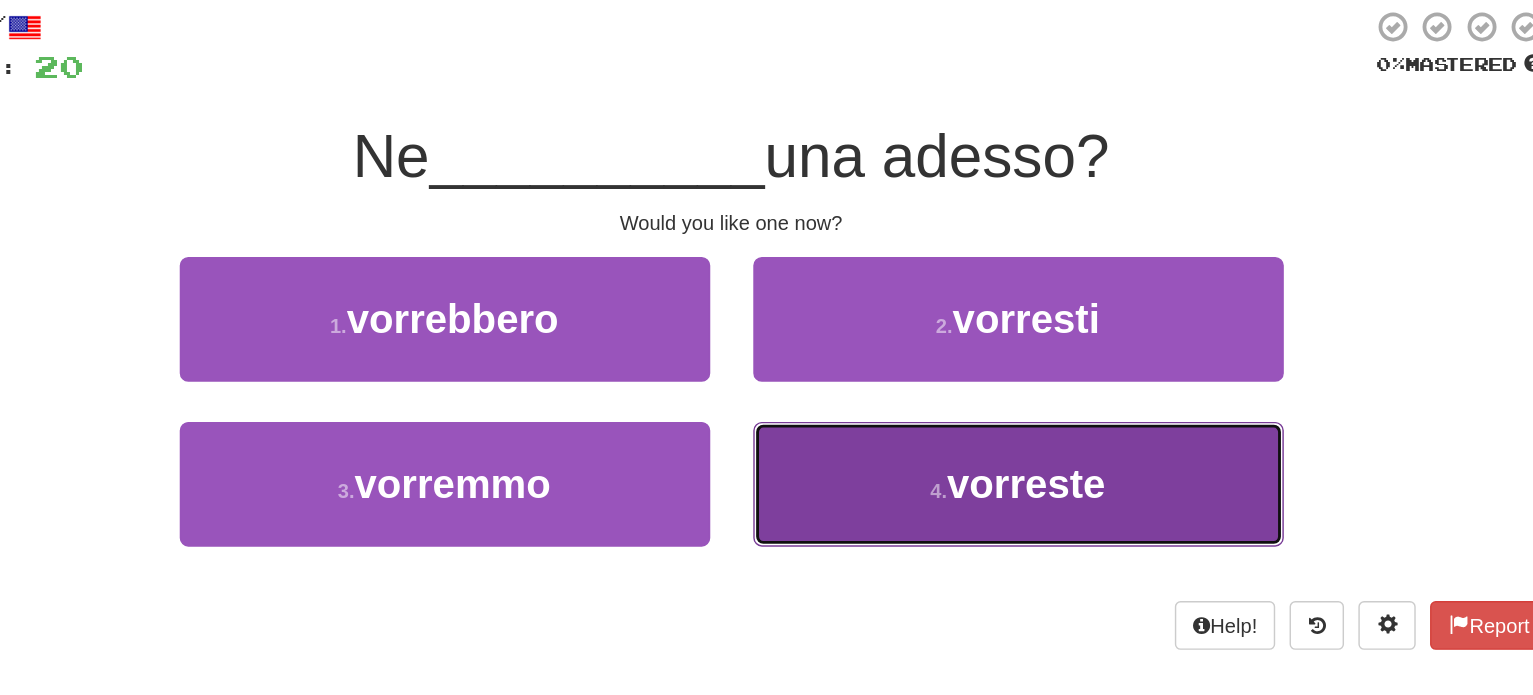 click on "4 .  vorreste" at bounding box center [967, 453] 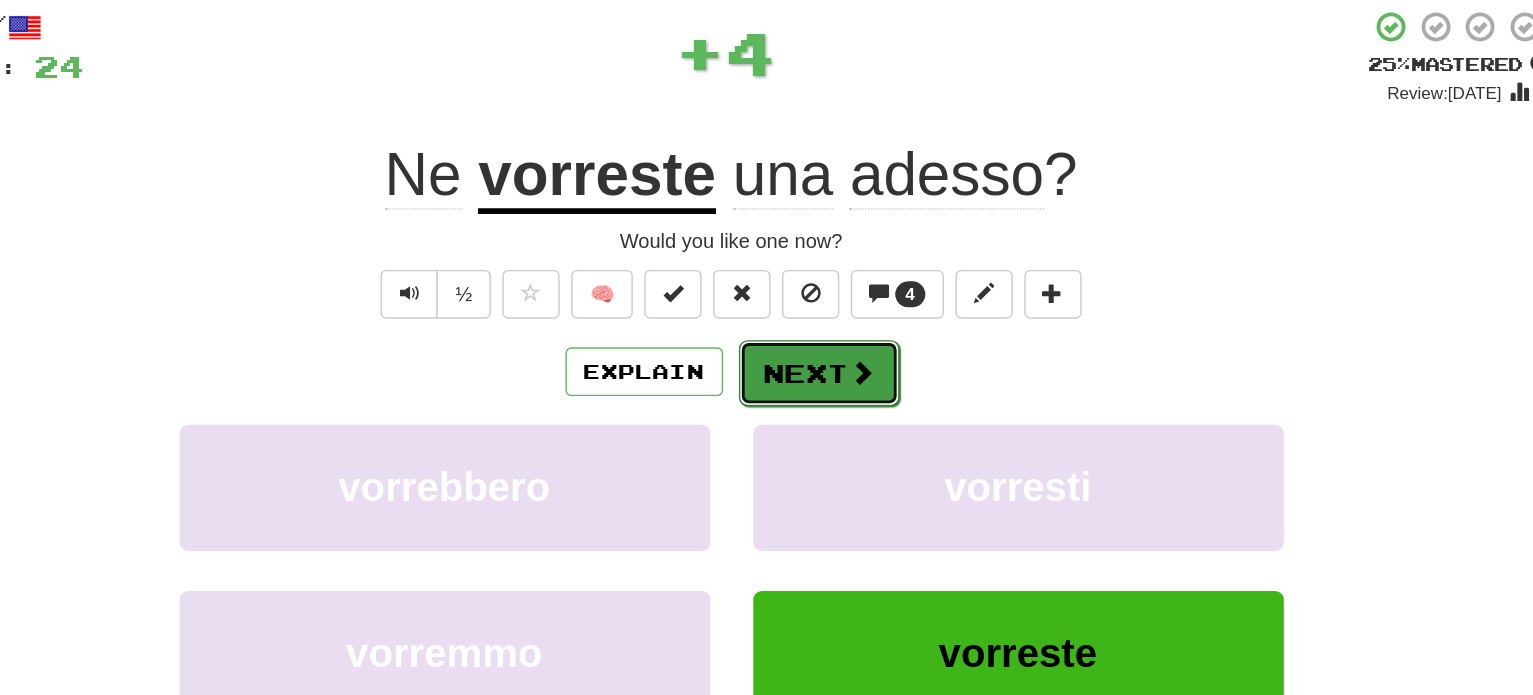 click at bounding box center (858, 375) 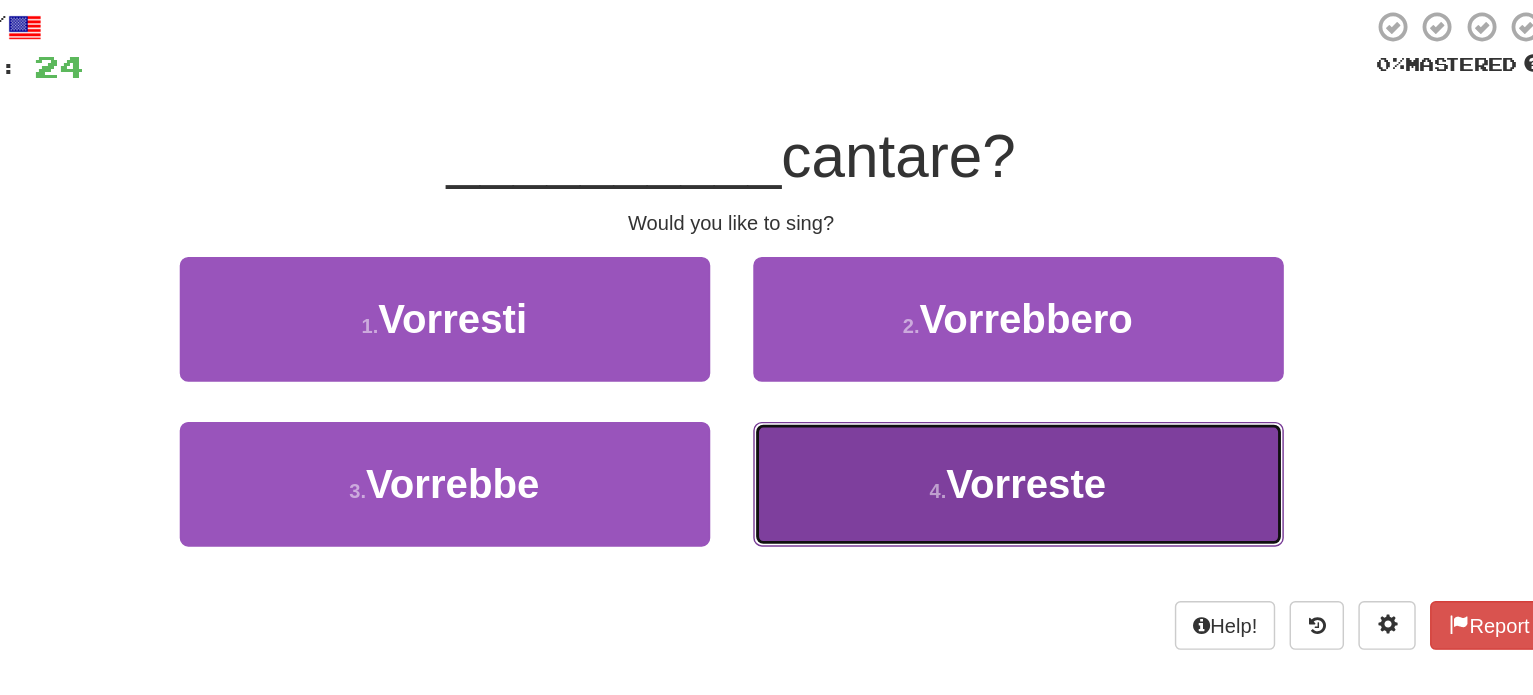 click on "4 .  Vorreste" at bounding box center [967, 453] 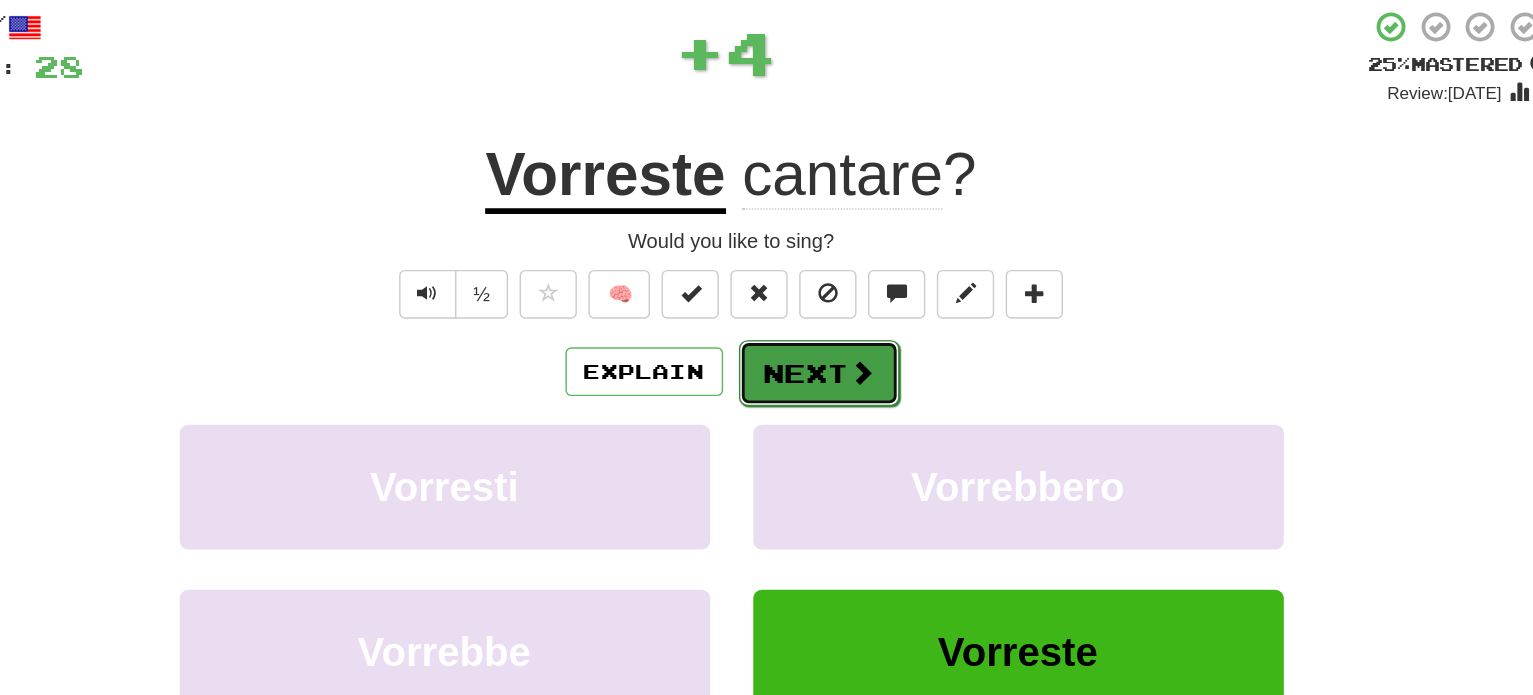 click on "Next" at bounding box center [828, 376] 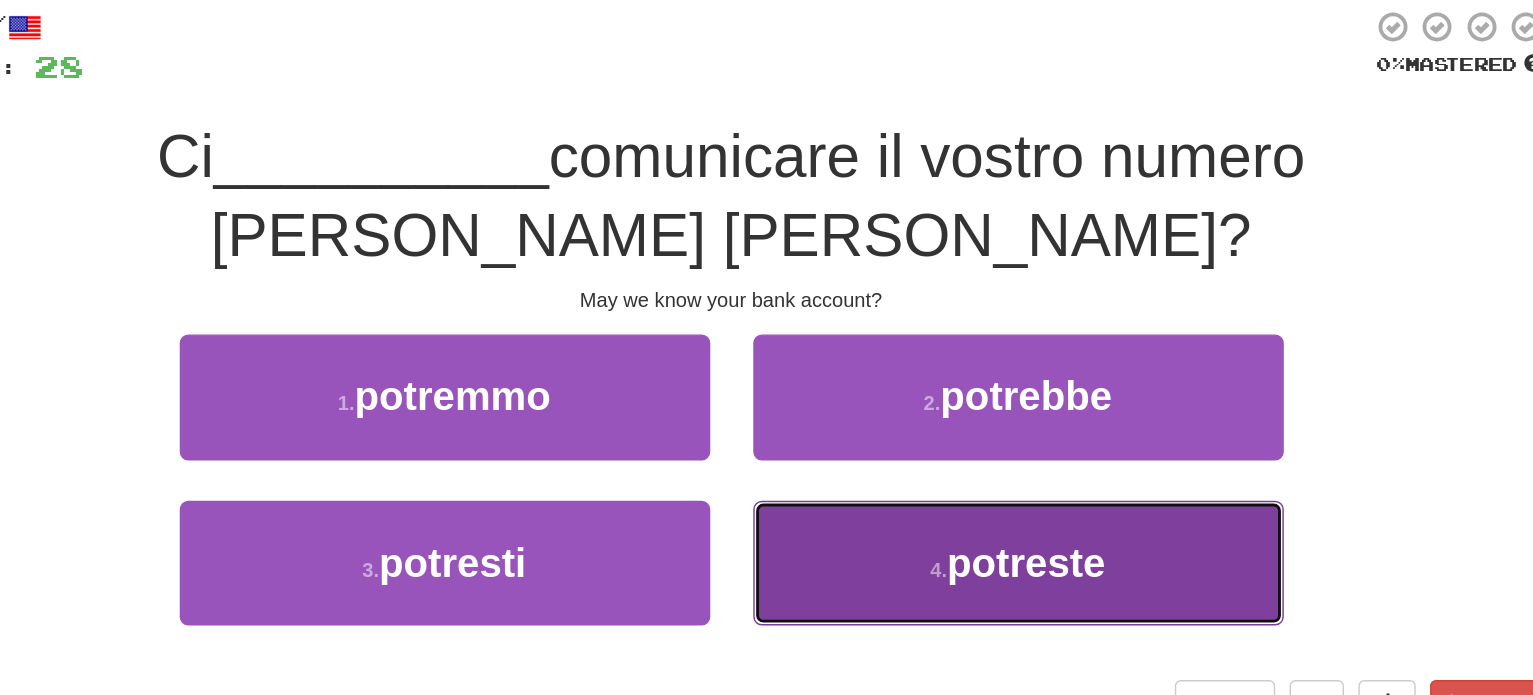 click on "4 .  potreste" at bounding box center [967, 508] 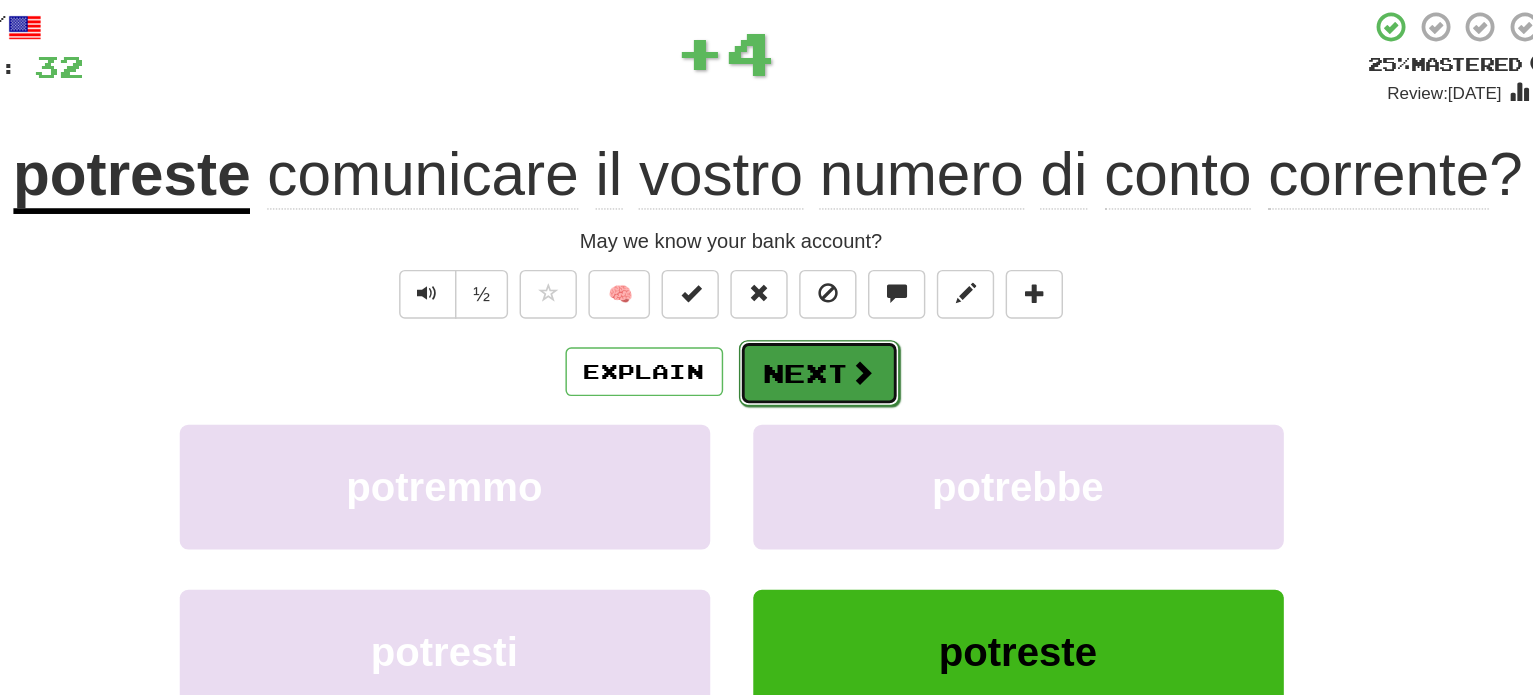 click on "Next" at bounding box center [828, 376] 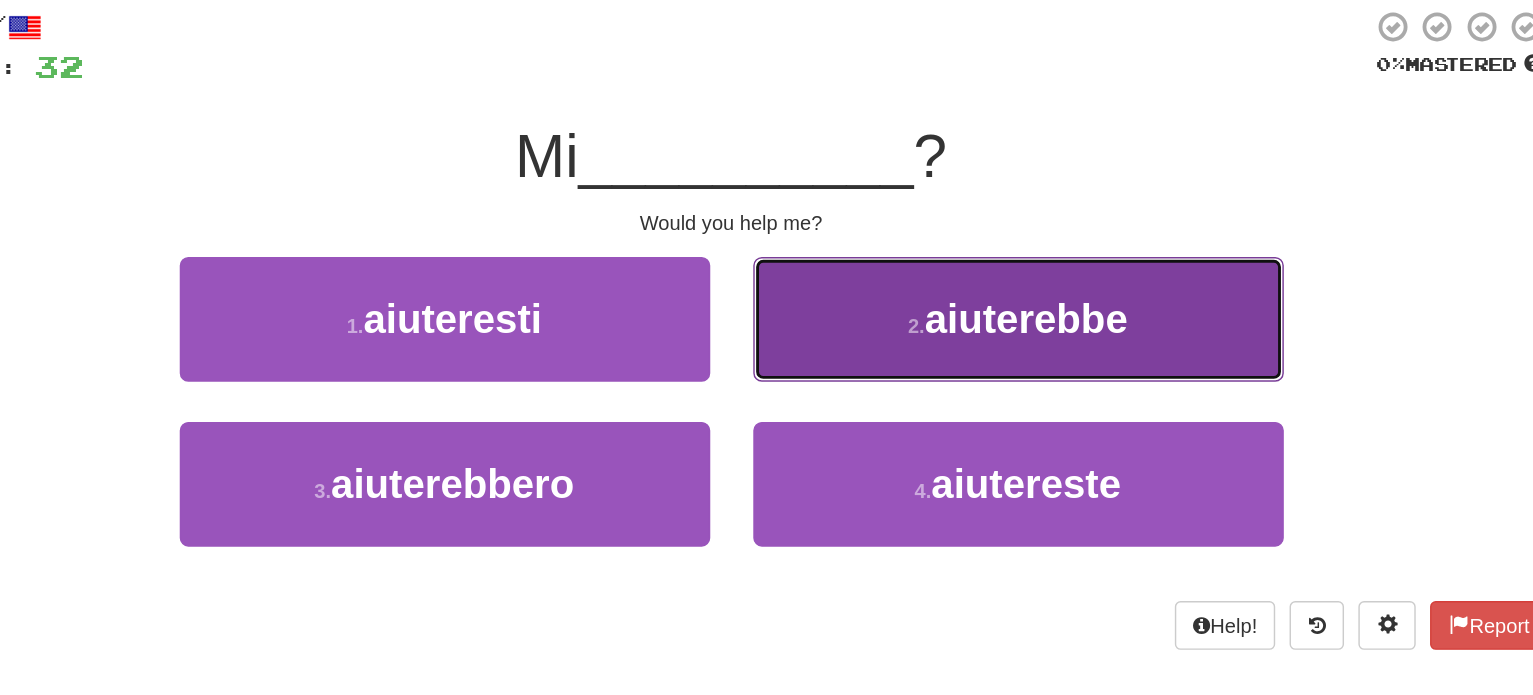 click on "2 .  aiuterebbe" at bounding box center (967, 338) 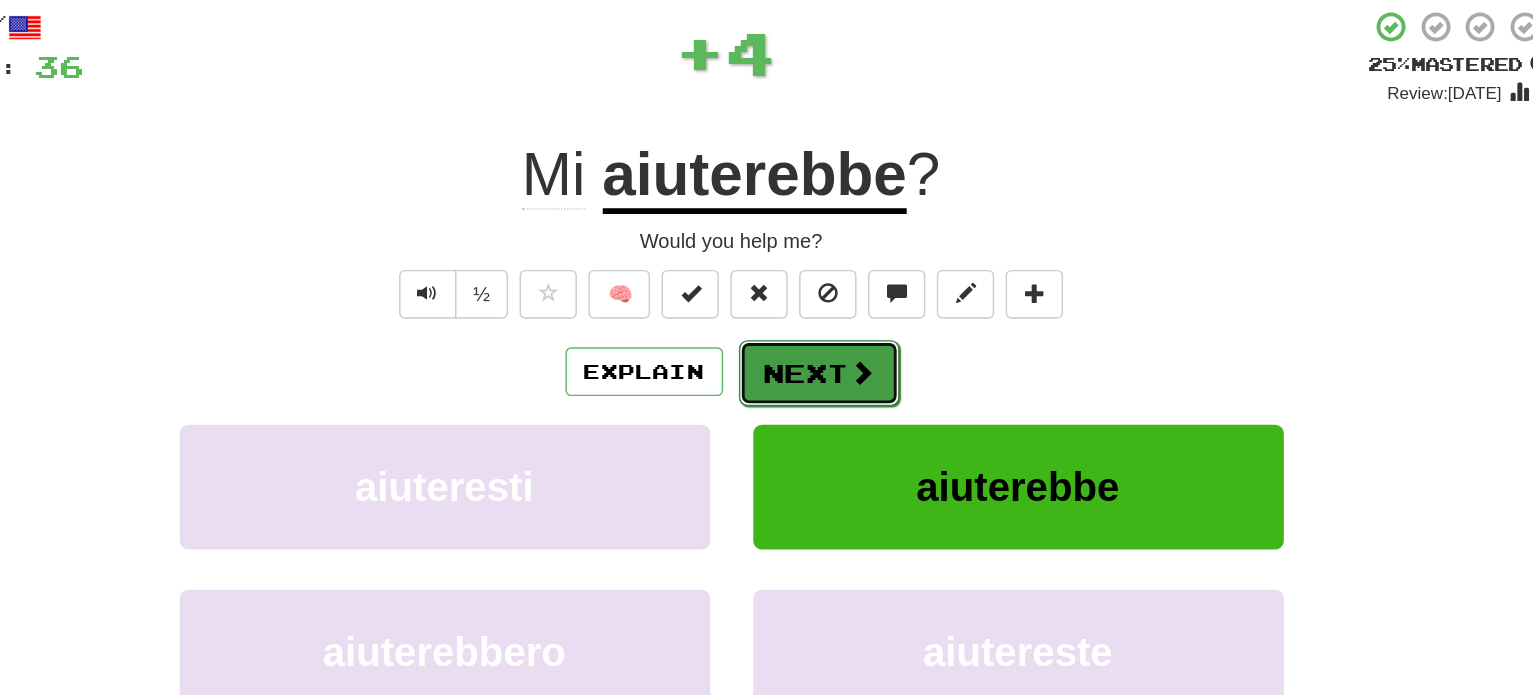 click at bounding box center [858, 375] 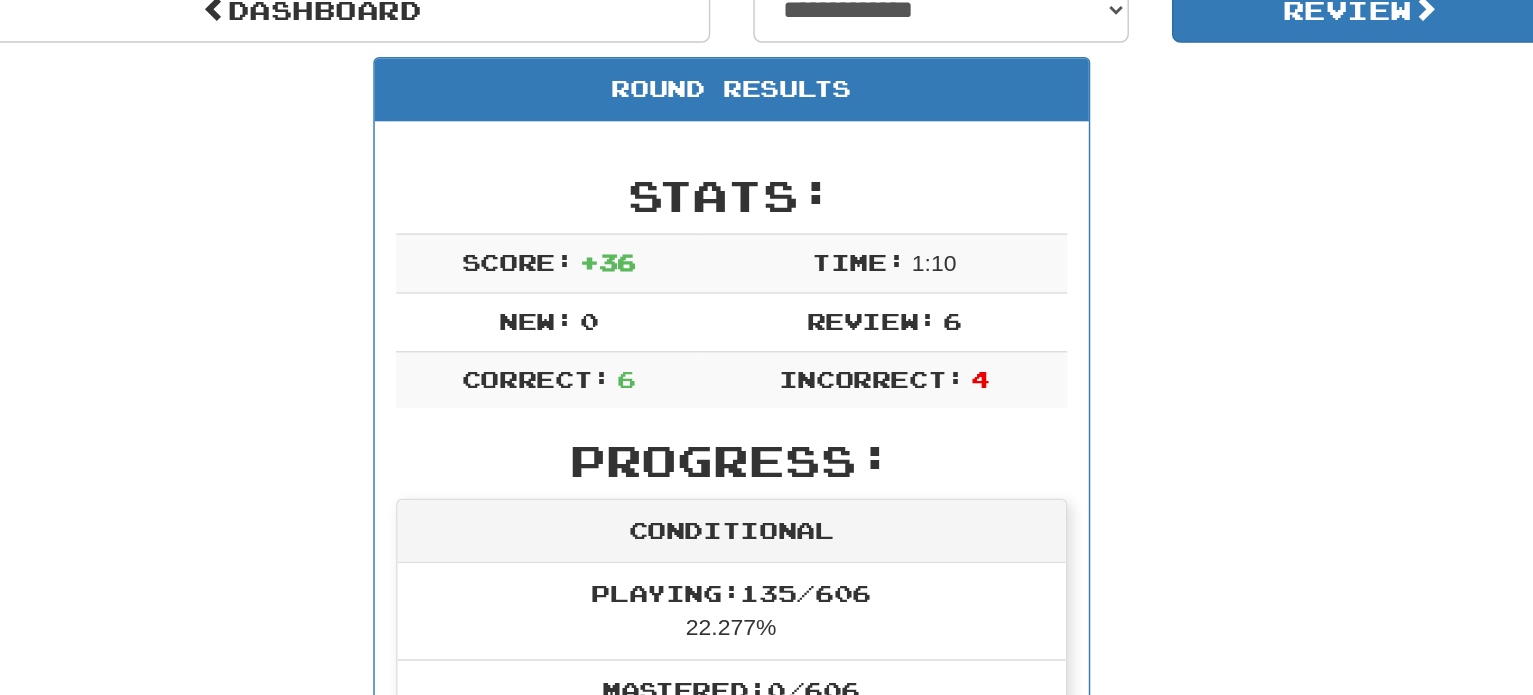scroll, scrollTop: 87, scrollLeft: 0, axis: vertical 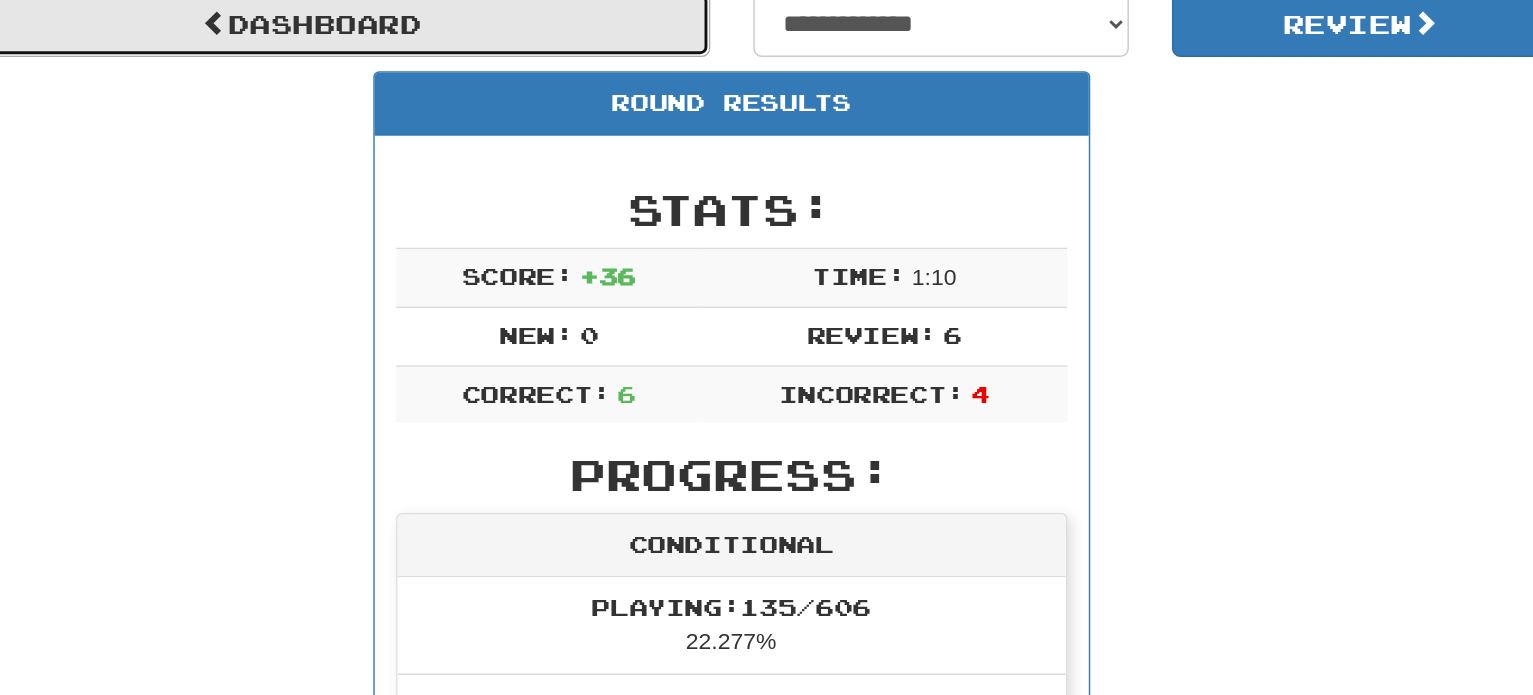 click on "Dashboard" at bounding box center (474, 132) 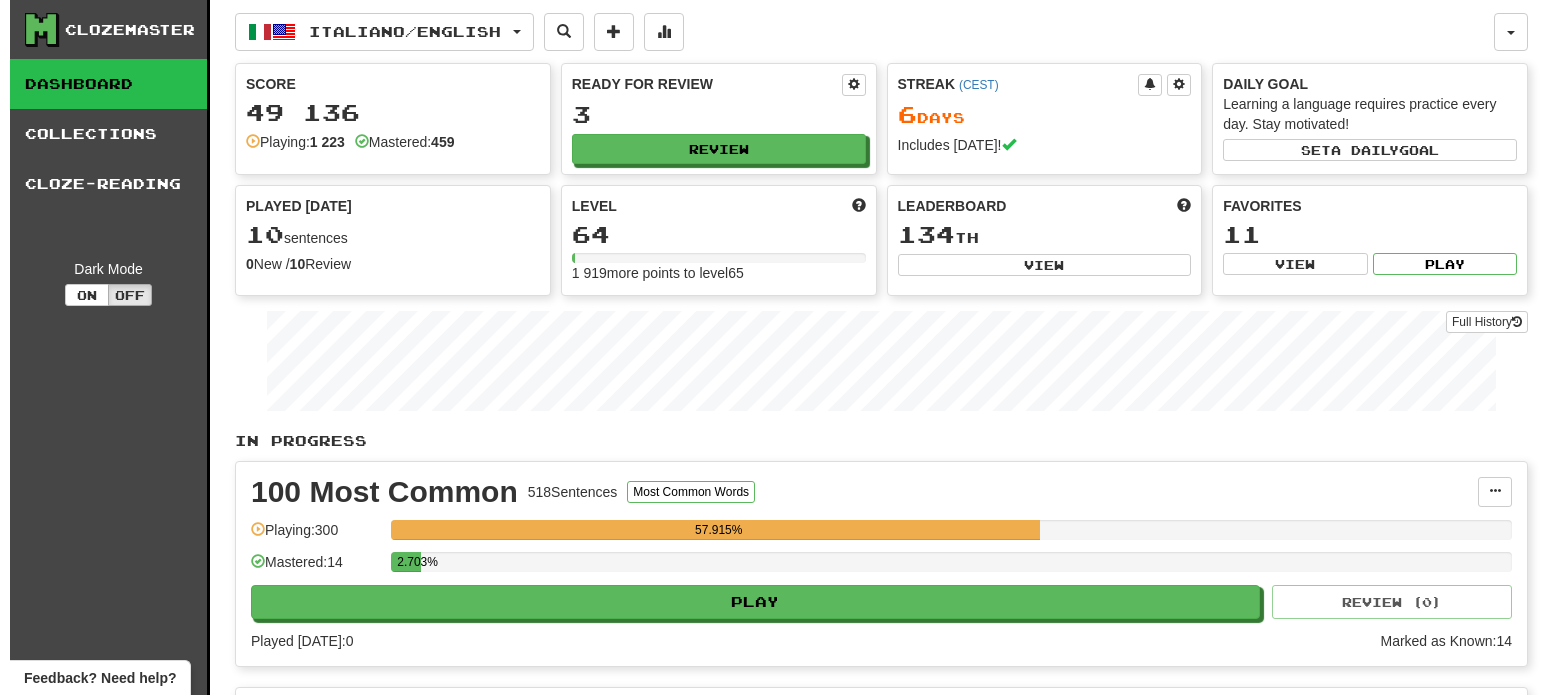 scroll, scrollTop: 0, scrollLeft: 0, axis: both 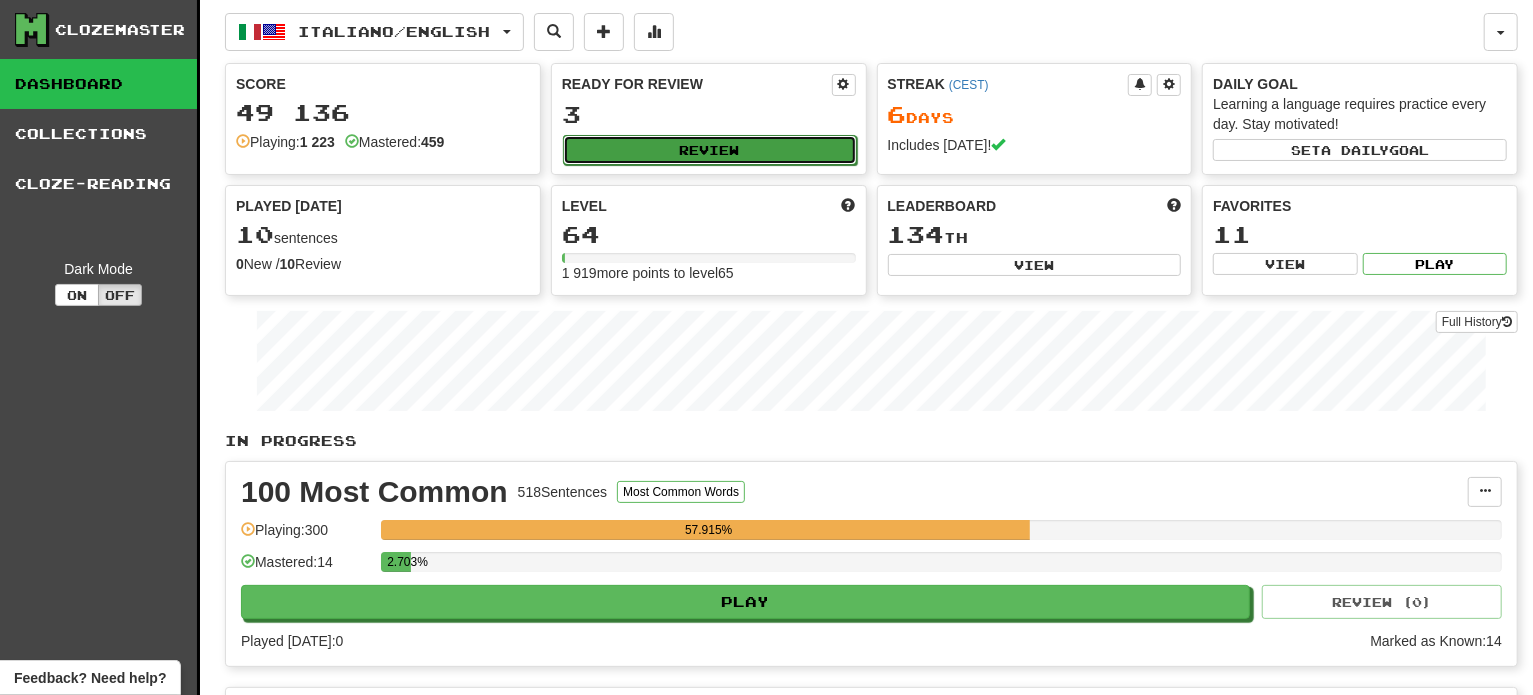click on "Review" at bounding box center [710, 150] 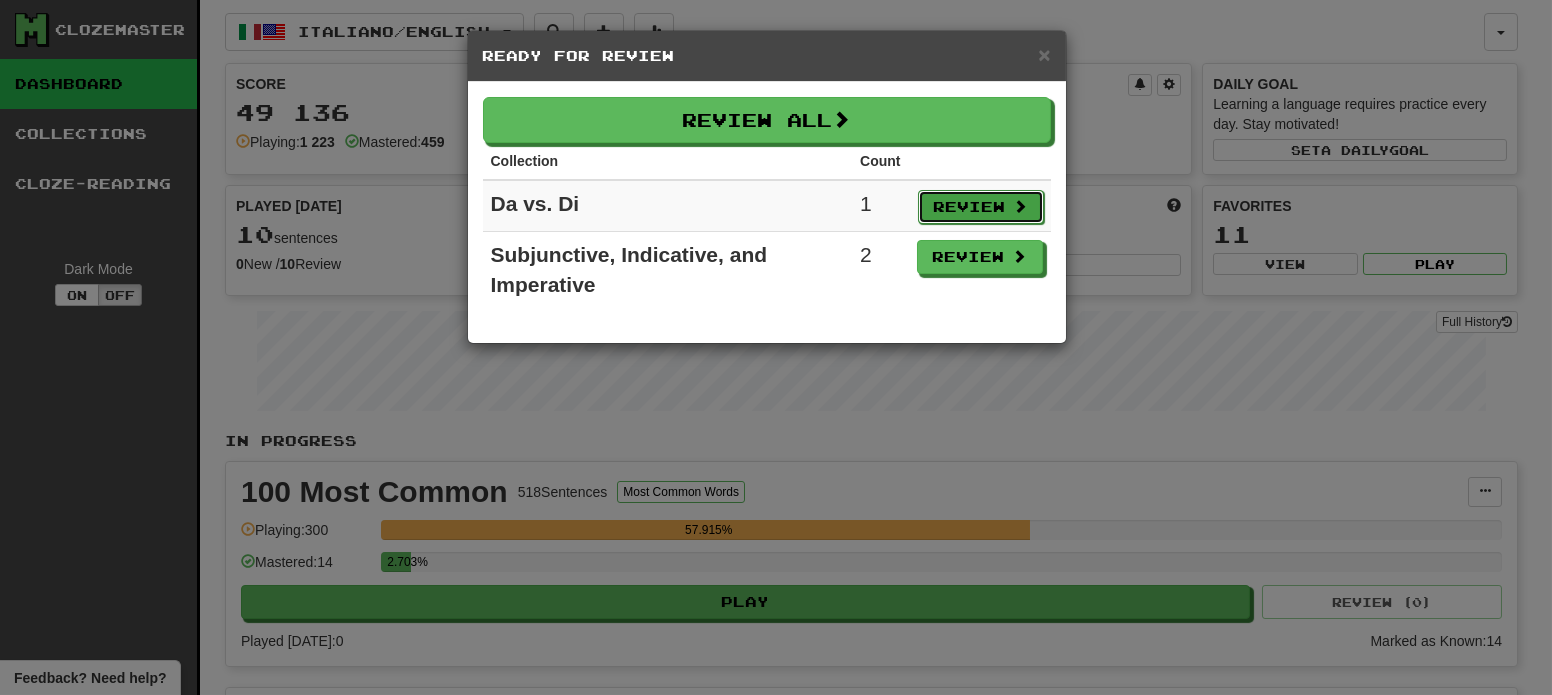 click on "Review" at bounding box center [981, 207] 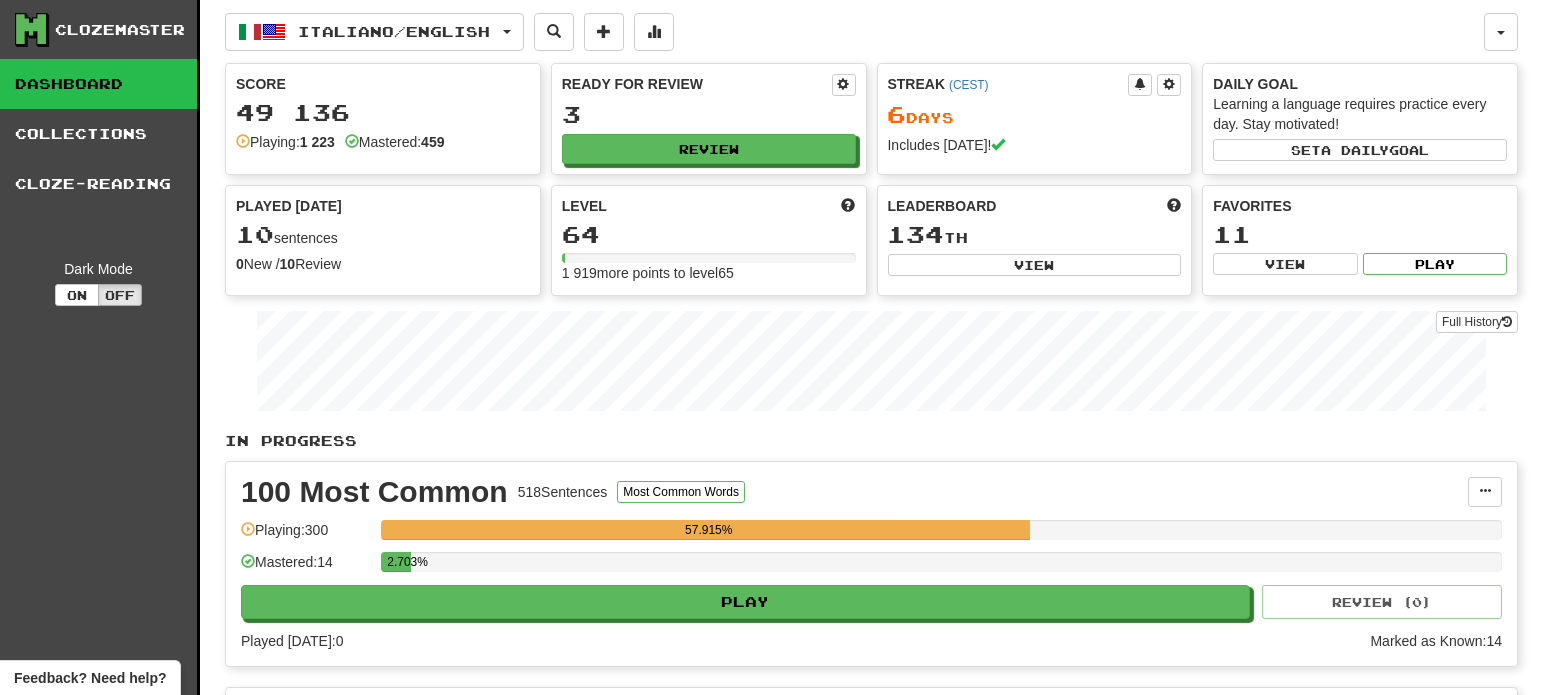 select on "**" 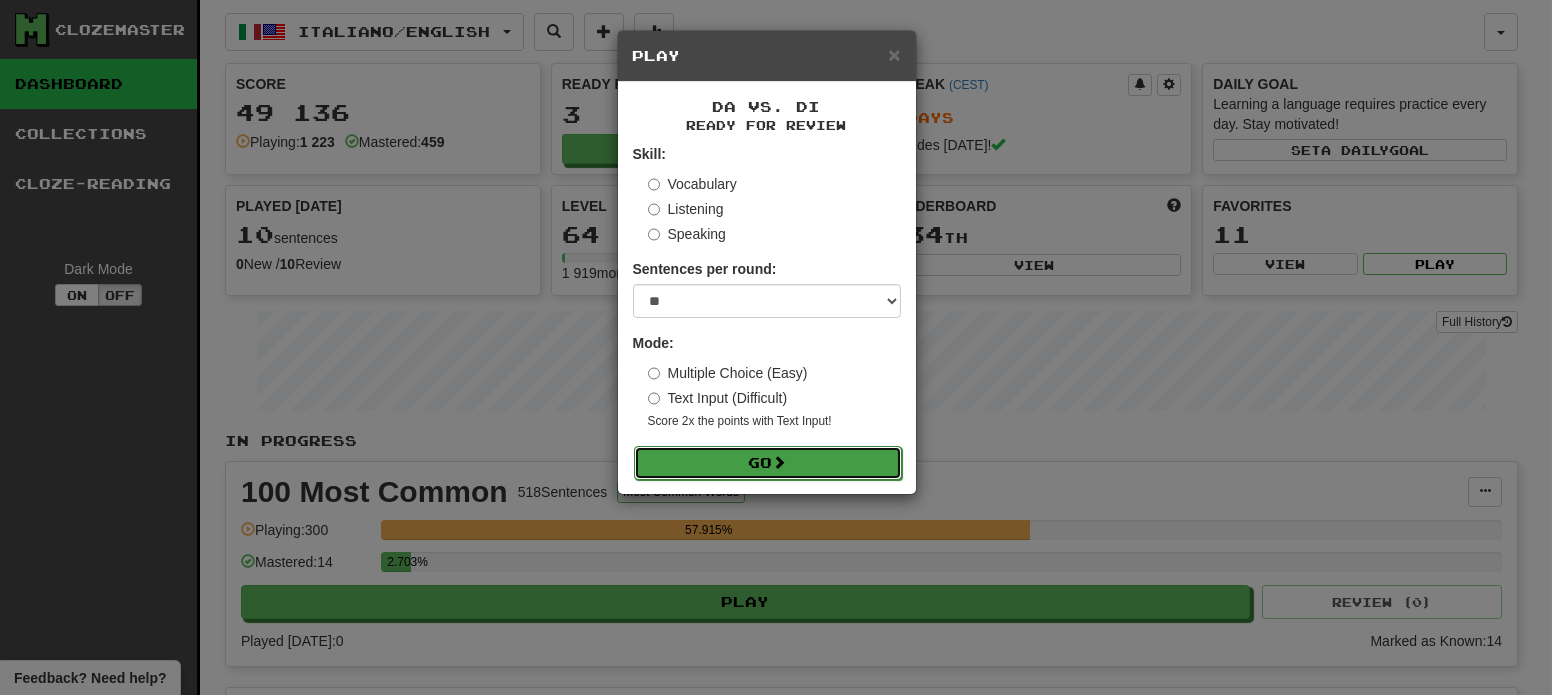 click on "Go" at bounding box center (768, 463) 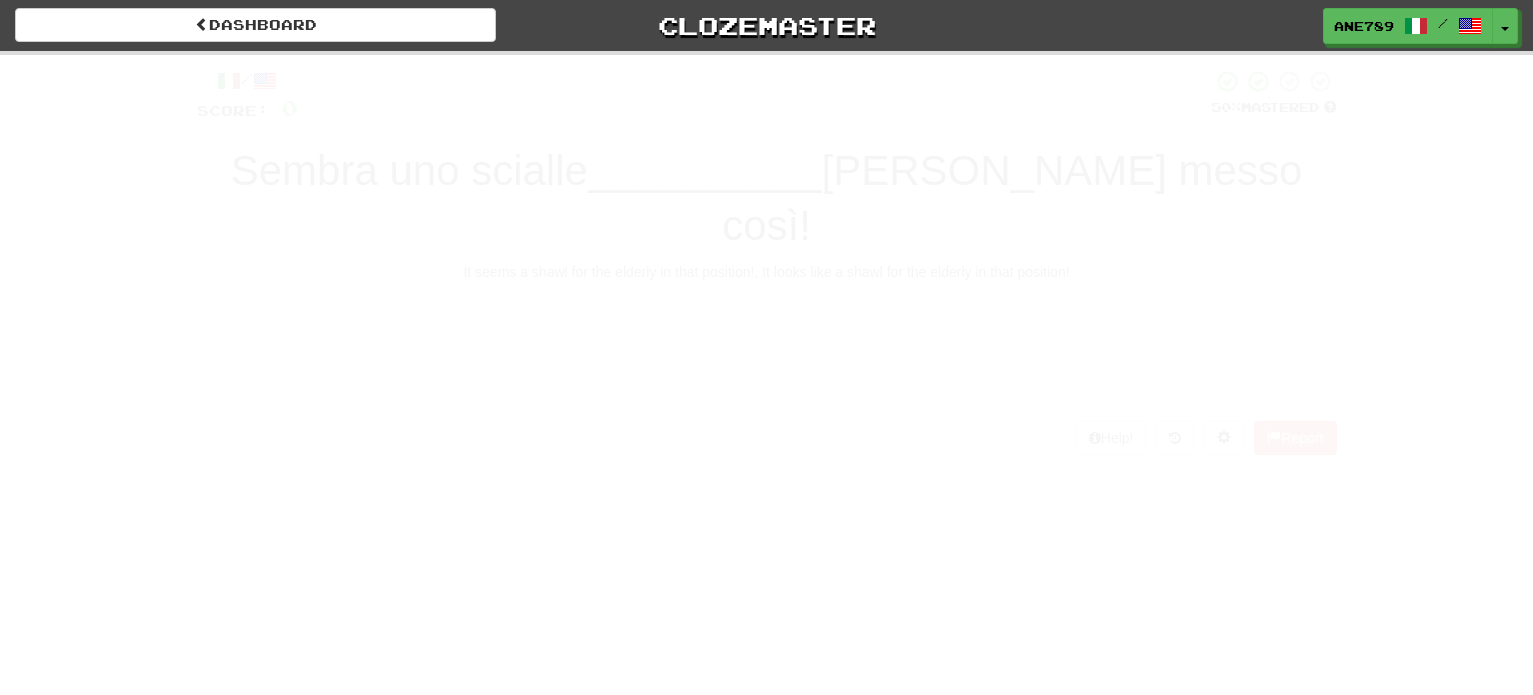 scroll, scrollTop: 0, scrollLeft: 0, axis: both 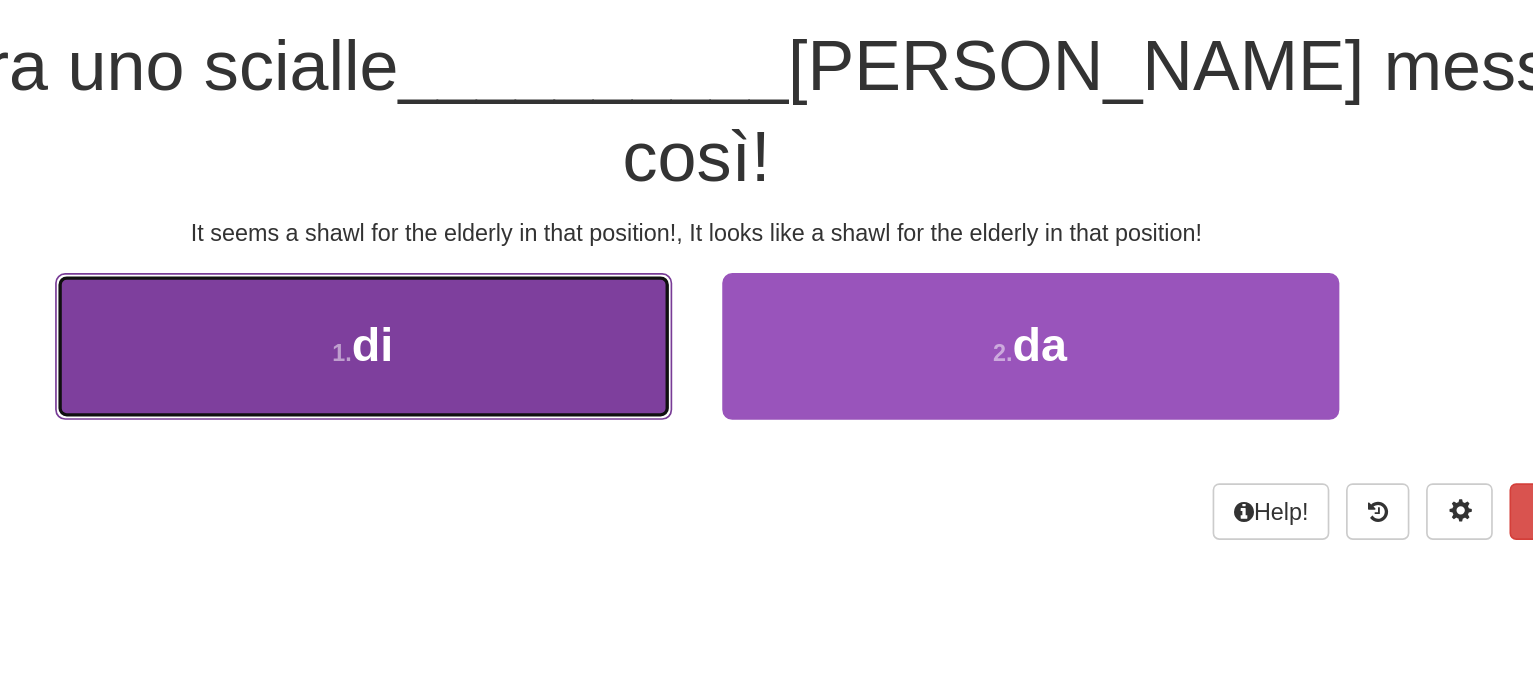 click on "1 .  di" at bounding box center [567, 392] 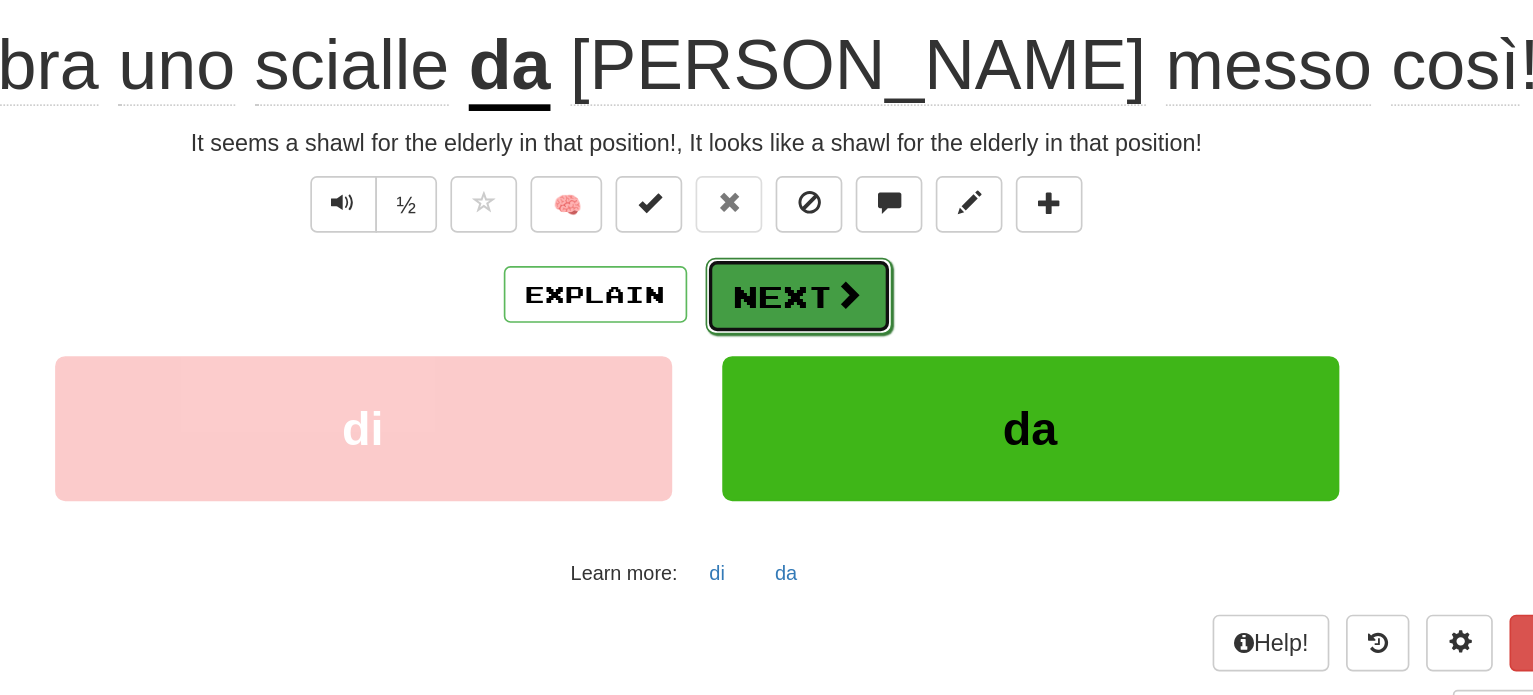 click on "Next" at bounding box center (828, 363) 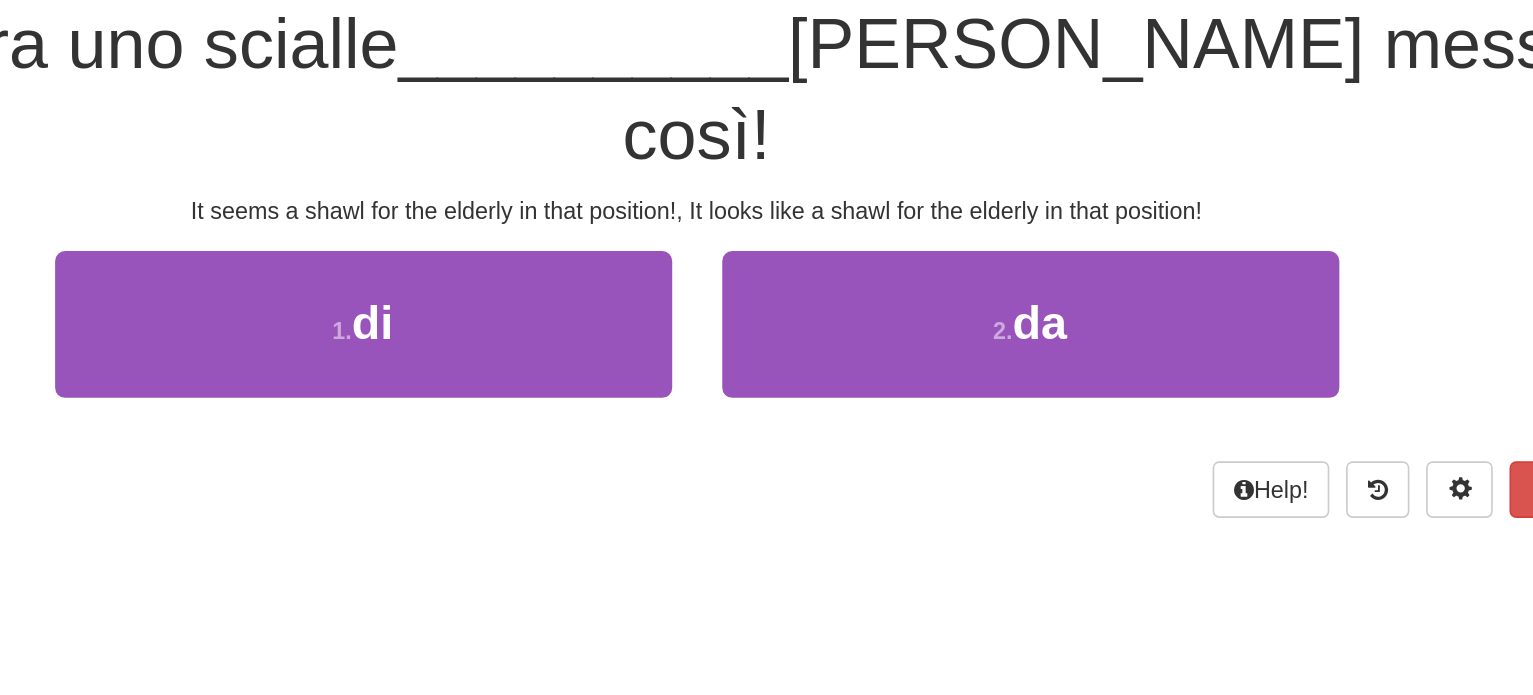 scroll, scrollTop: 0, scrollLeft: 0, axis: both 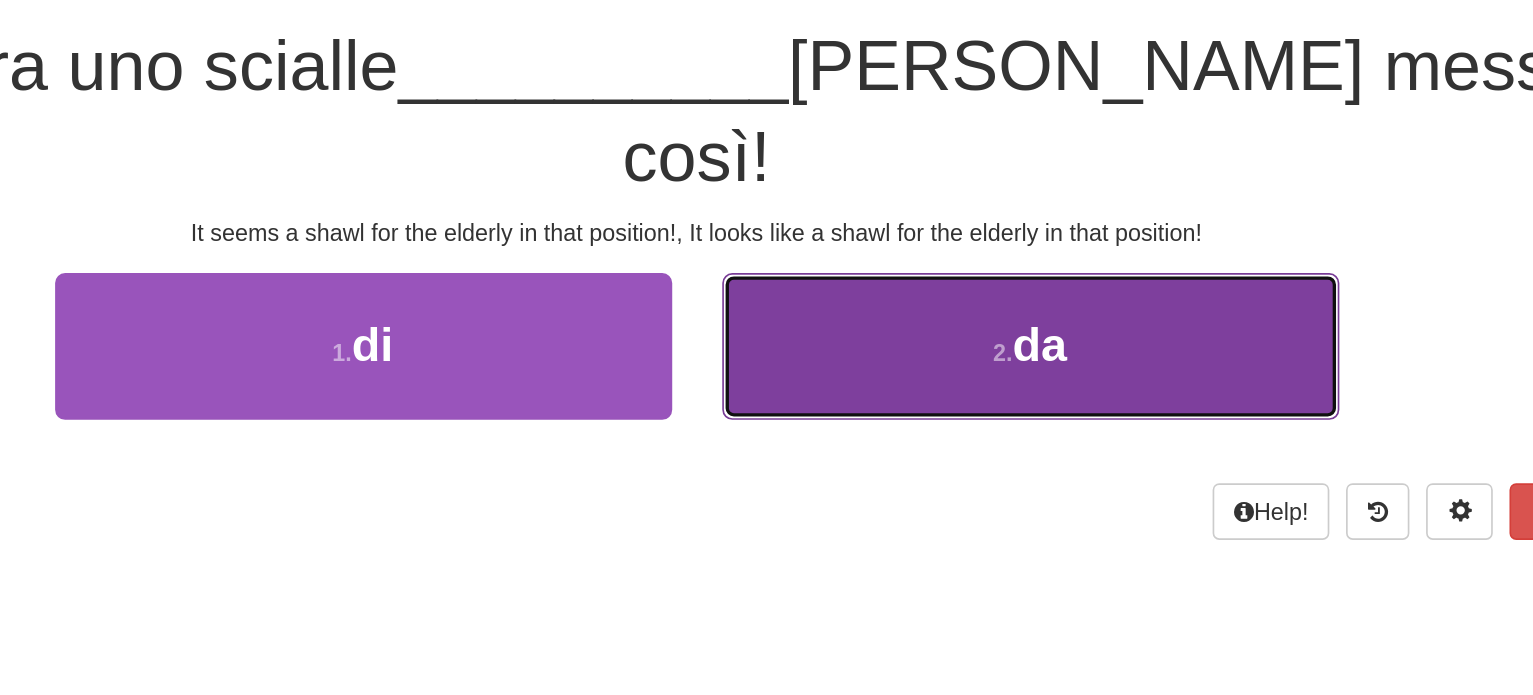 click on "2 .  da" at bounding box center [967, 392] 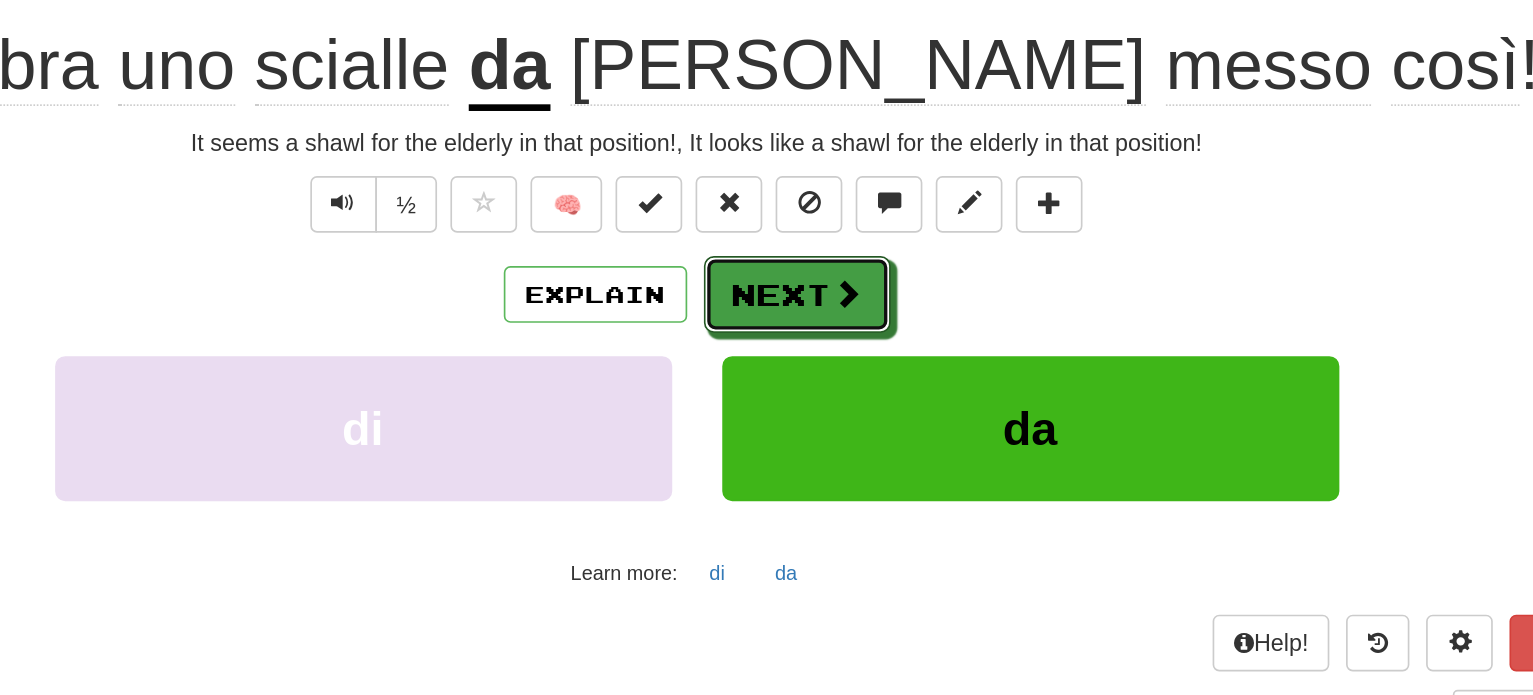 click on "Next" at bounding box center (827, 362) 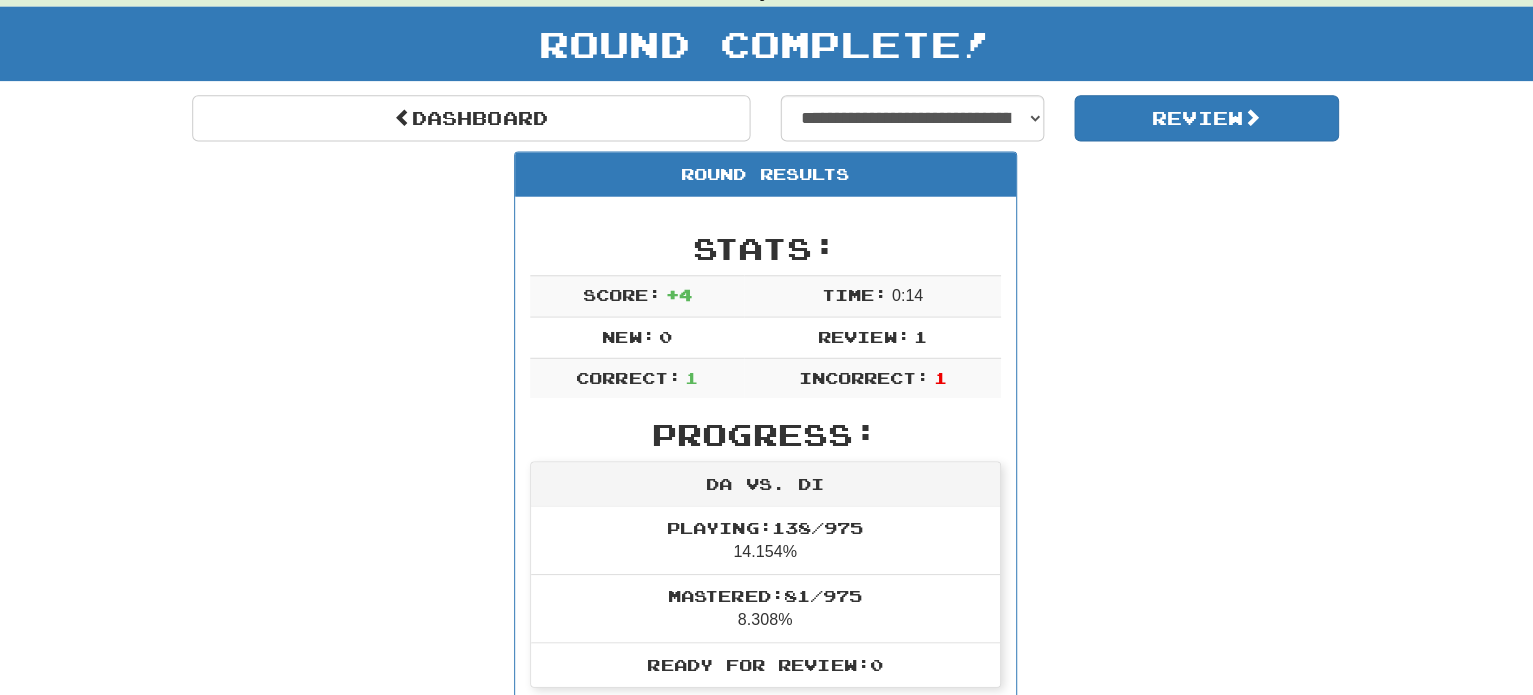 scroll, scrollTop: 100, scrollLeft: 0, axis: vertical 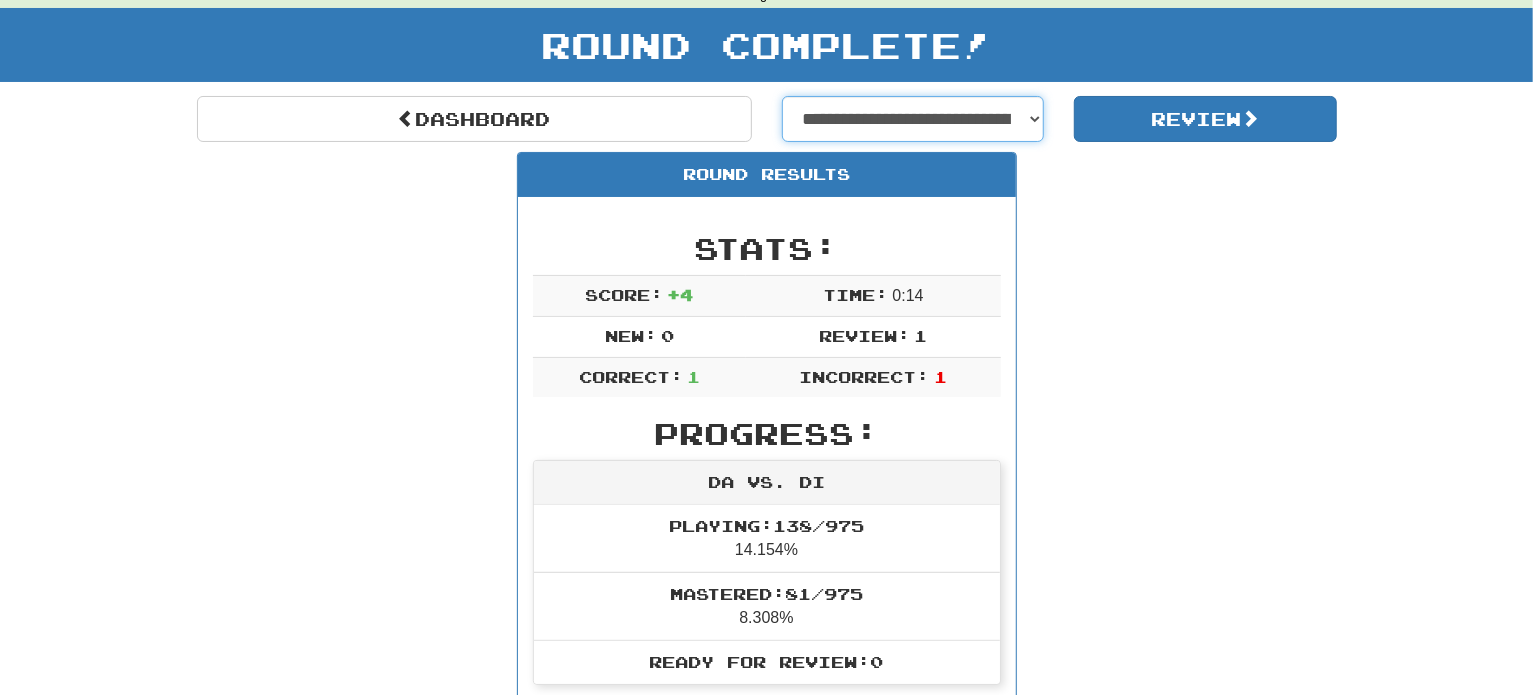 click on "**********" at bounding box center [913, 119] 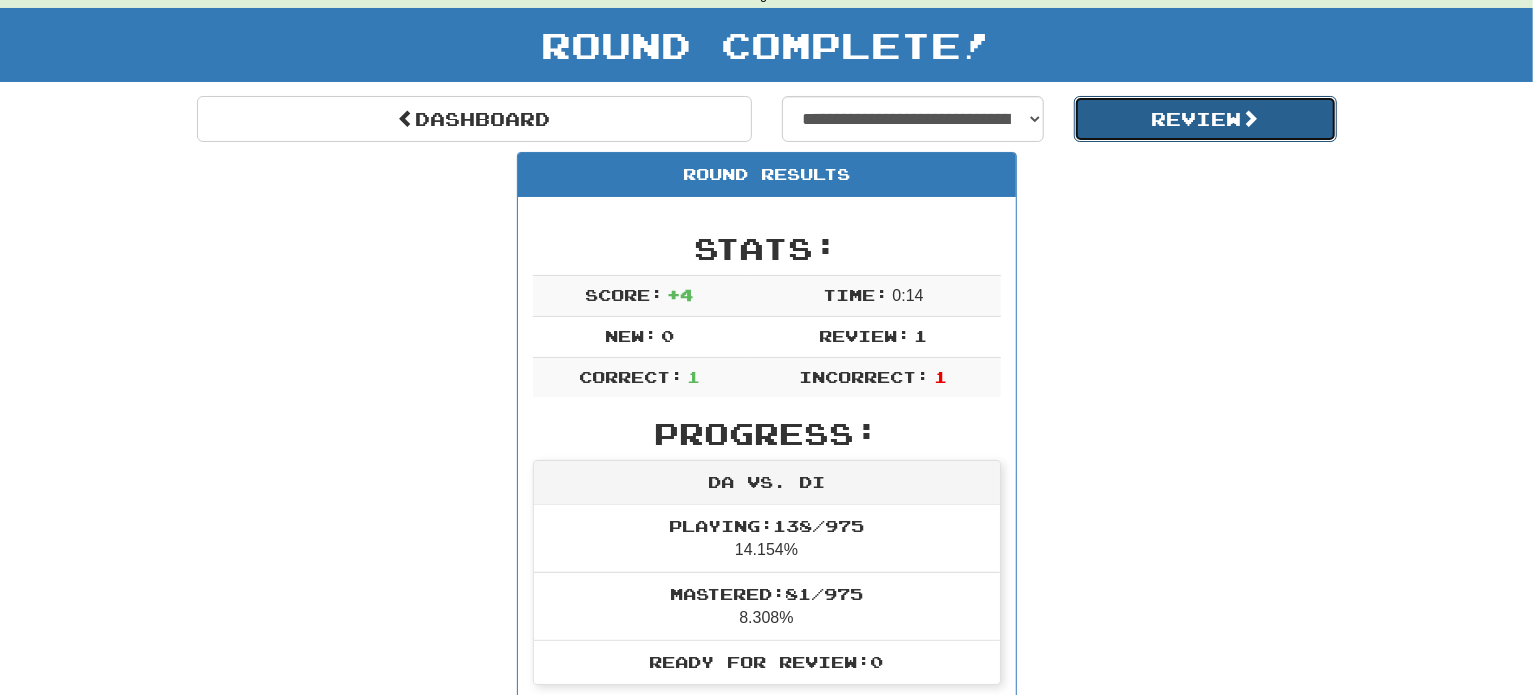 click on "Review" at bounding box center [1205, 119] 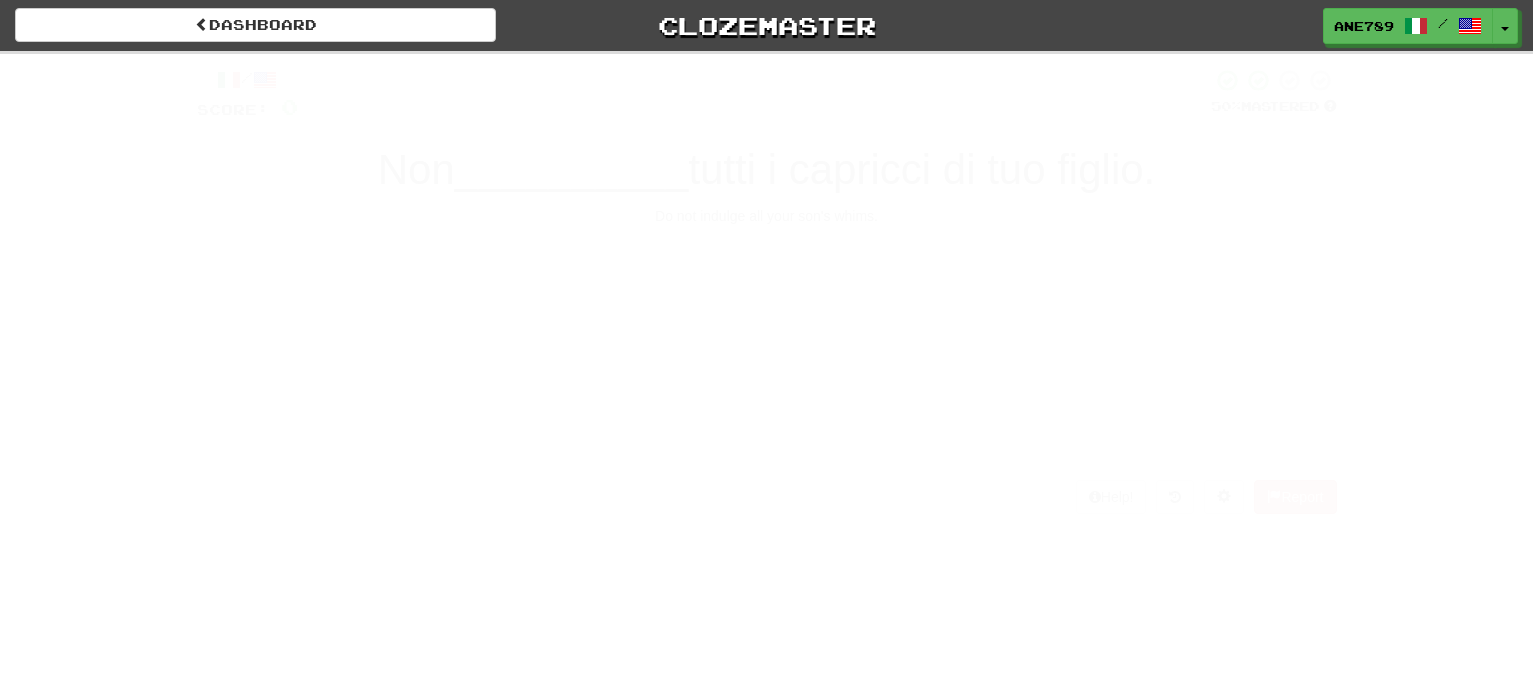 scroll, scrollTop: 0, scrollLeft: 0, axis: both 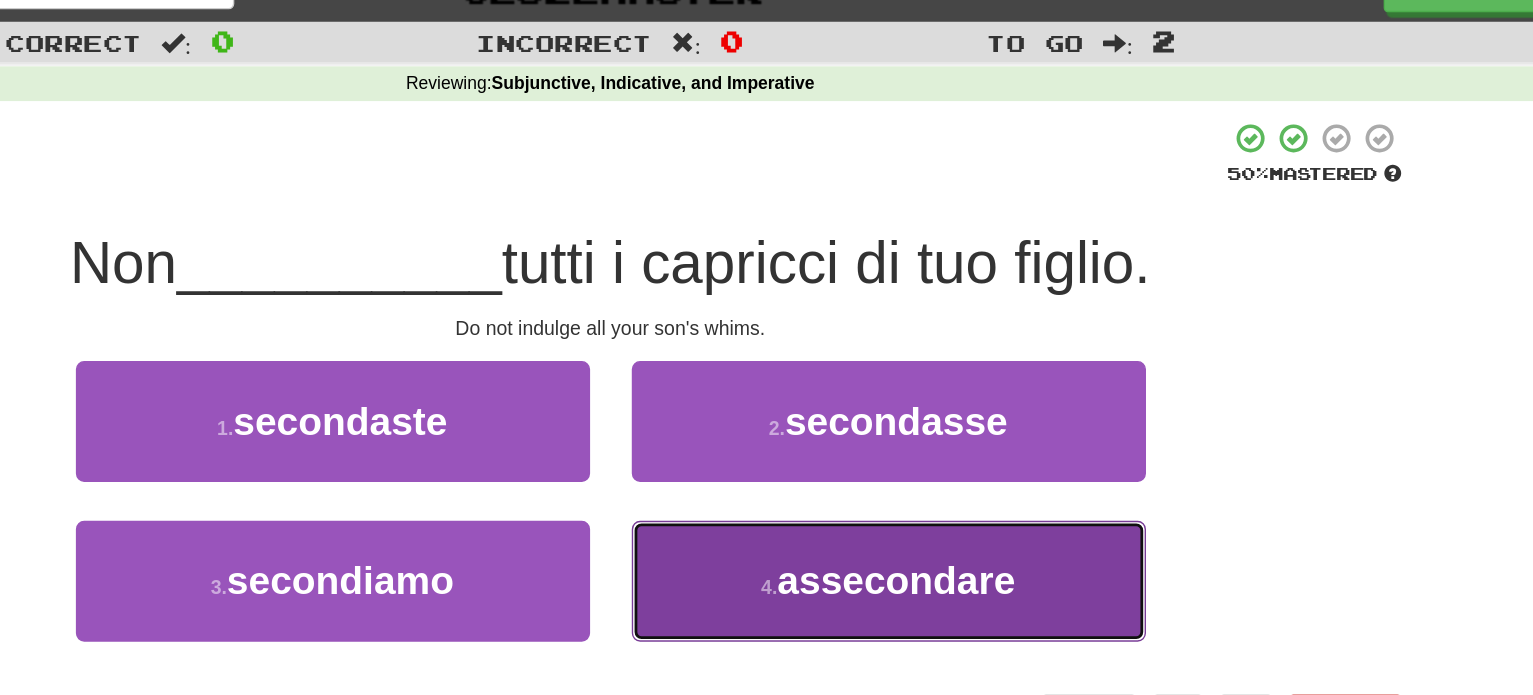 click on "4 .  assecondare" at bounding box center (967, 453) 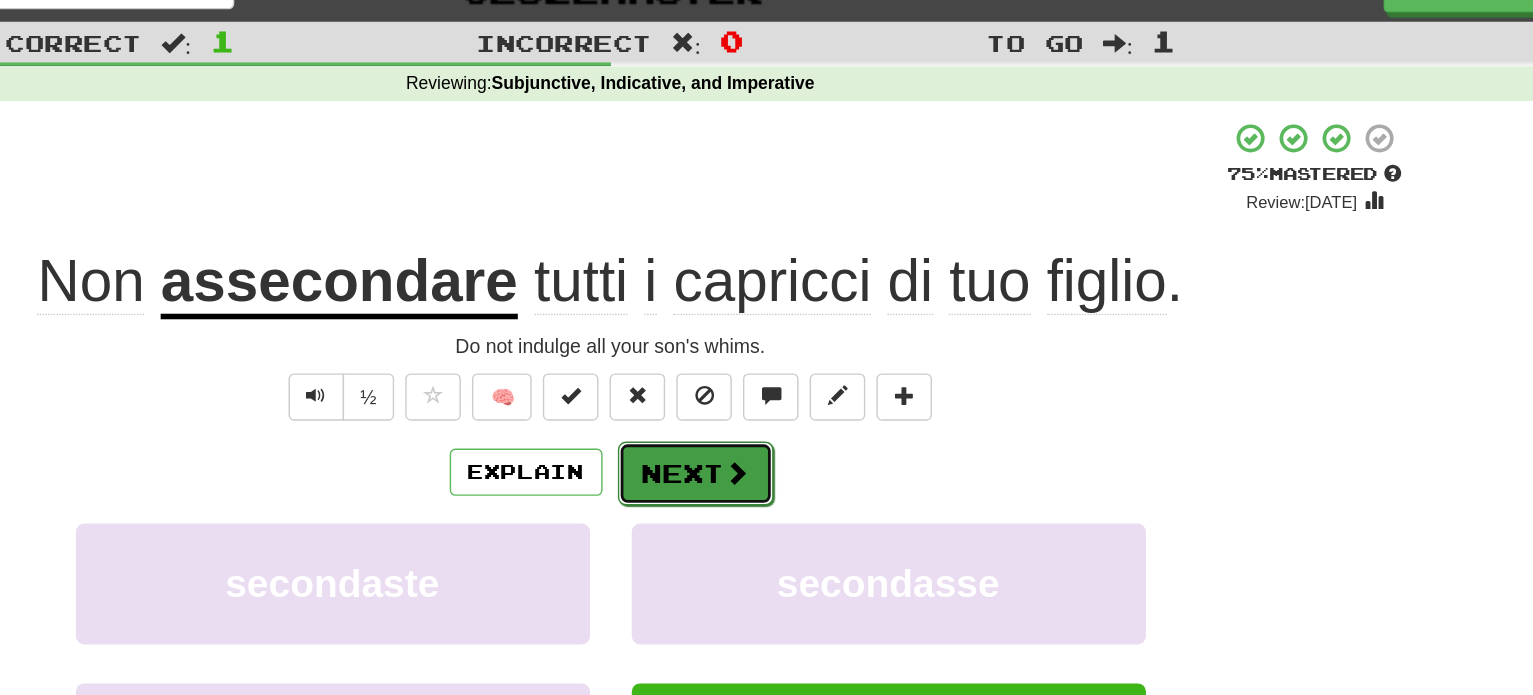 click on "Next" at bounding box center [828, 376] 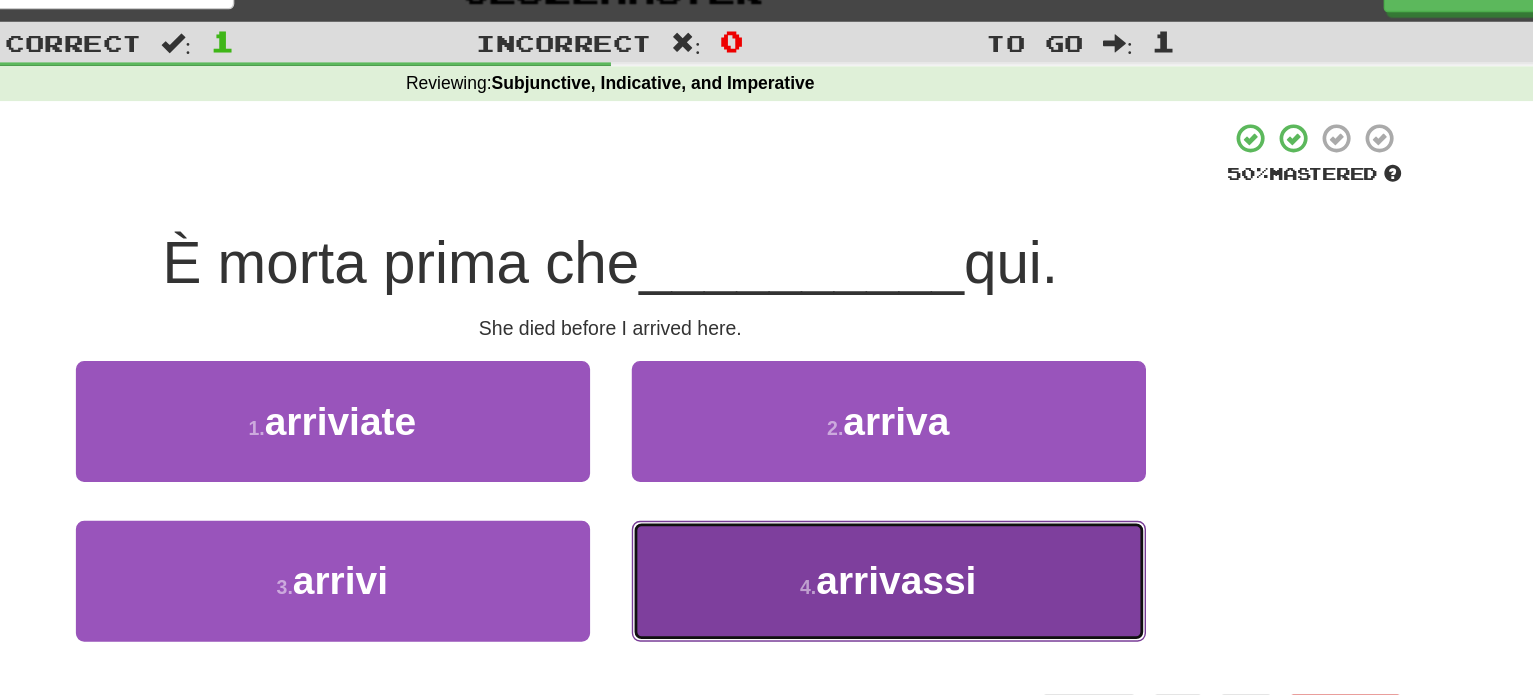 click on "4 ." at bounding box center (909, 458) 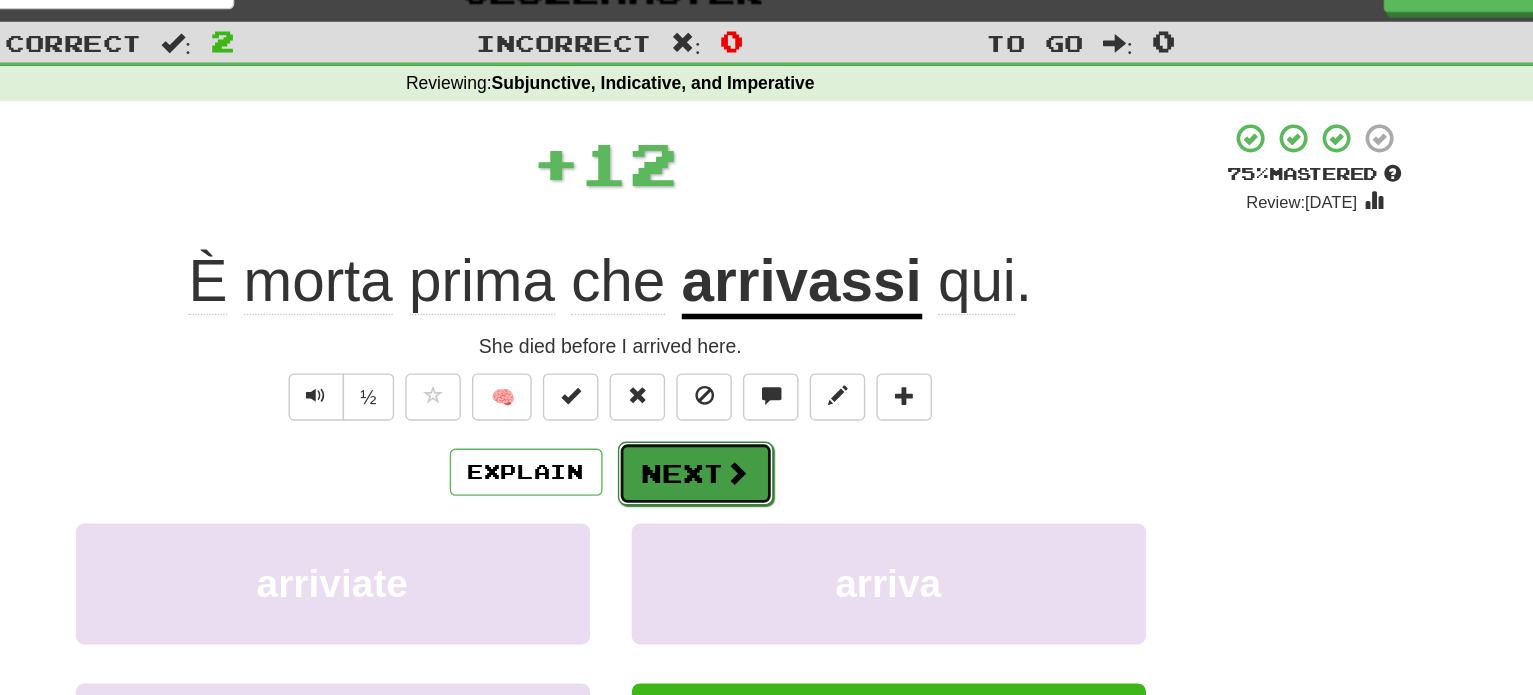 click on "Next" at bounding box center (828, 376) 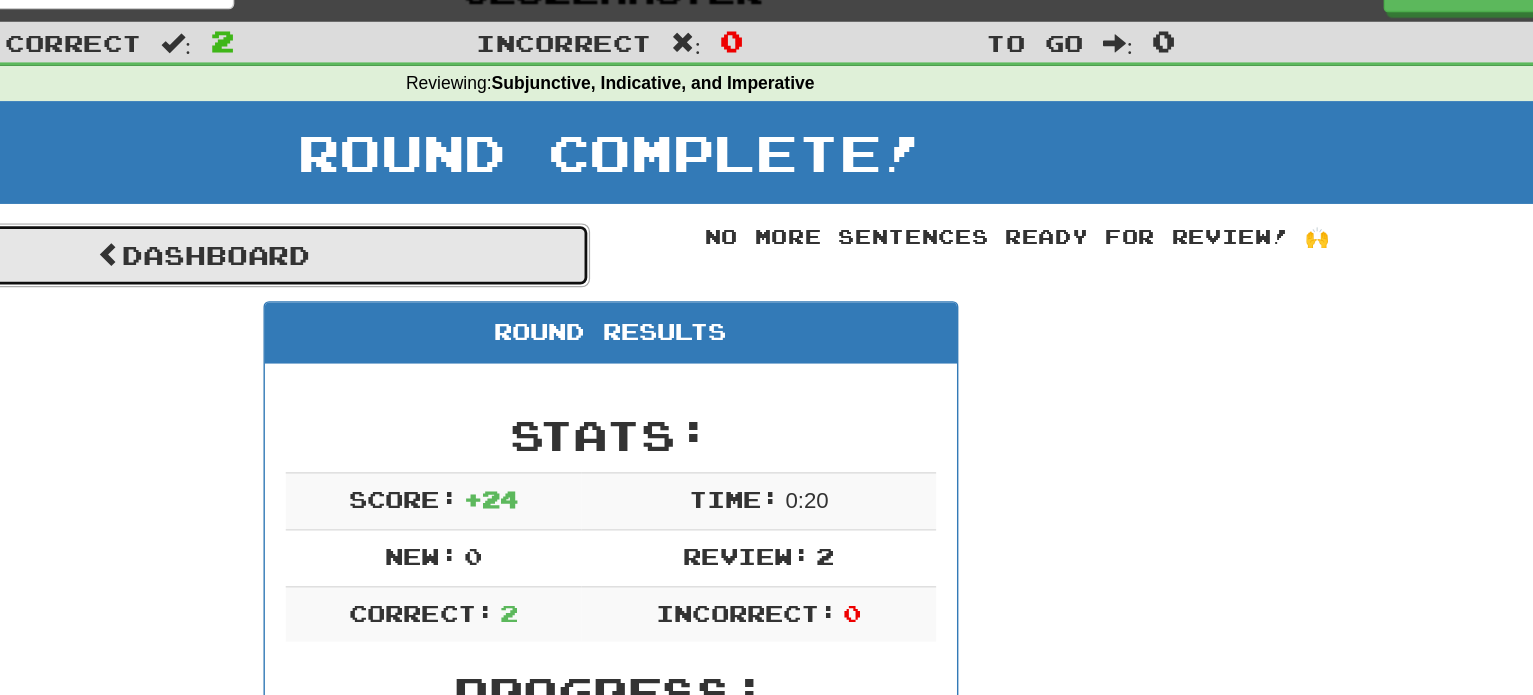 click on "Dashboard" at bounding box center [474, 219] 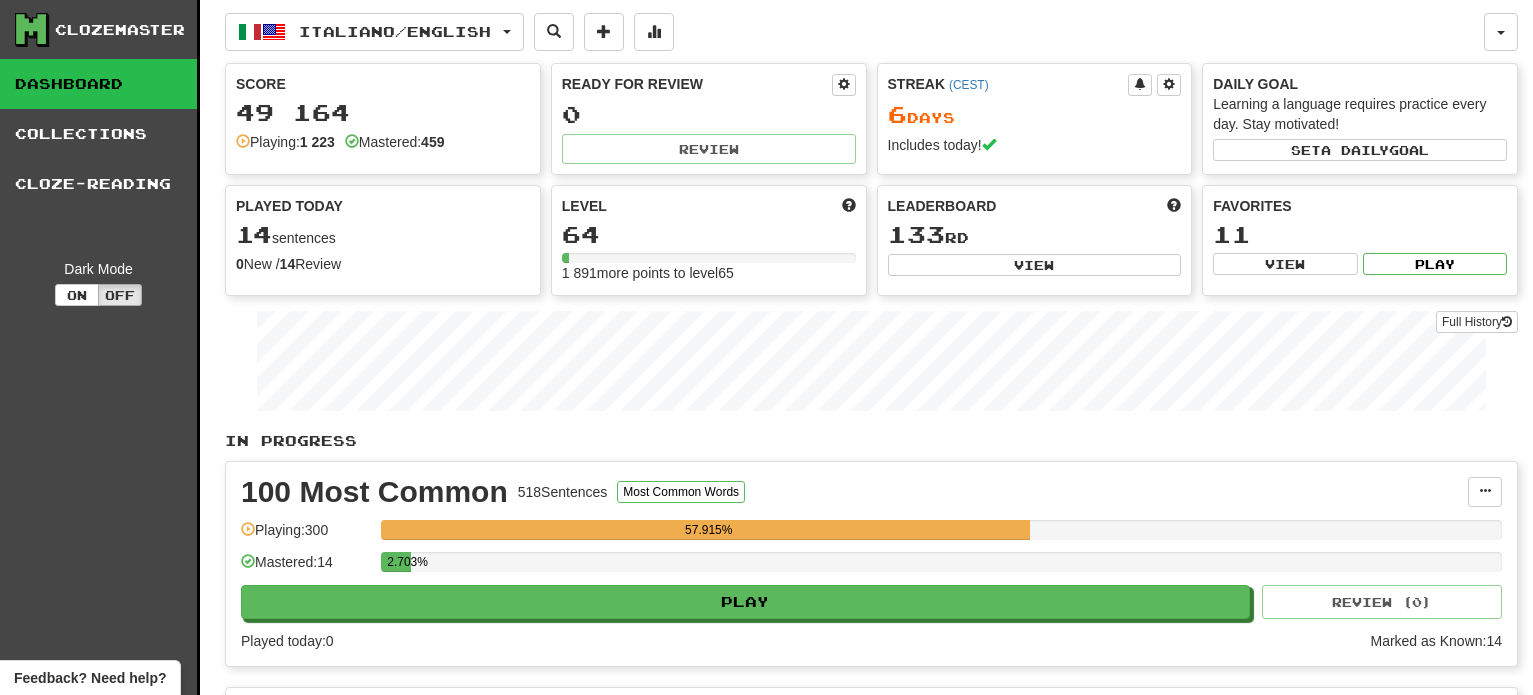 scroll, scrollTop: 0, scrollLeft: 0, axis: both 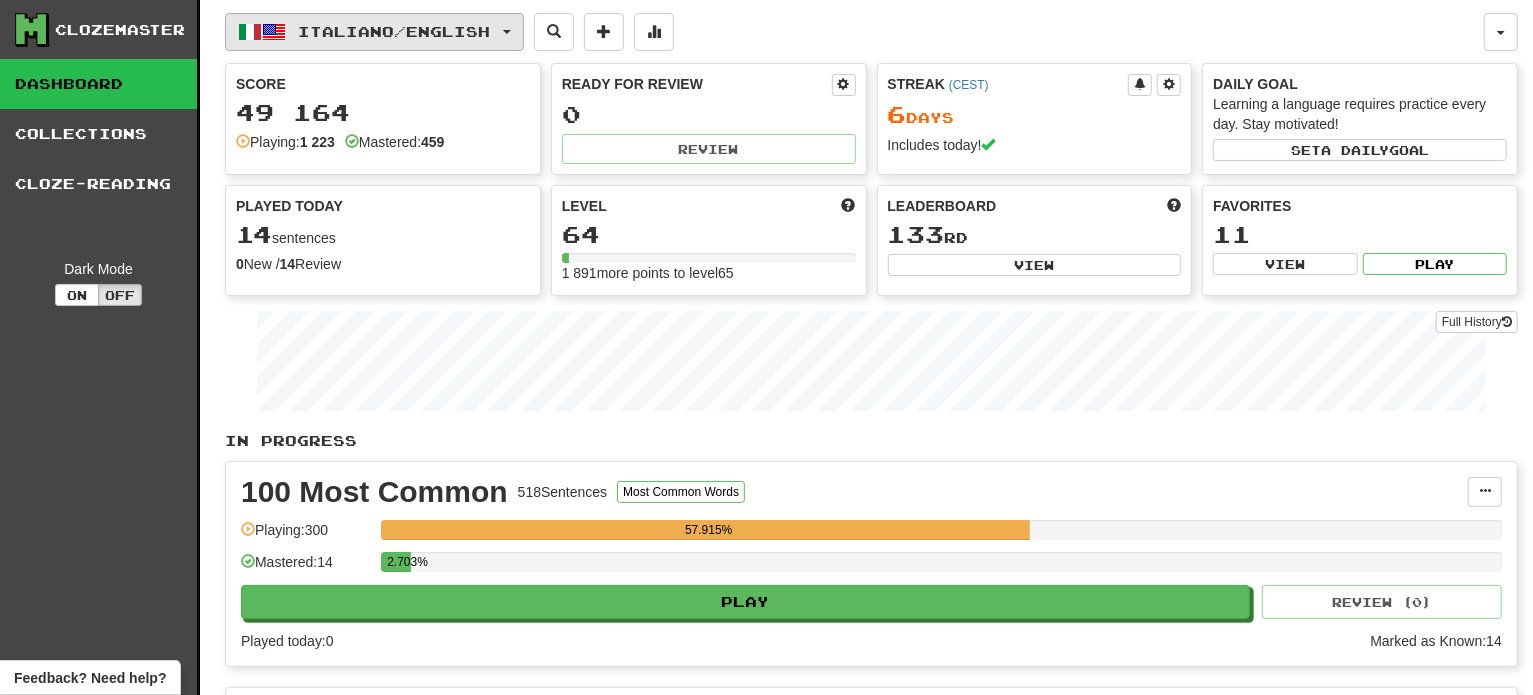click on "Italiano  /  English" at bounding box center [395, 31] 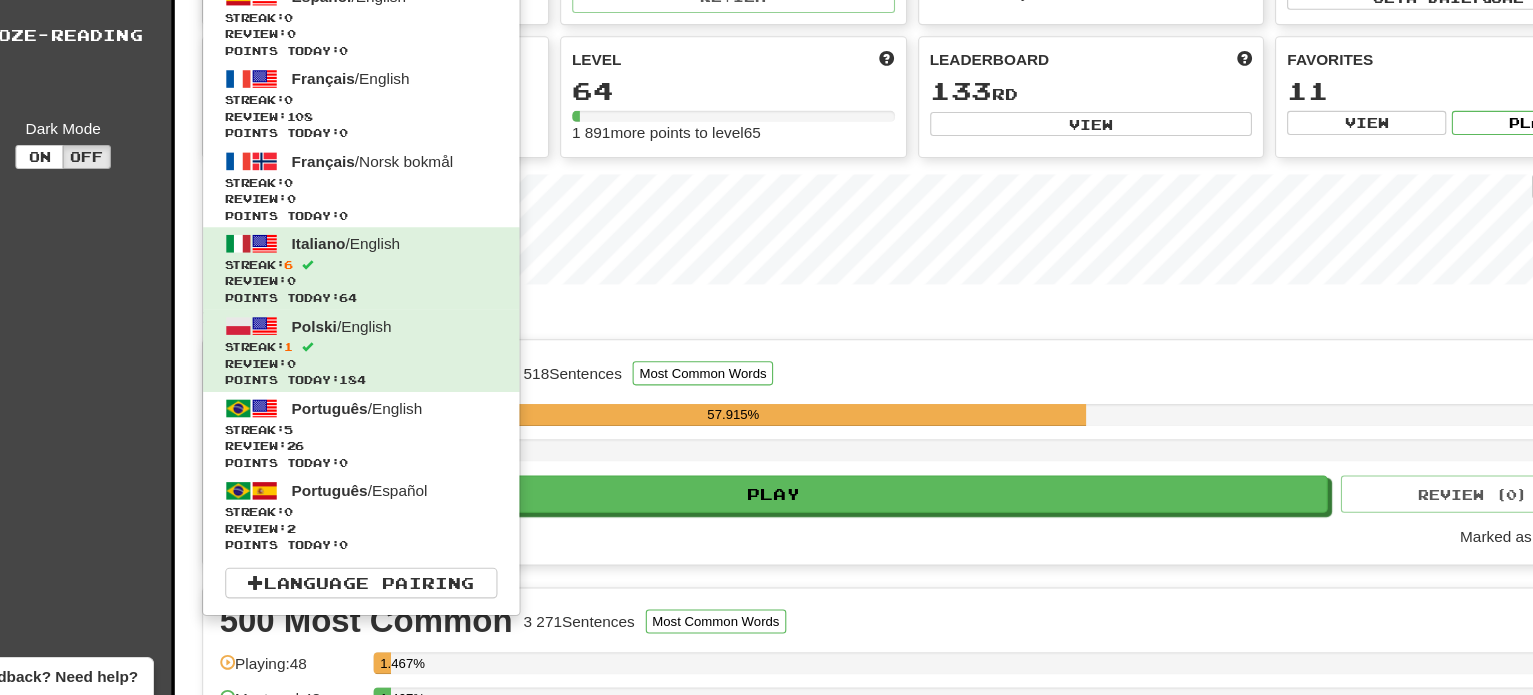 scroll, scrollTop: 119, scrollLeft: 0, axis: vertical 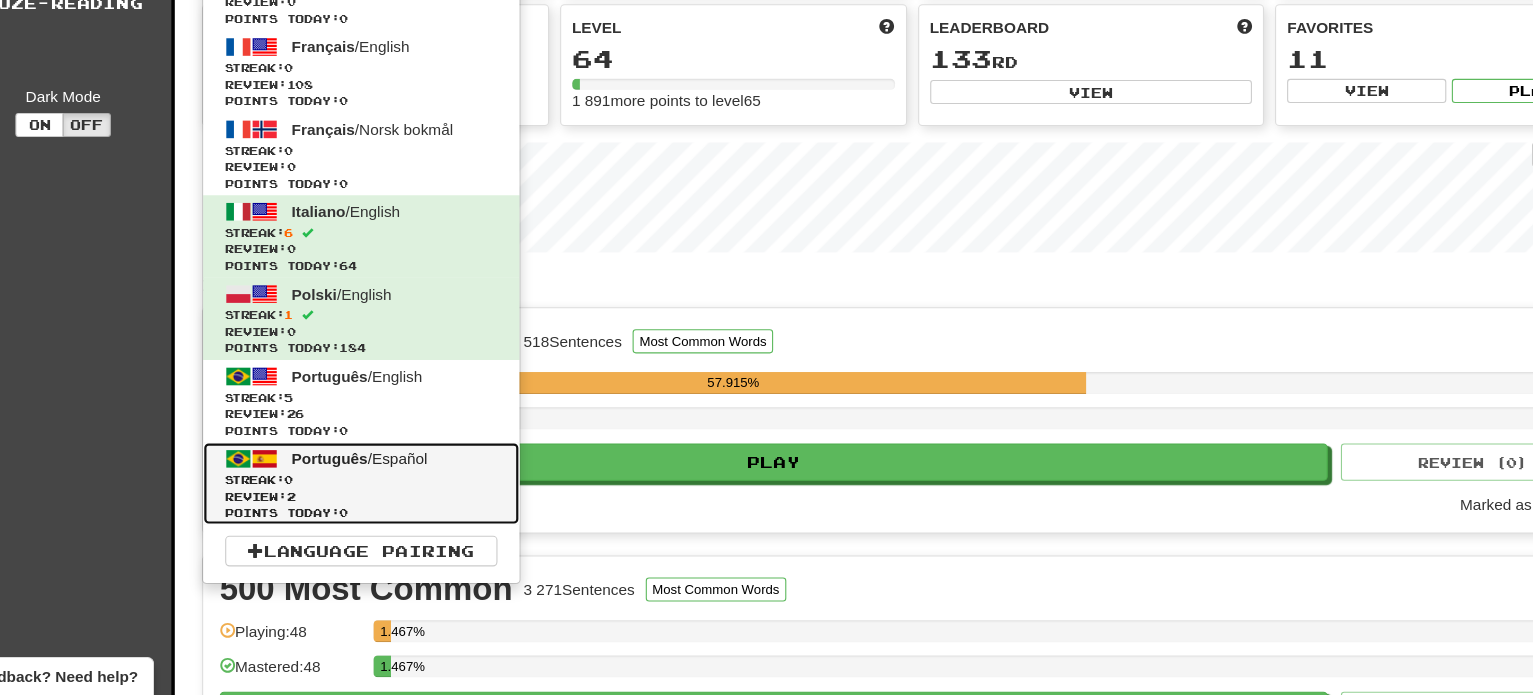 click on "Review:  2" at bounding box center (370, 514) 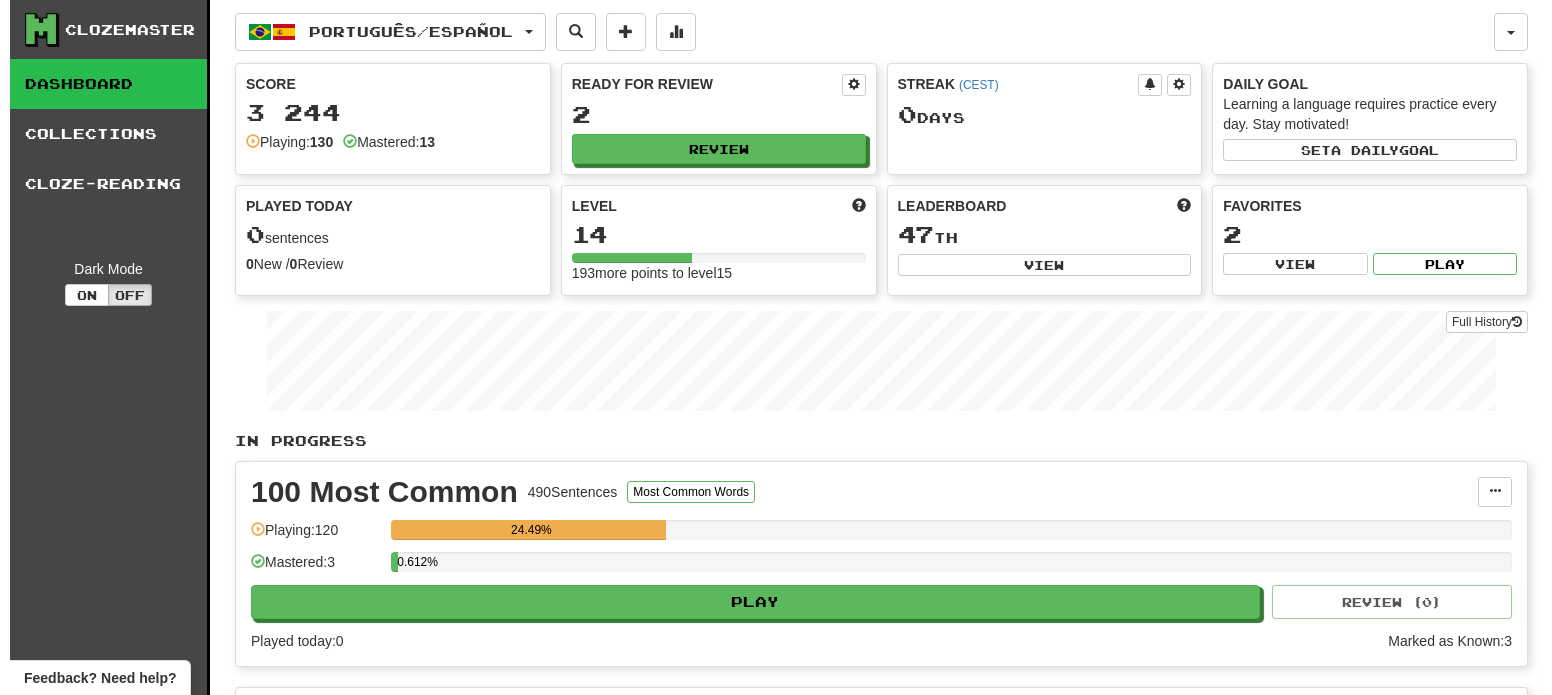 scroll, scrollTop: 0, scrollLeft: 0, axis: both 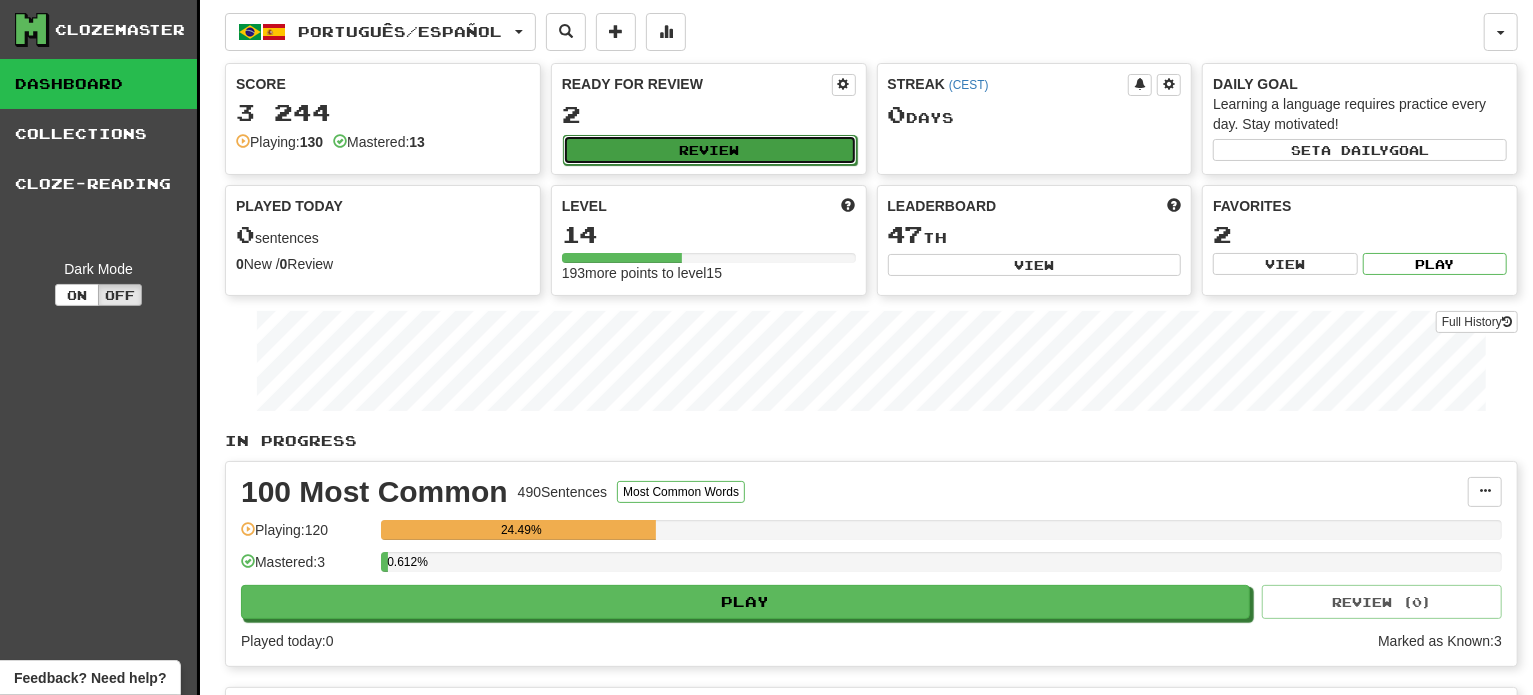 click on "Review" at bounding box center [710, 150] 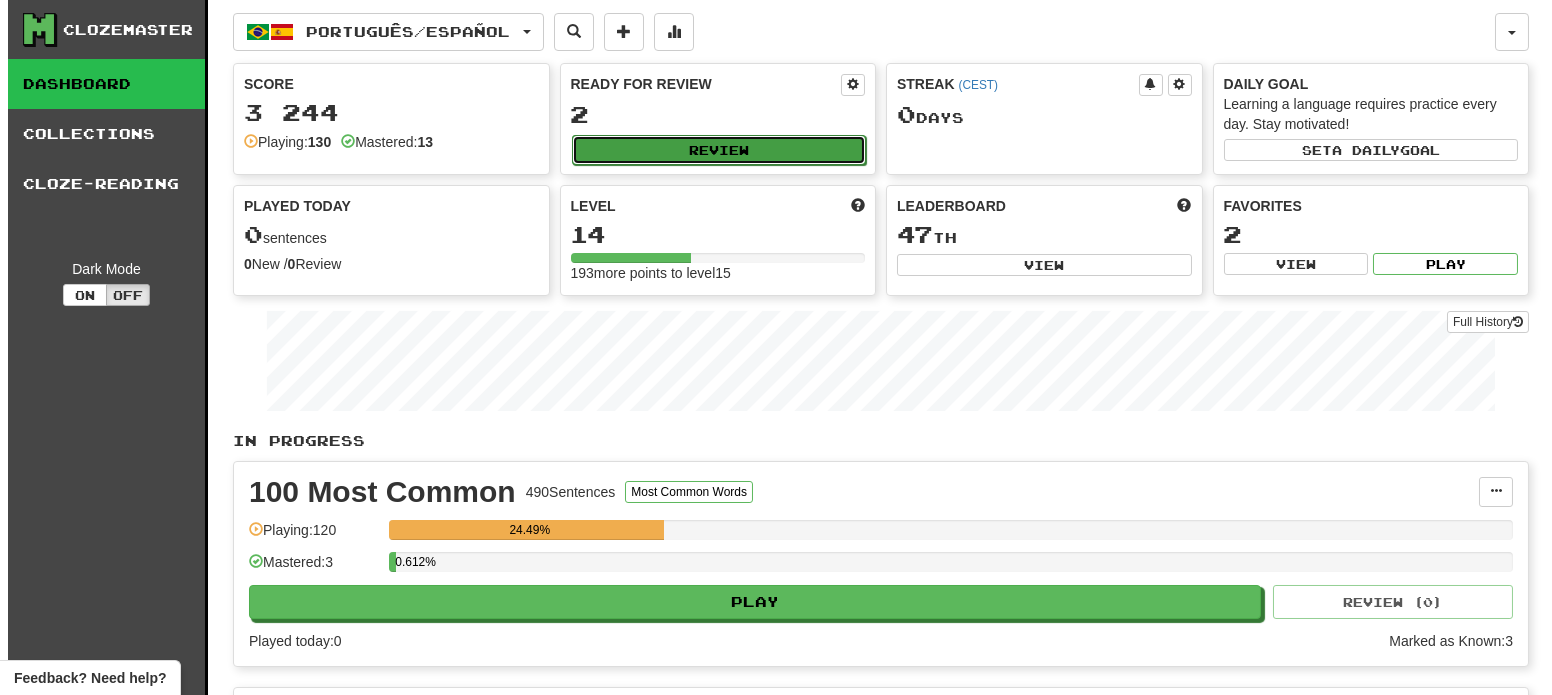 select on "**" 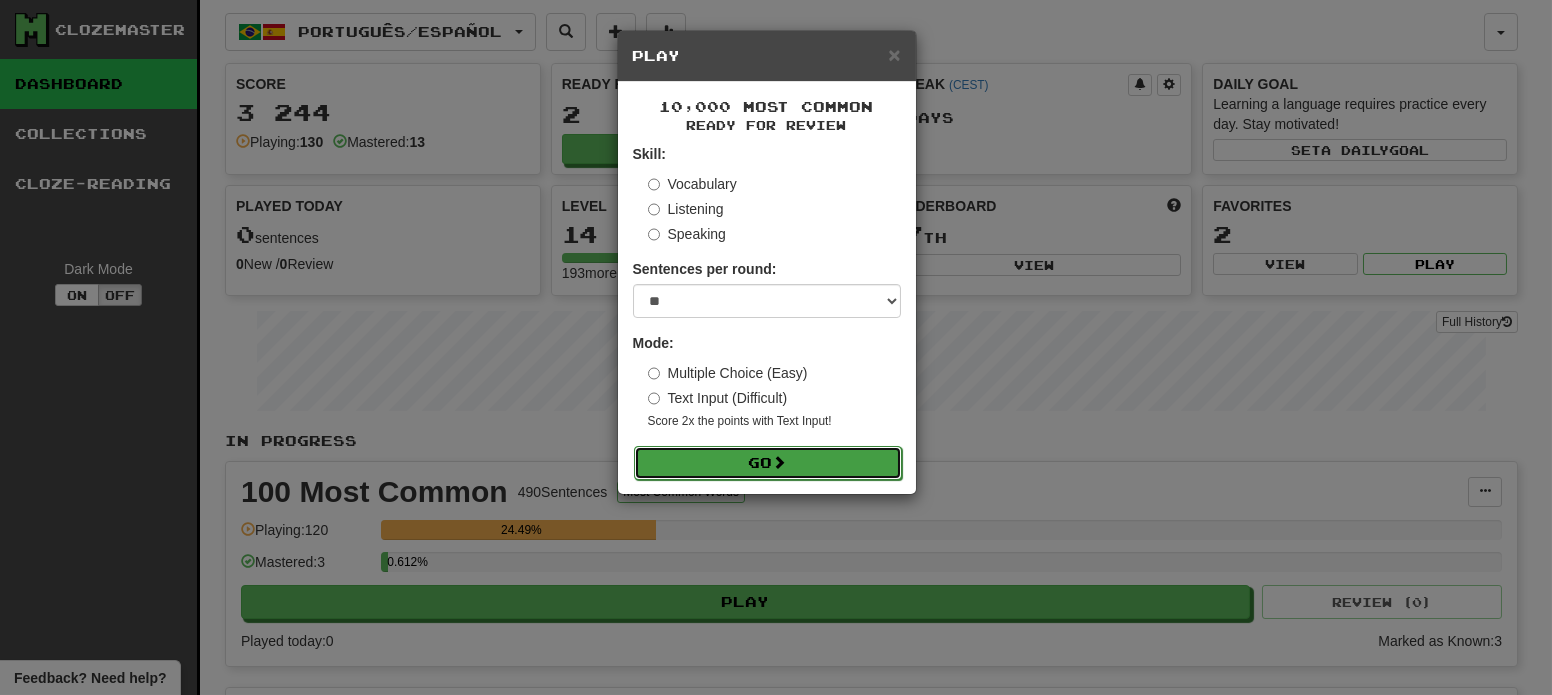 click on "Go" at bounding box center [768, 463] 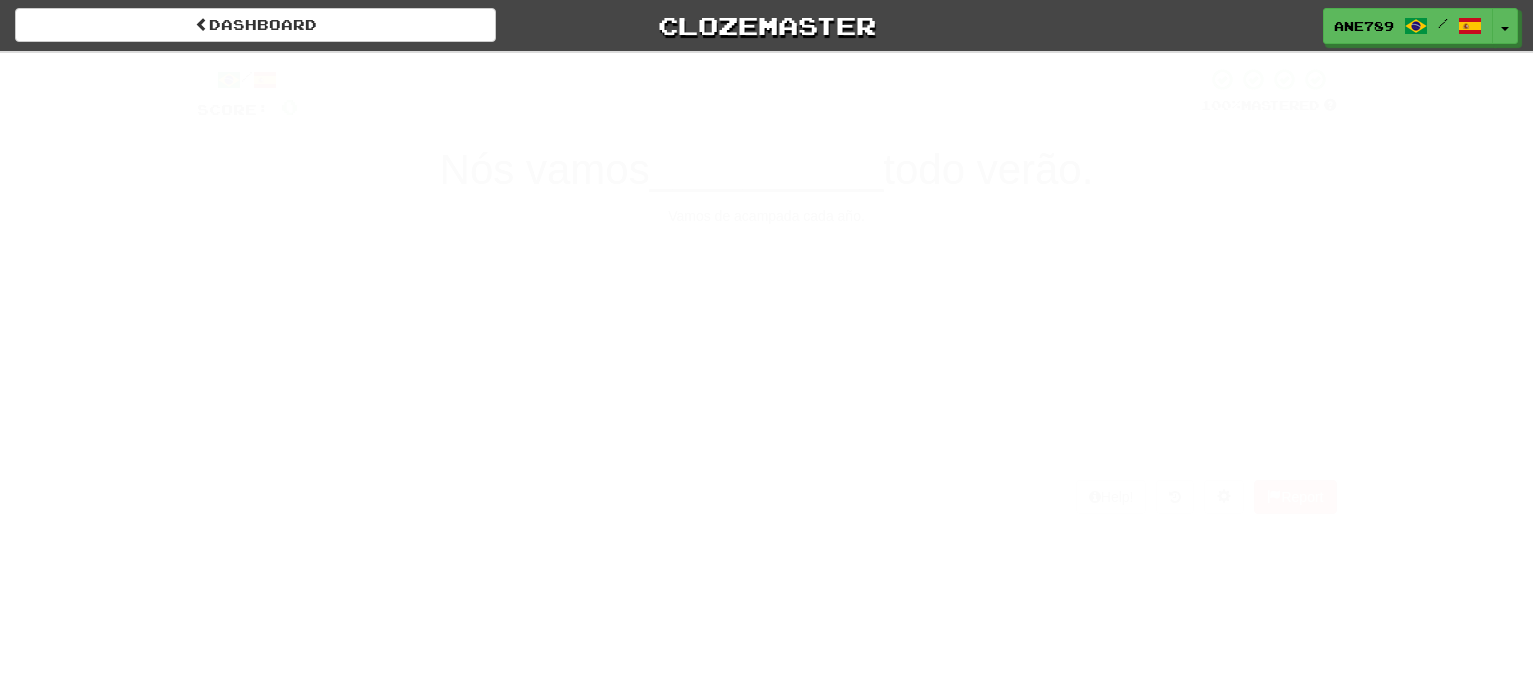 scroll, scrollTop: 0, scrollLeft: 0, axis: both 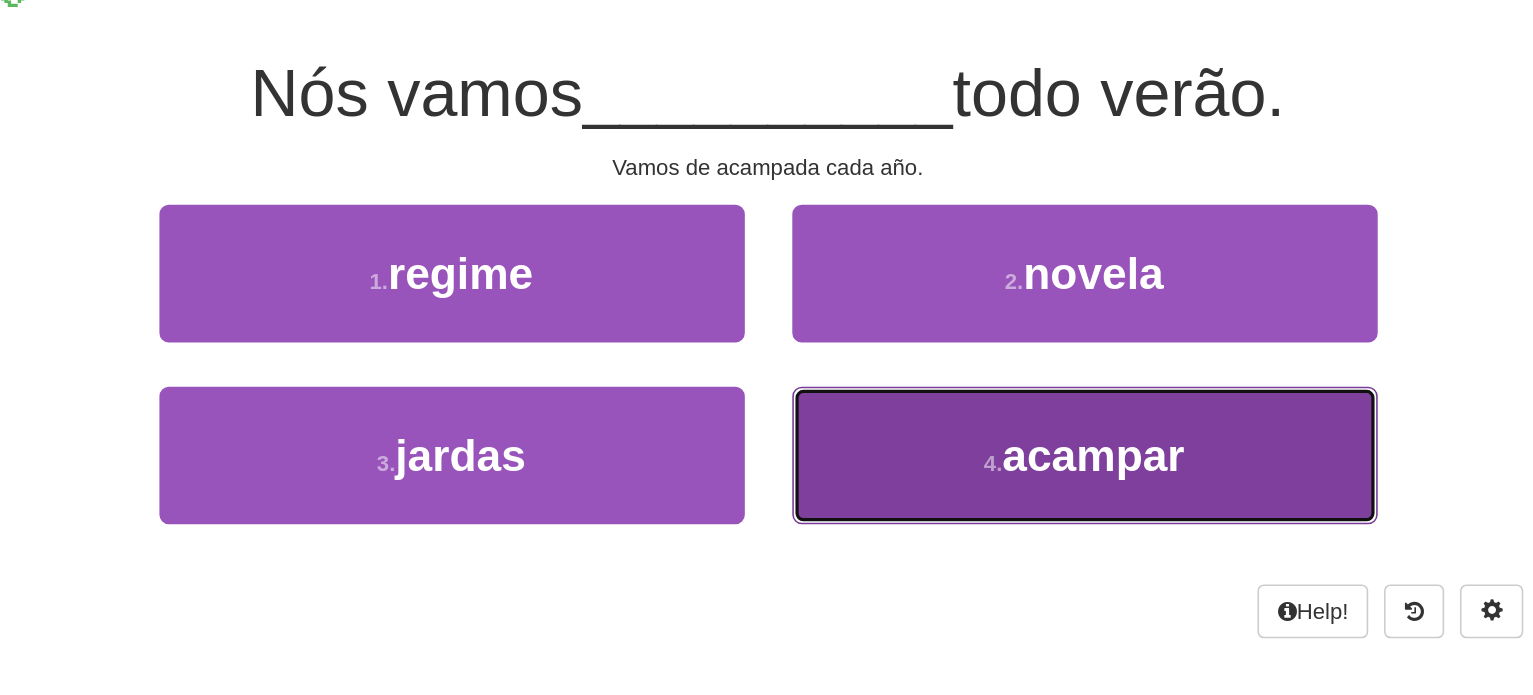 click on "4 .  acampar" at bounding box center (967, 453) 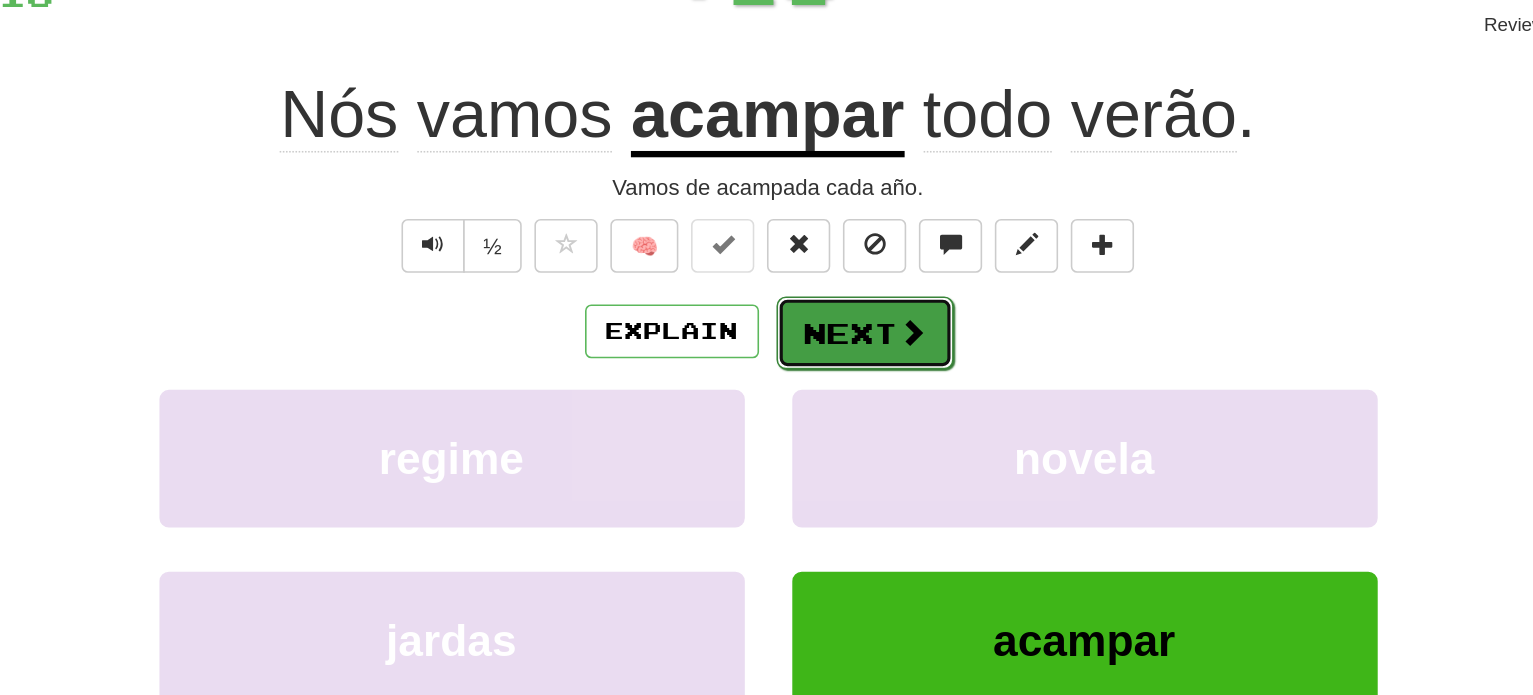 click on "Next" at bounding box center (828, 376) 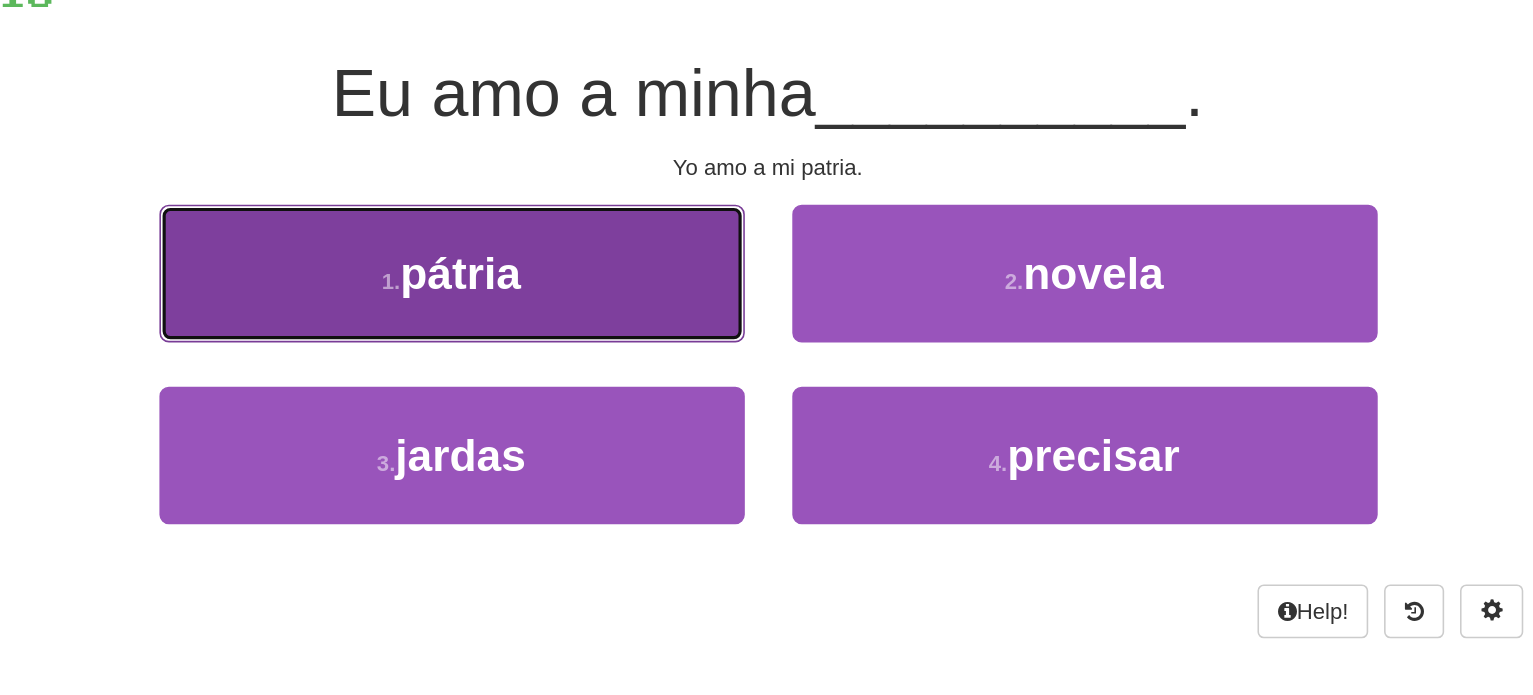 click on "1 .  pátria" at bounding box center (567, 338) 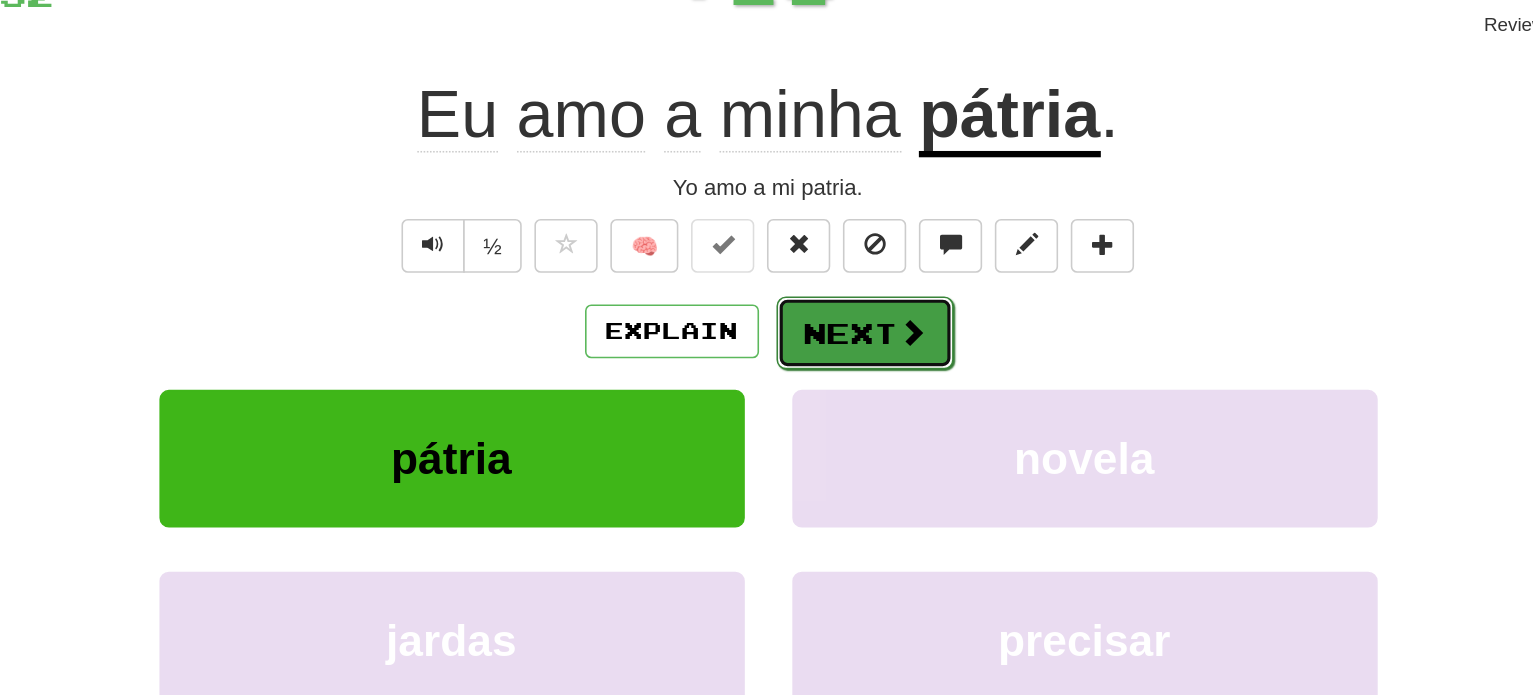 click on "Next" at bounding box center [828, 376] 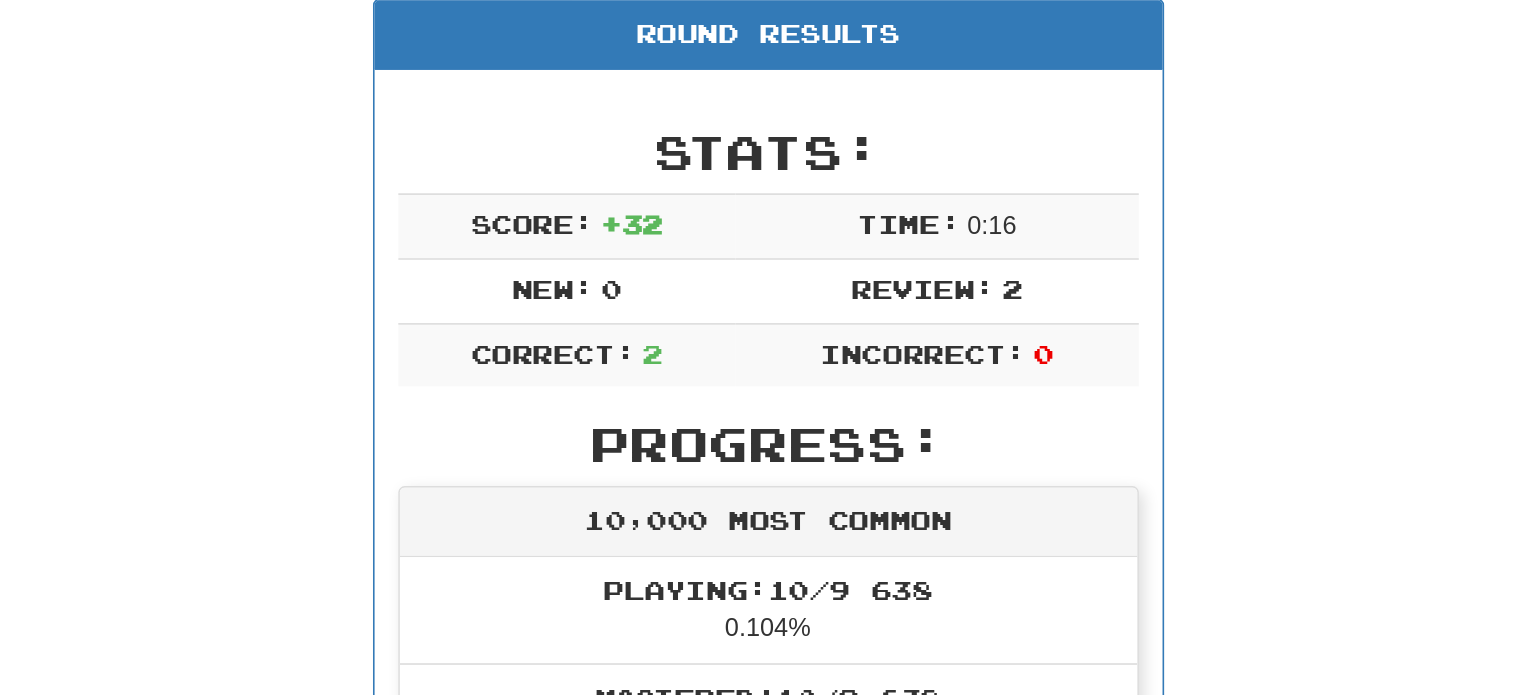 scroll, scrollTop: 87, scrollLeft: 0, axis: vertical 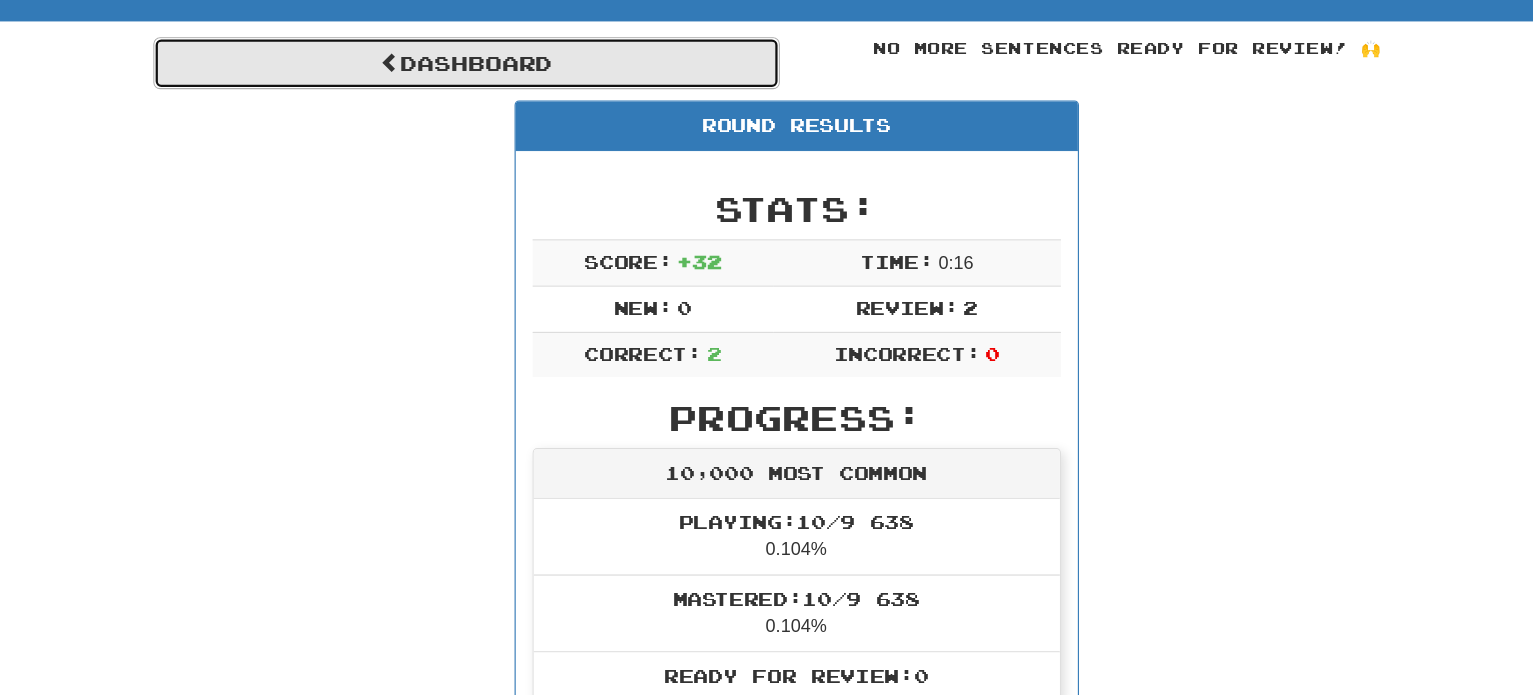 click on "Dashboard" at bounding box center [474, 132] 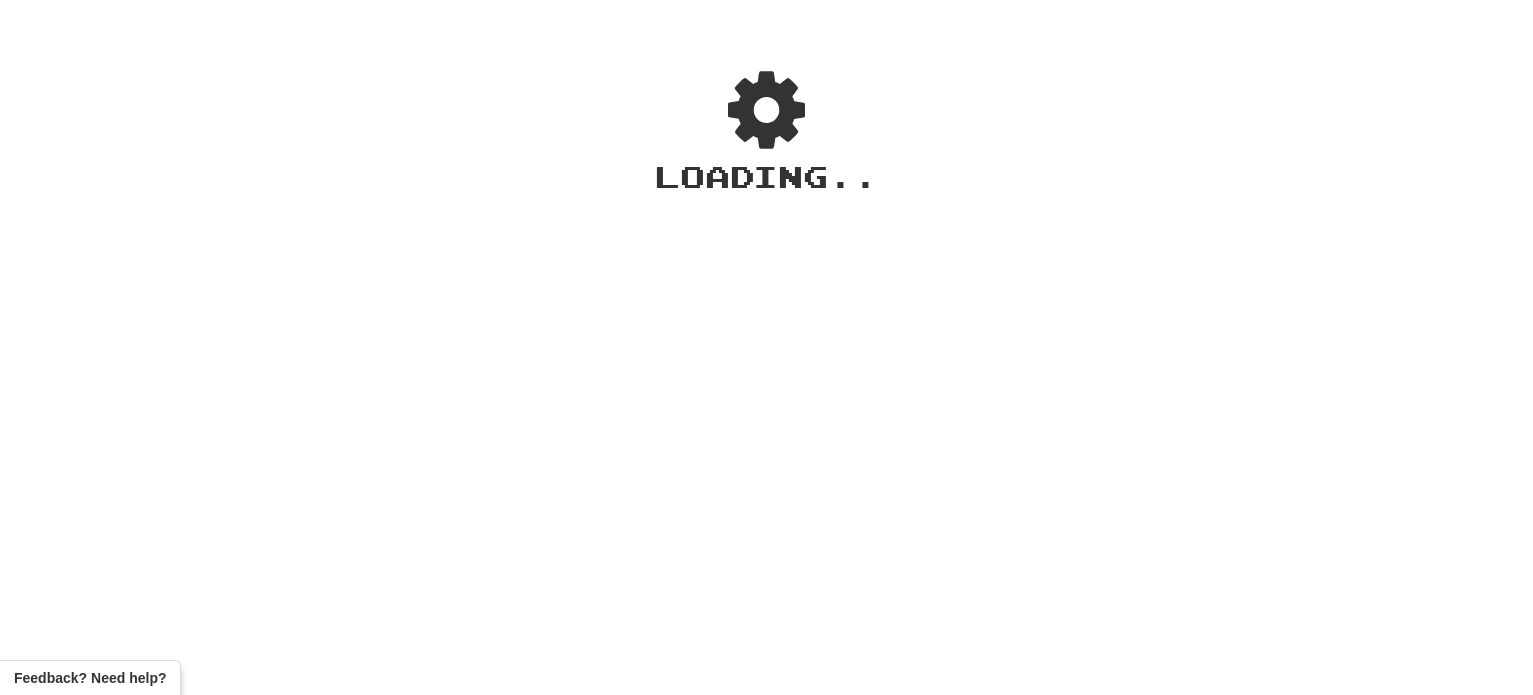 scroll, scrollTop: 0, scrollLeft: 0, axis: both 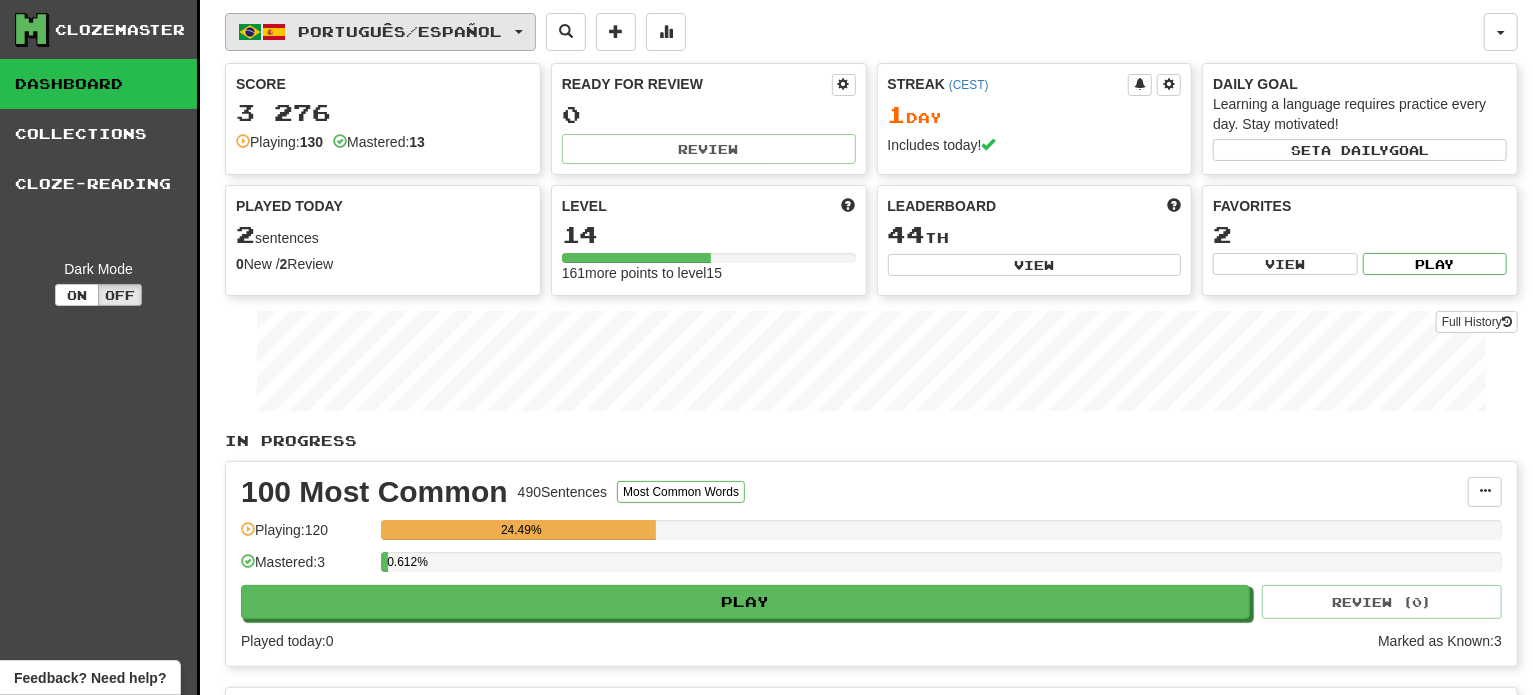 click on "Português  /  Español" at bounding box center [401, 31] 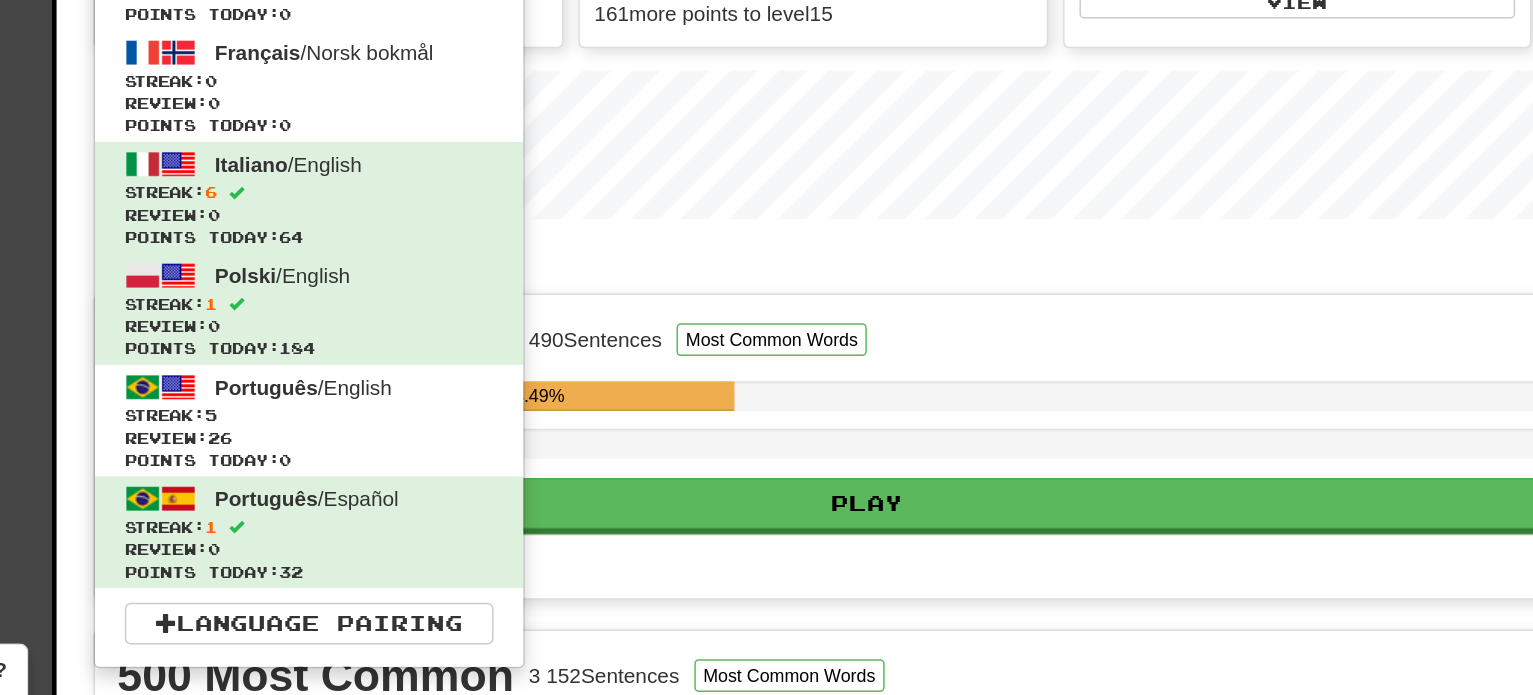 scroll, scrollTop: 41, scrollLeft: 0, axis: vertical 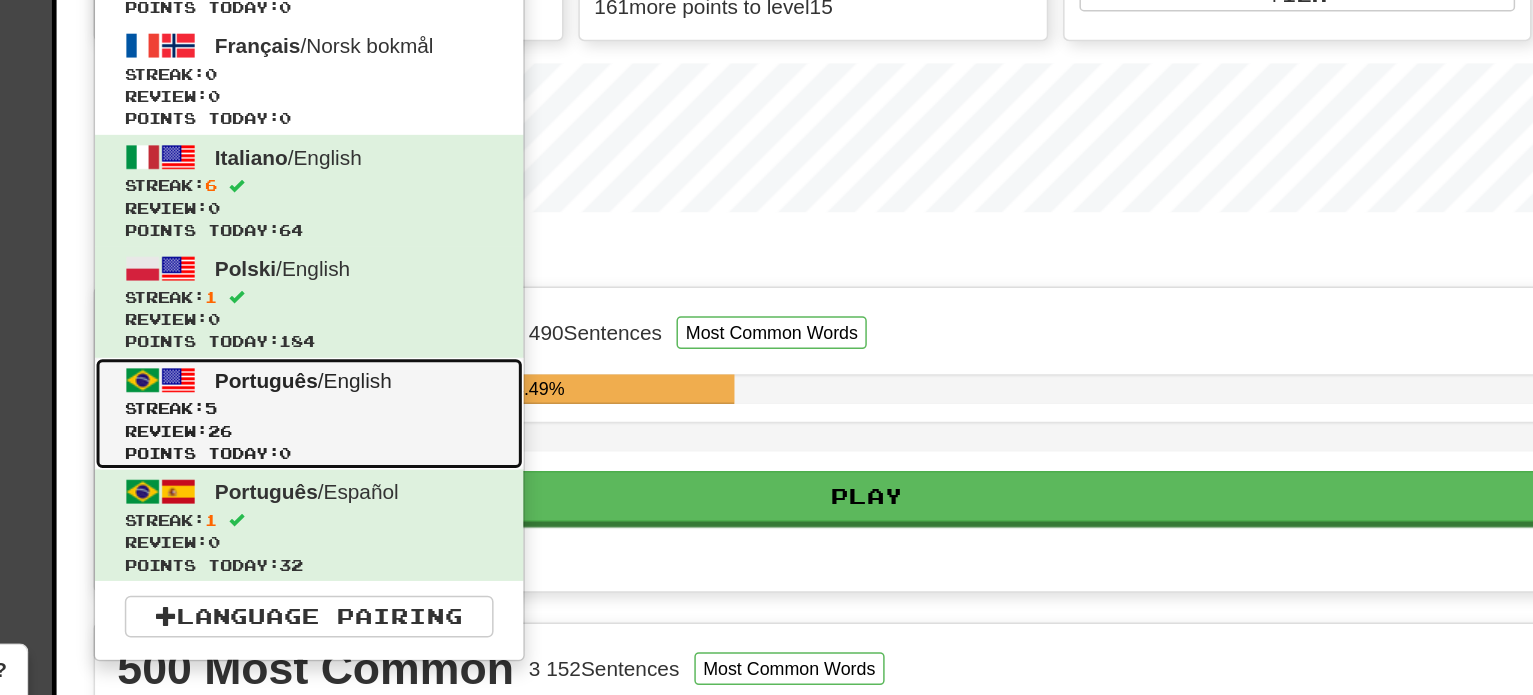 click on "Streak:  5" at bounding box center [370, 502] 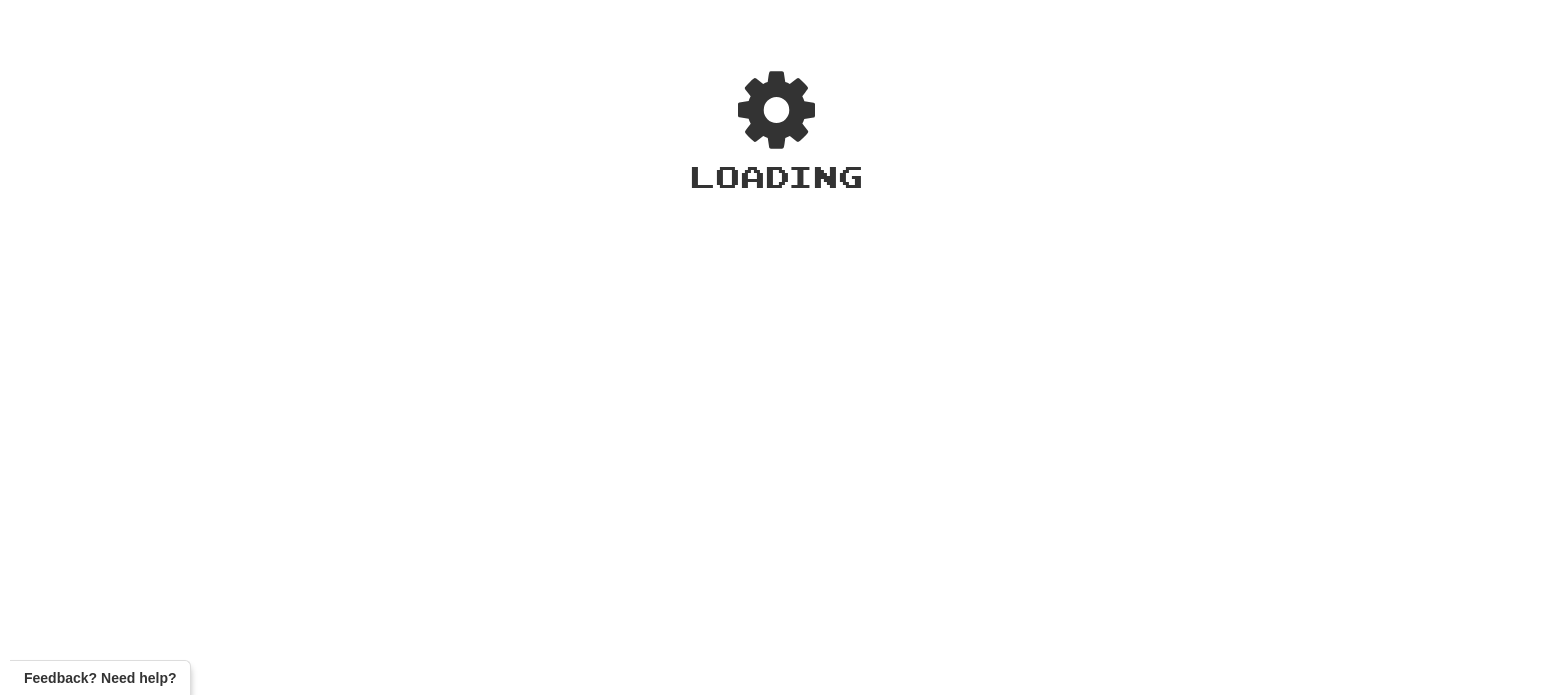 scroll, scrollTop: 0, scrollLeft: 0, axis: both 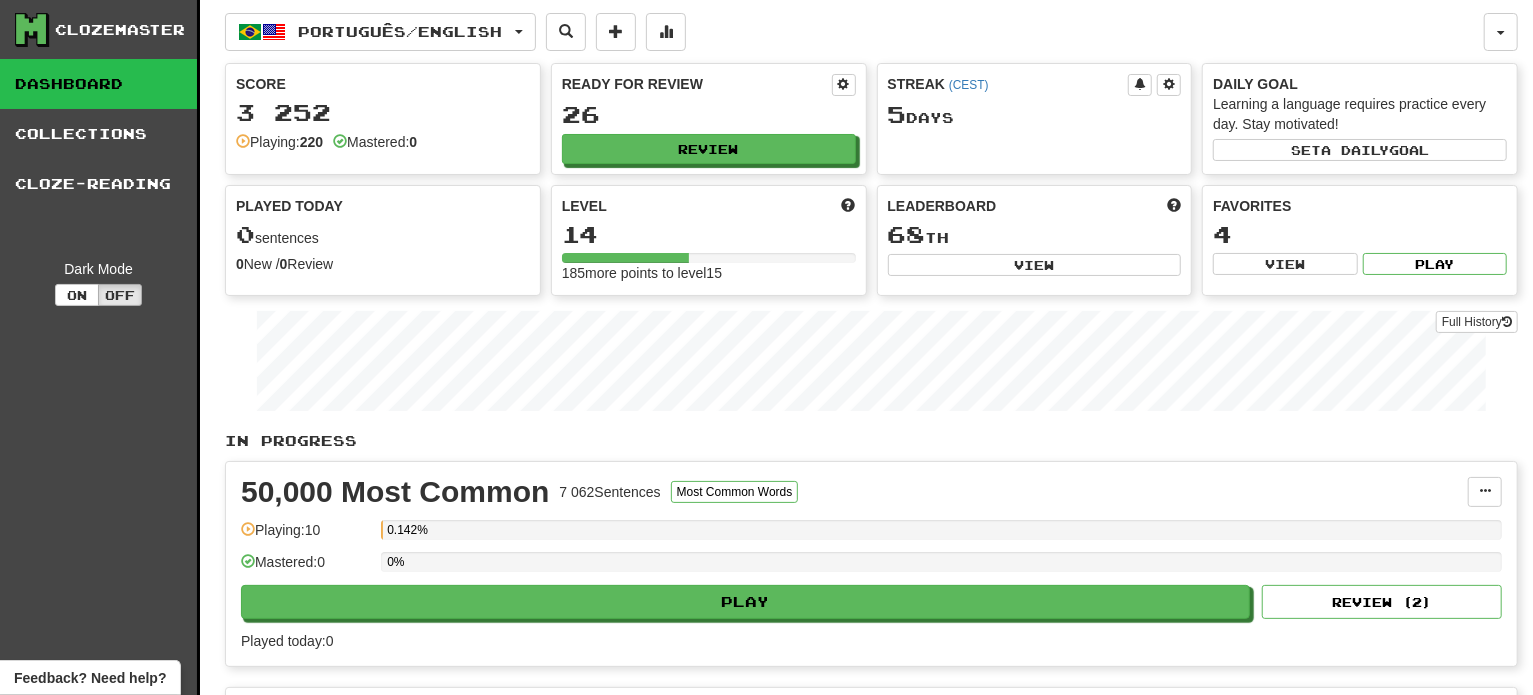click on "Ready for Review 26   Review" at bounding box center (709, 119) 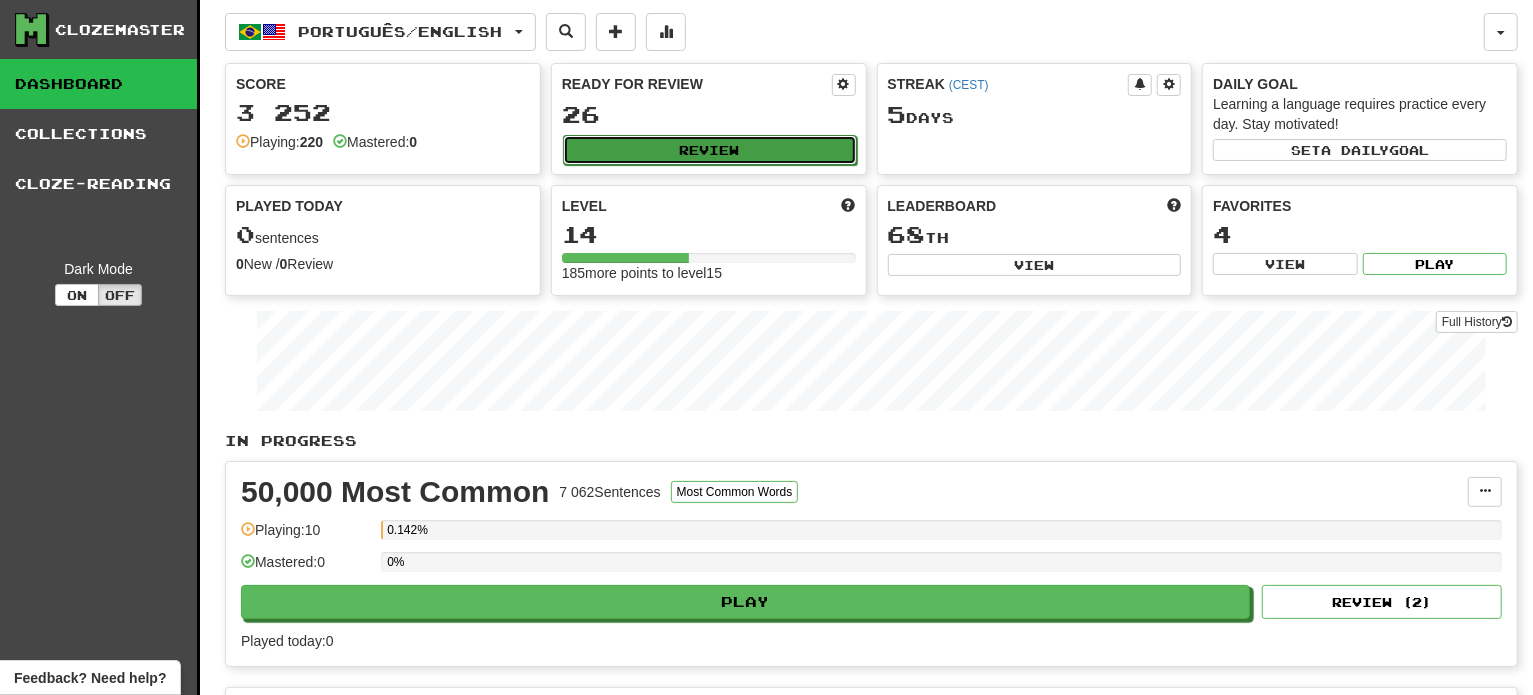 click on "Review" at bounding box center (710, 150) 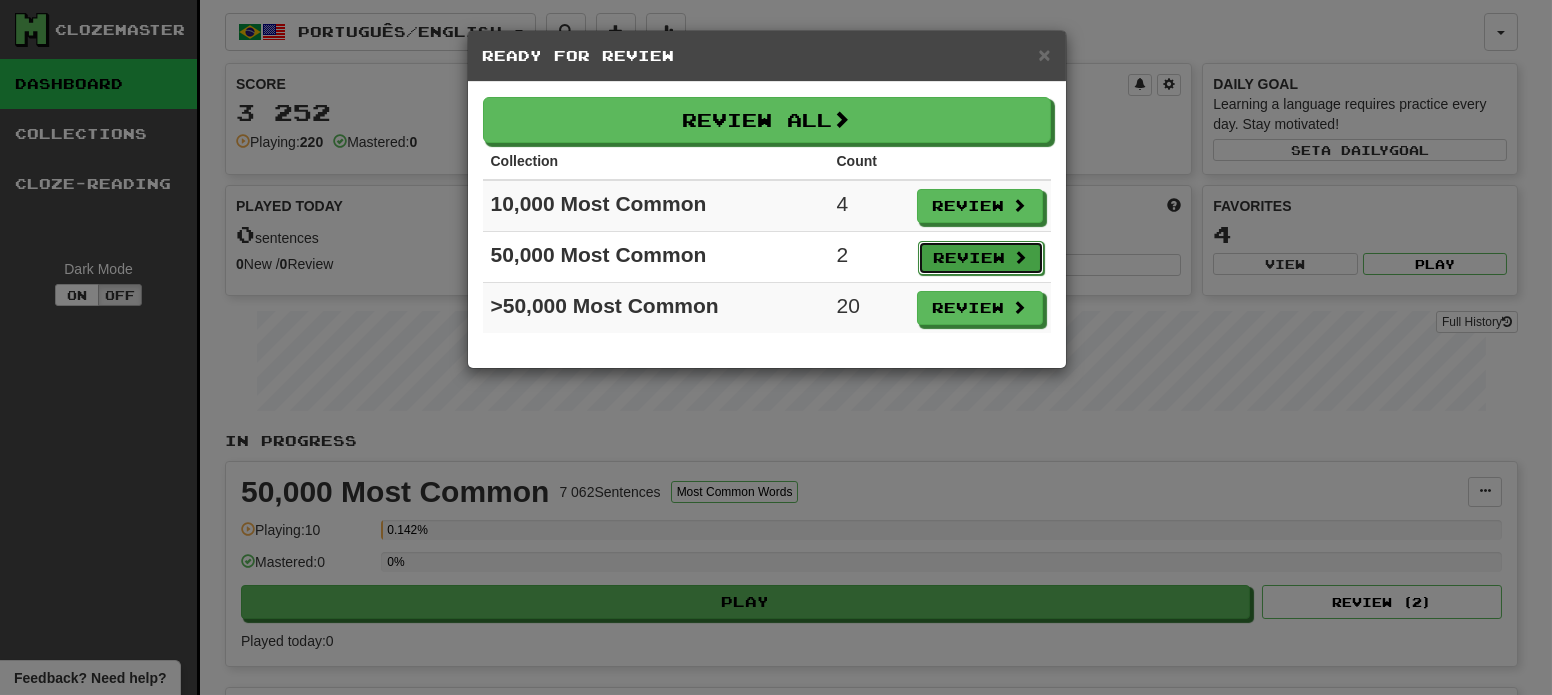click on "Review" at bounding box center (981, 258) 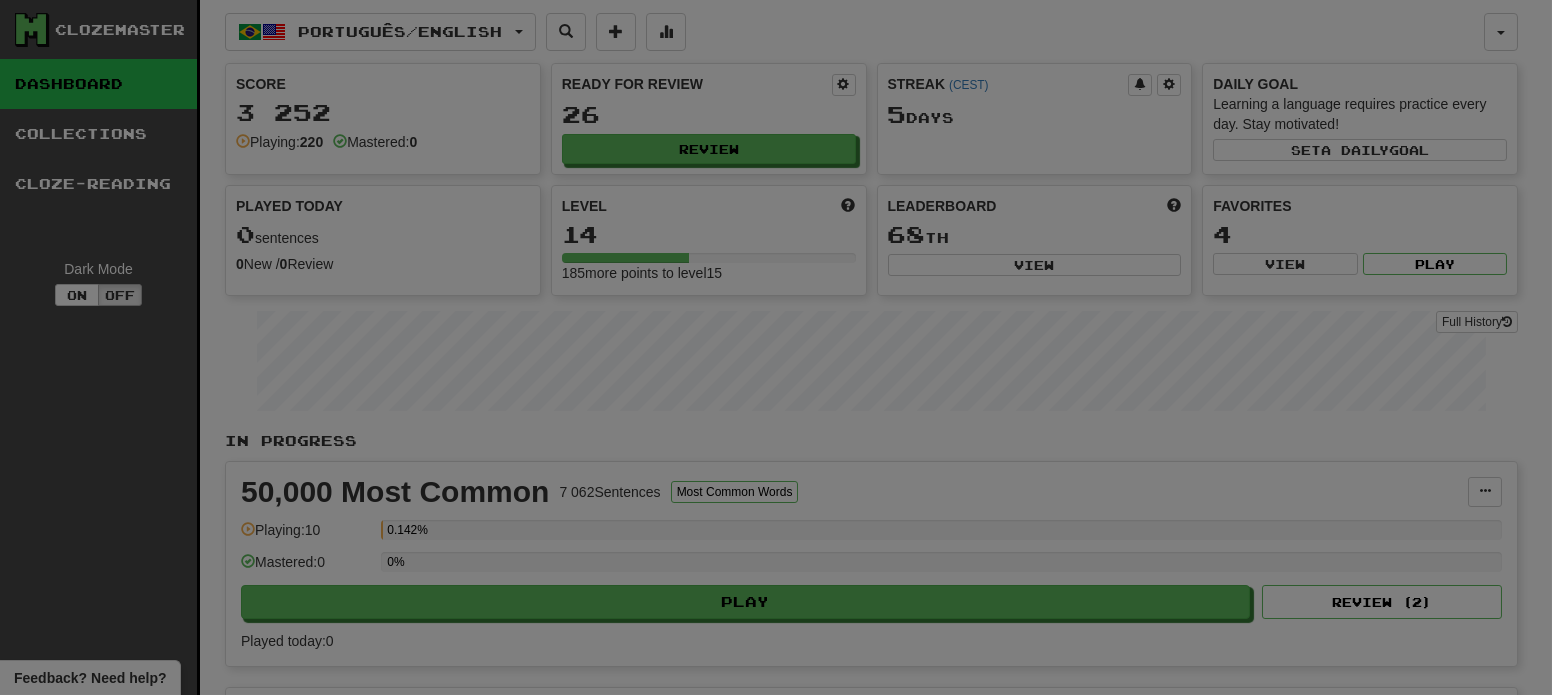 select on "**" 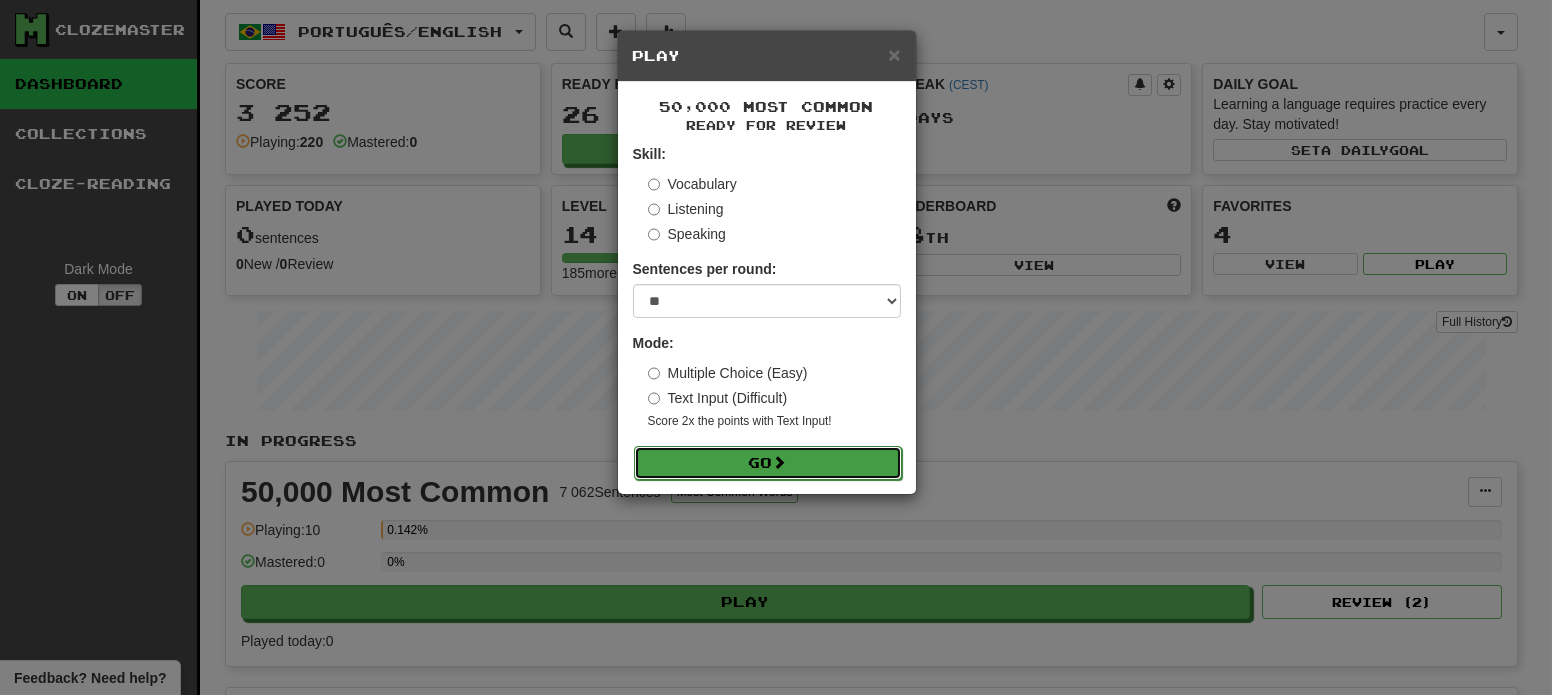 click on "Go" at bounding box center (768, 463) 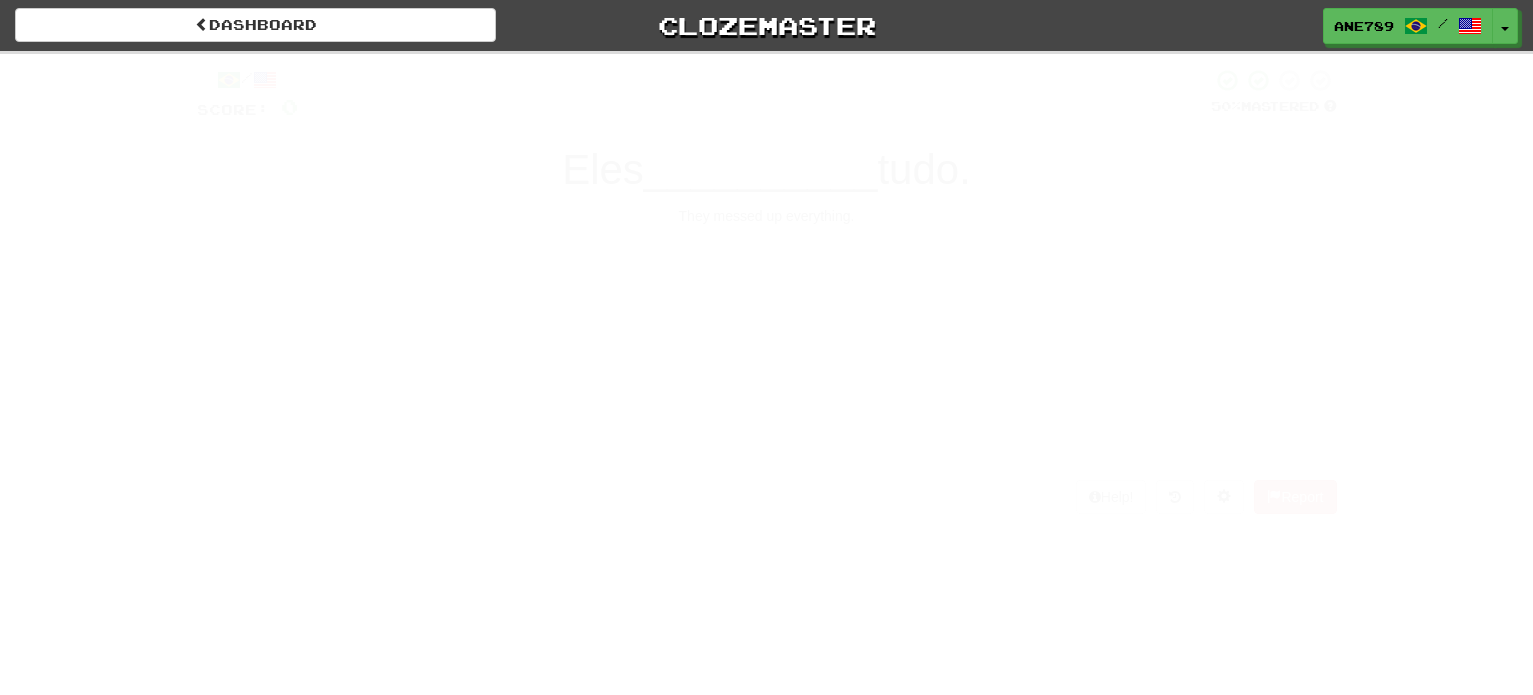 scroll, scrollTop: 0, scrollLeft: 0, axis: both 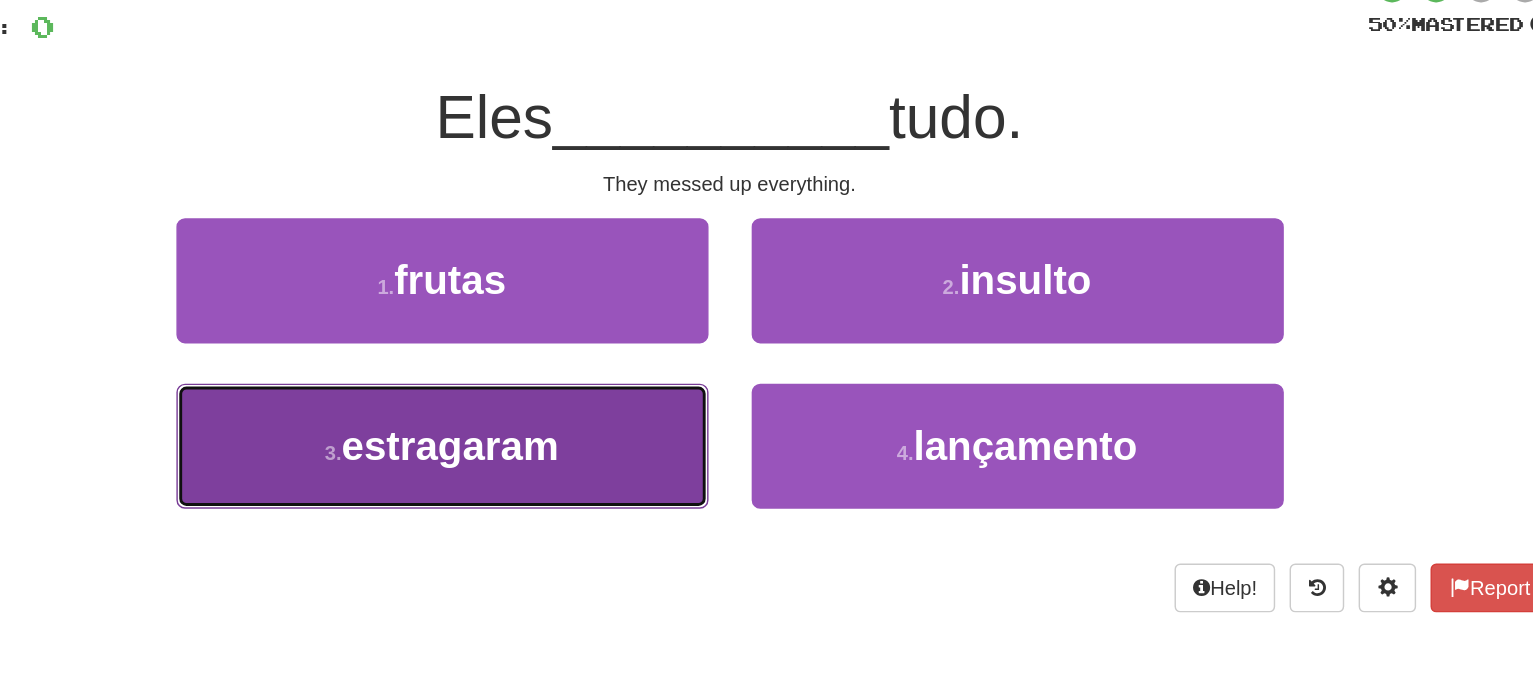 click on "3 .  [GEOGRAPHIC_DATA]" at bounding box center [567, 453] 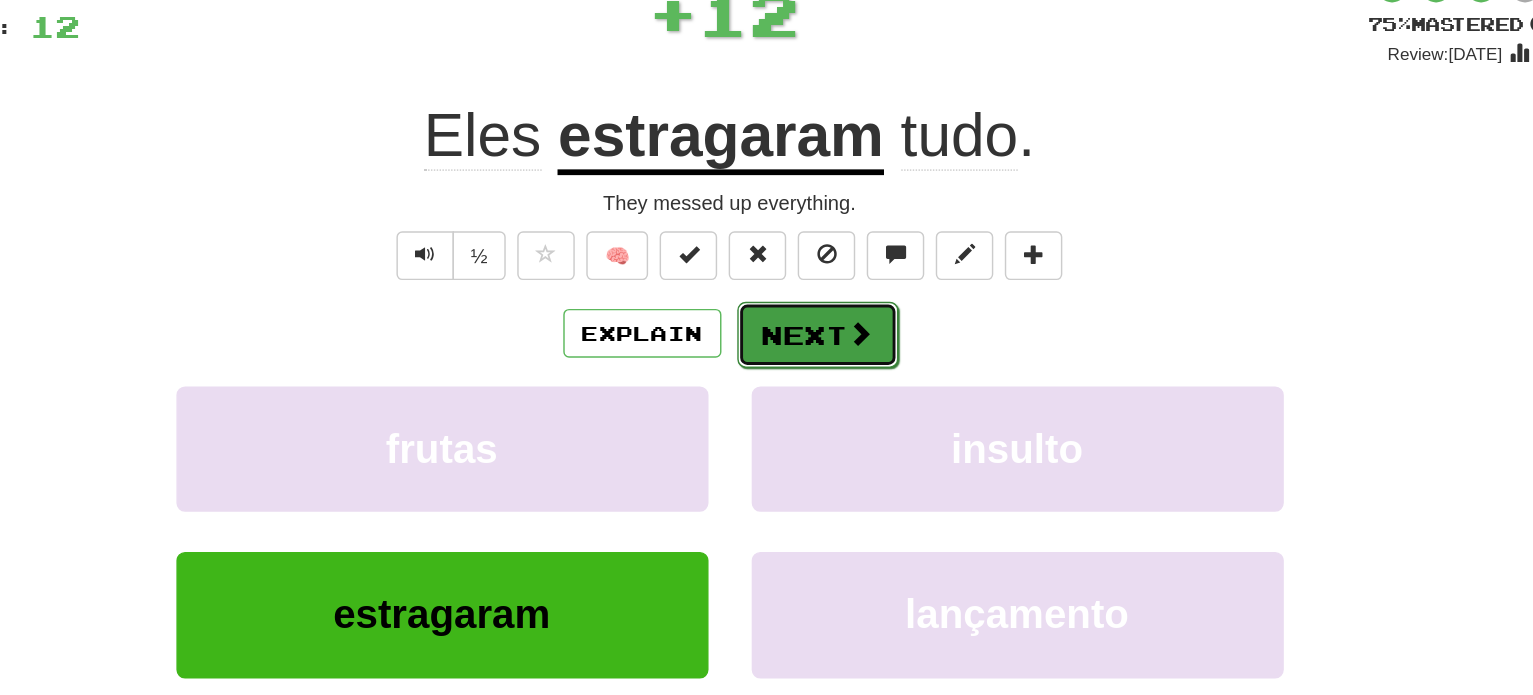 click on "Next" at bounding box center (828, 376) 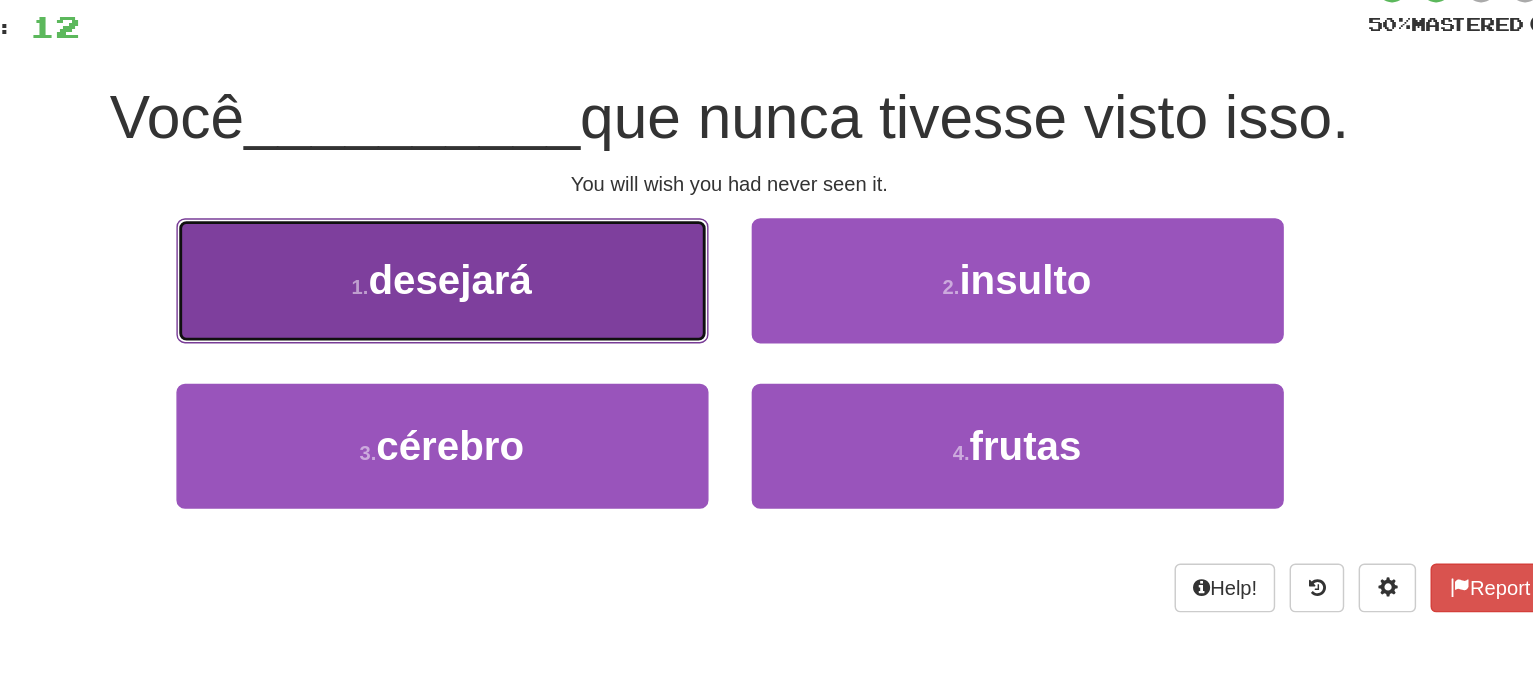 click on "1 .  desejará" at bounding box center (567, 338) 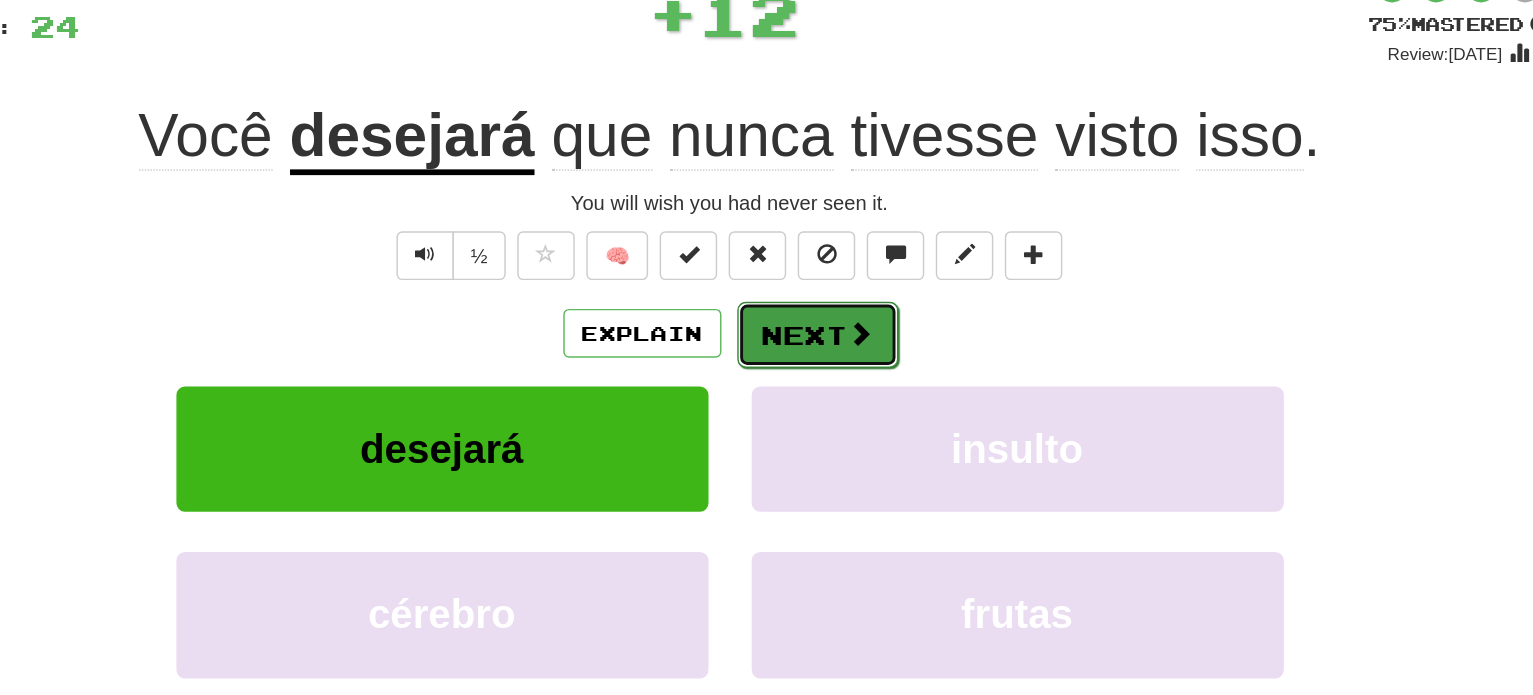 click on "Next" at bounding box center (828, 376) 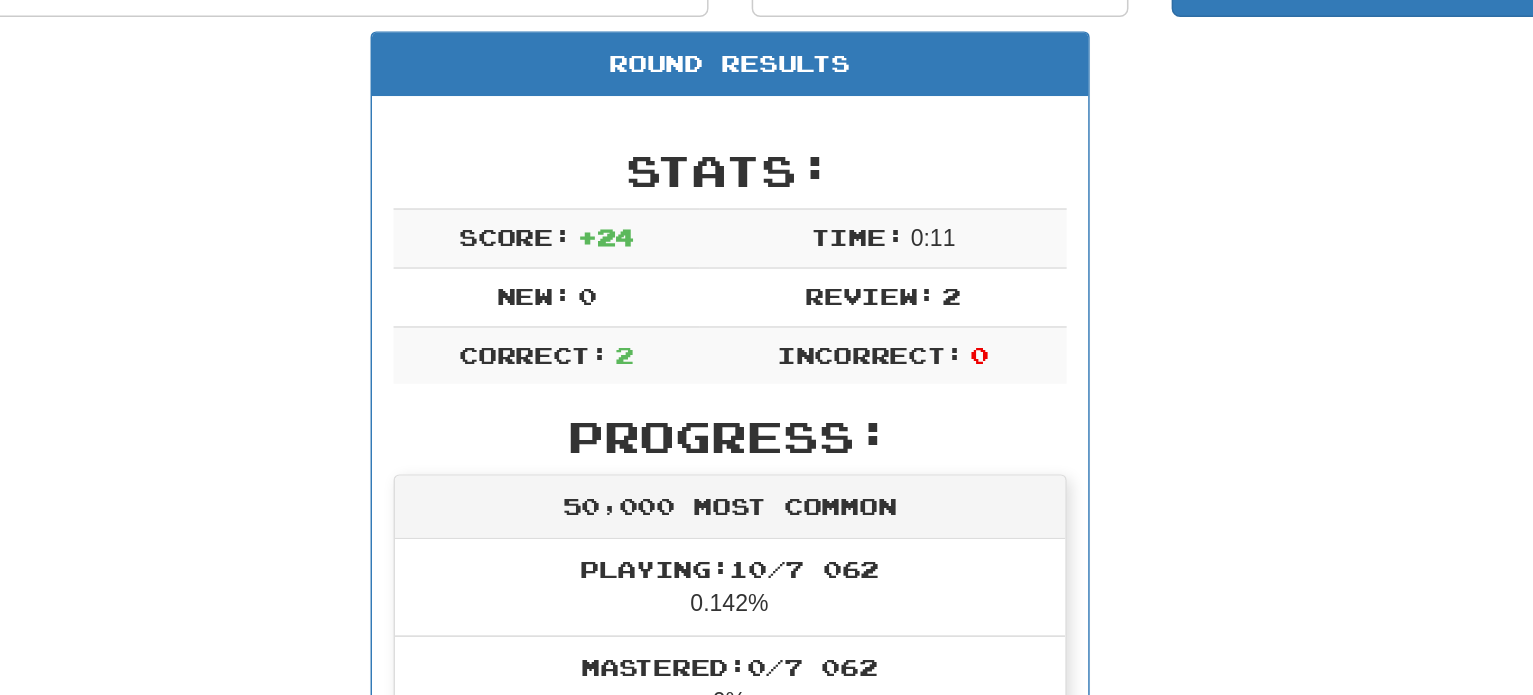 scroll, scrollTop: 86, scrollLeft: 0, axis: vertical 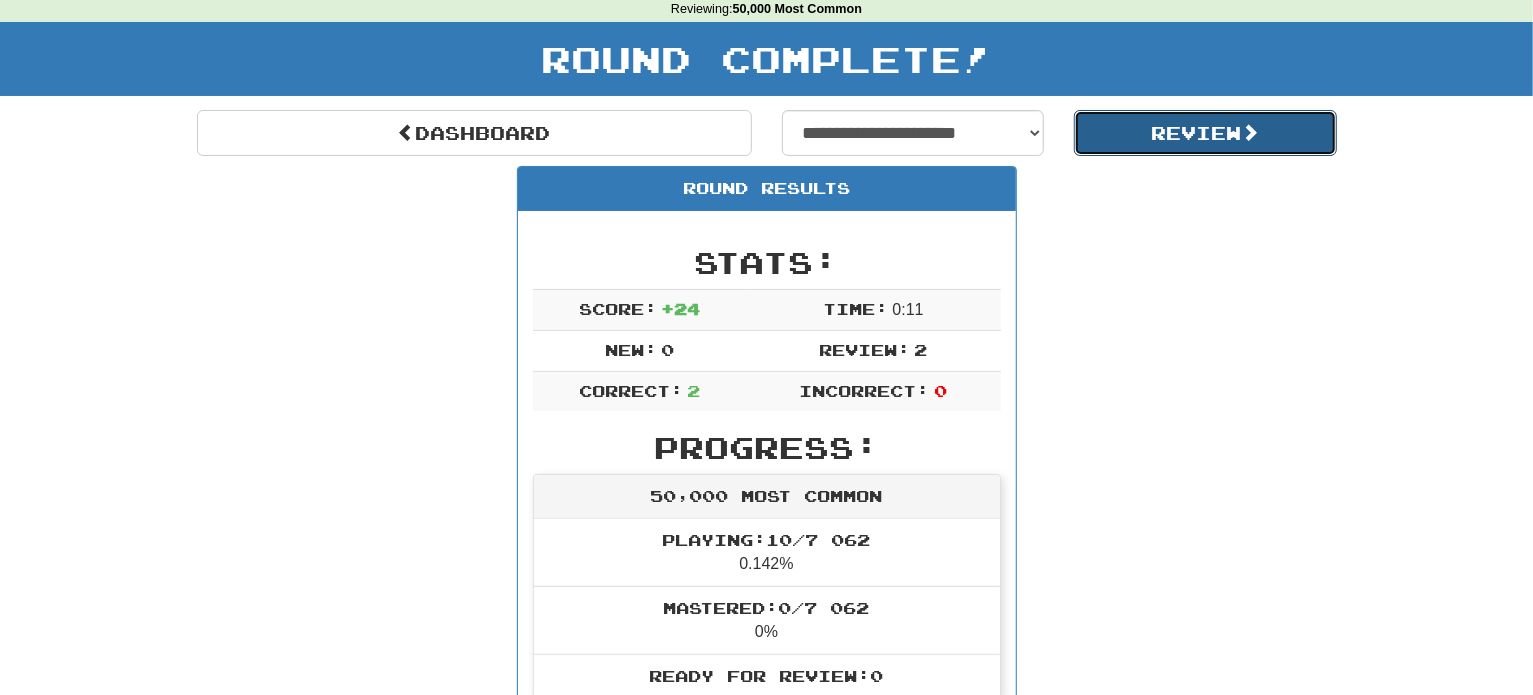click on "Review" at bounding box center (1205, 133) 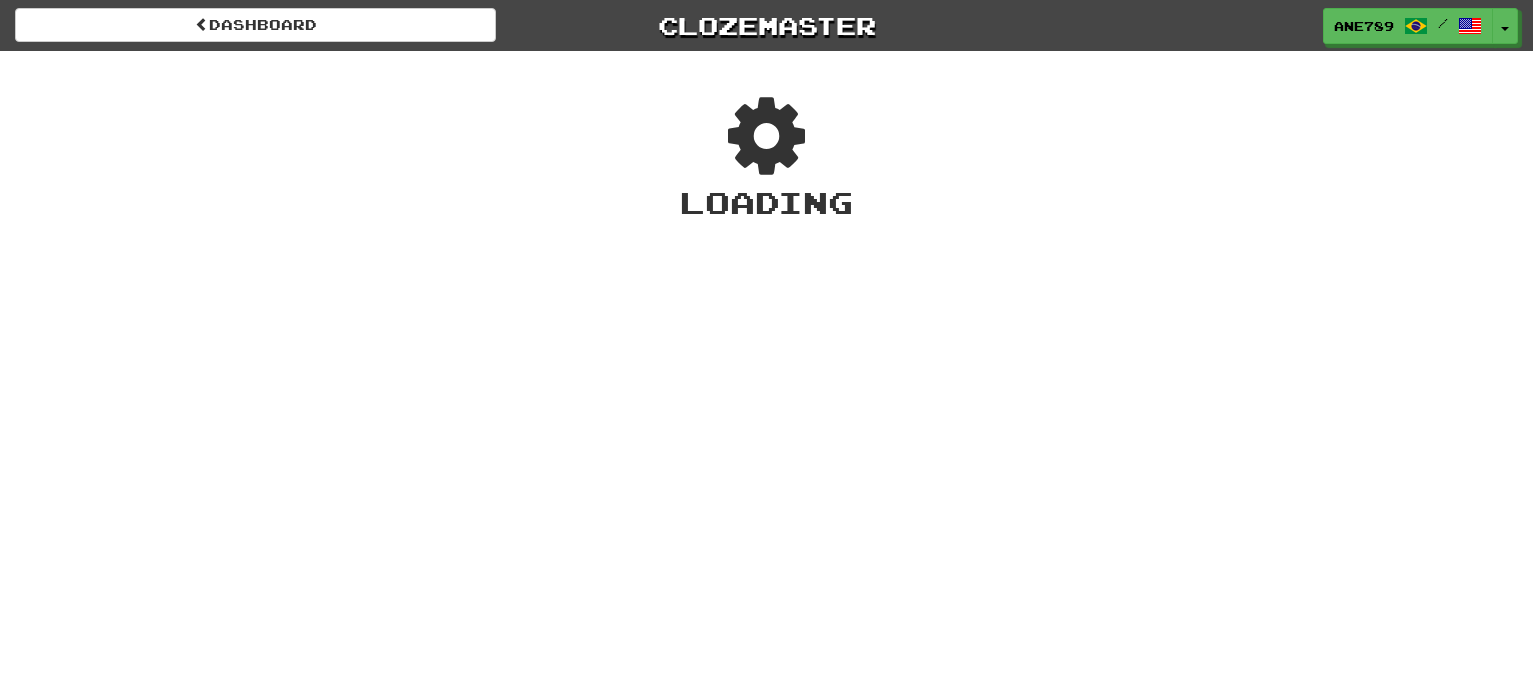 scroll, scrollTop: 0, scrollLeft: 0, axis: both 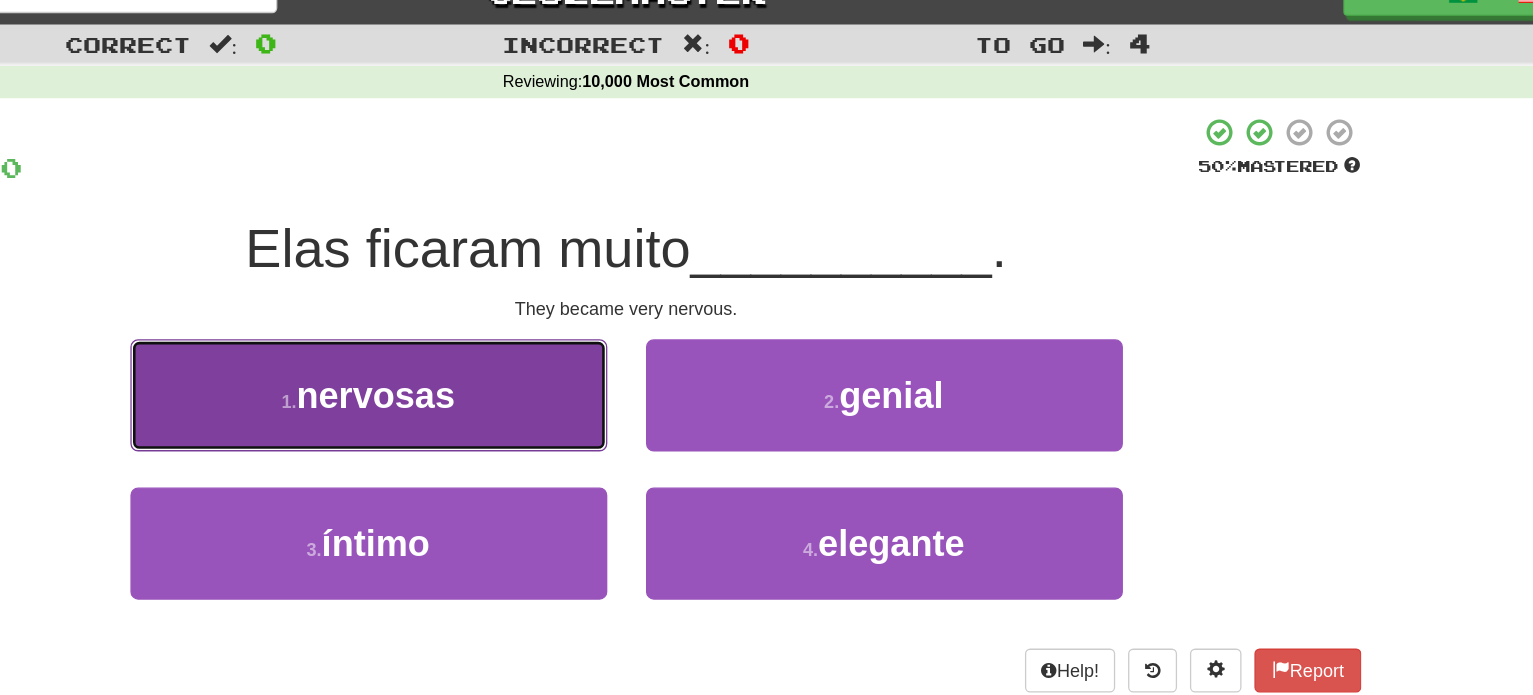 click on "1 .  nervosas" at bounding box center (567, 338) 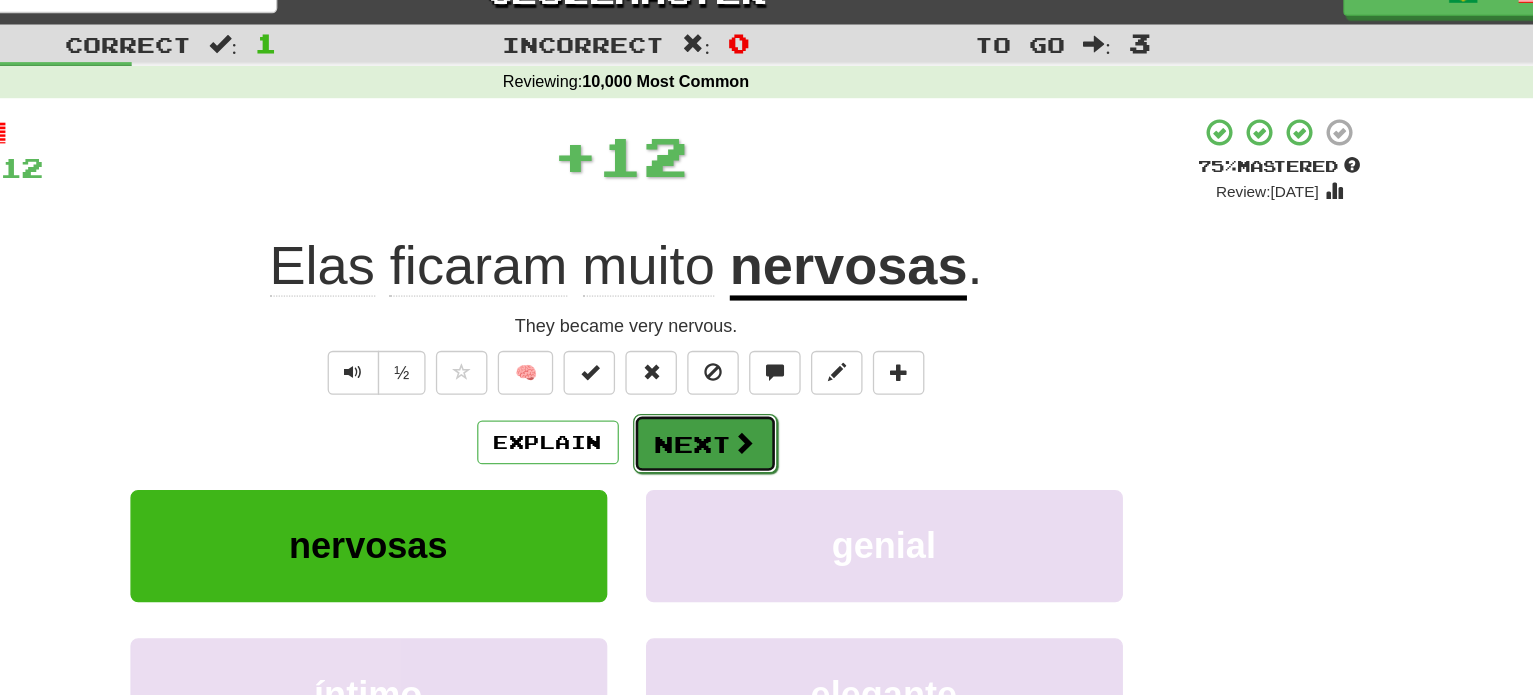 click on "Next" at bounding box center [828, 376] 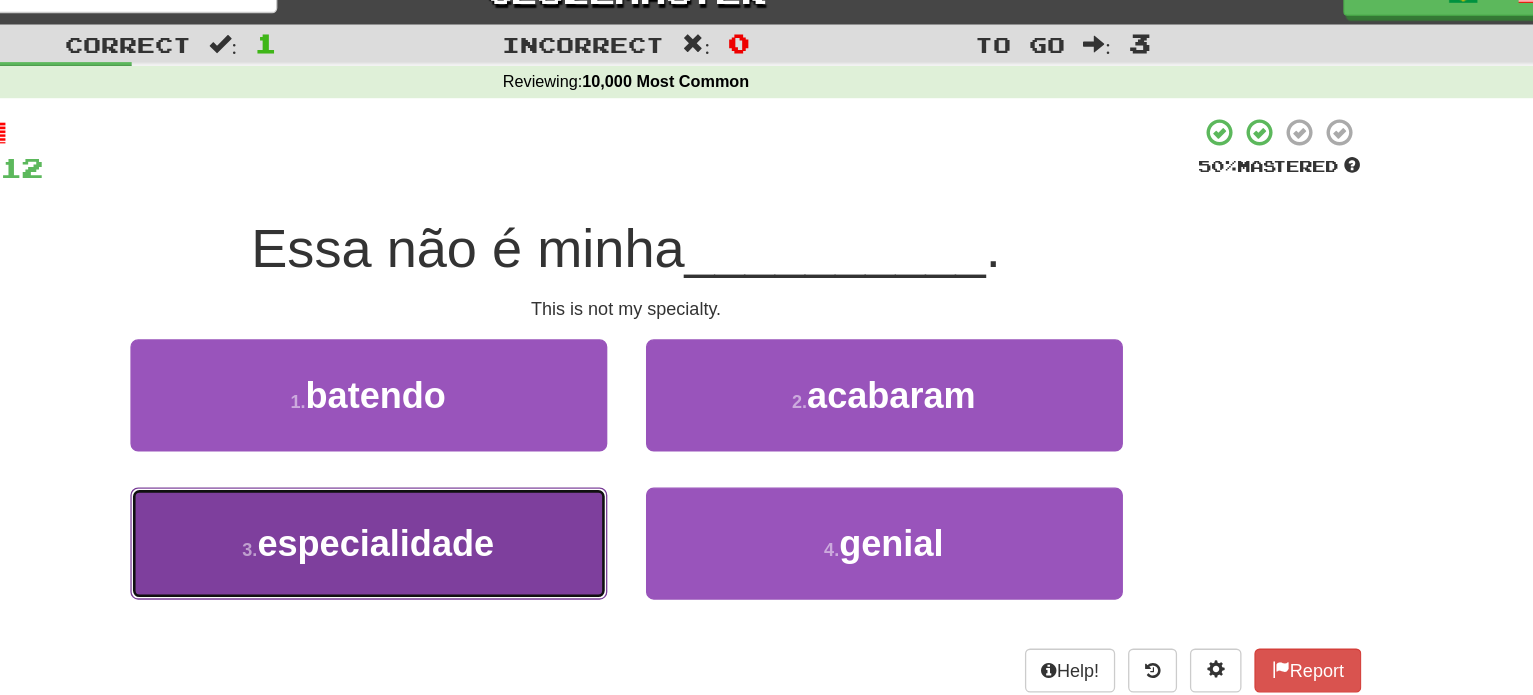 click on "3 .  especialidade" at bounding box center [567, 453] 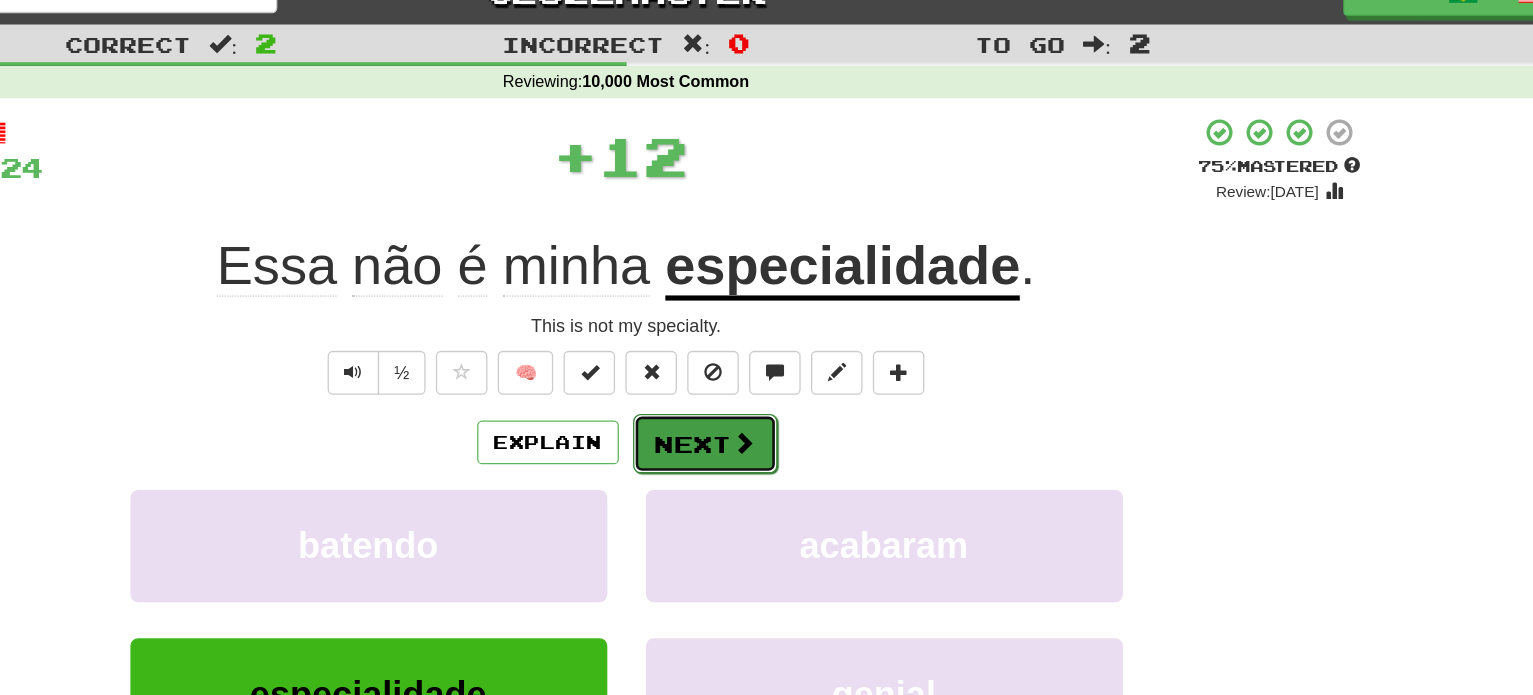 click at bounding box center (858, 375) 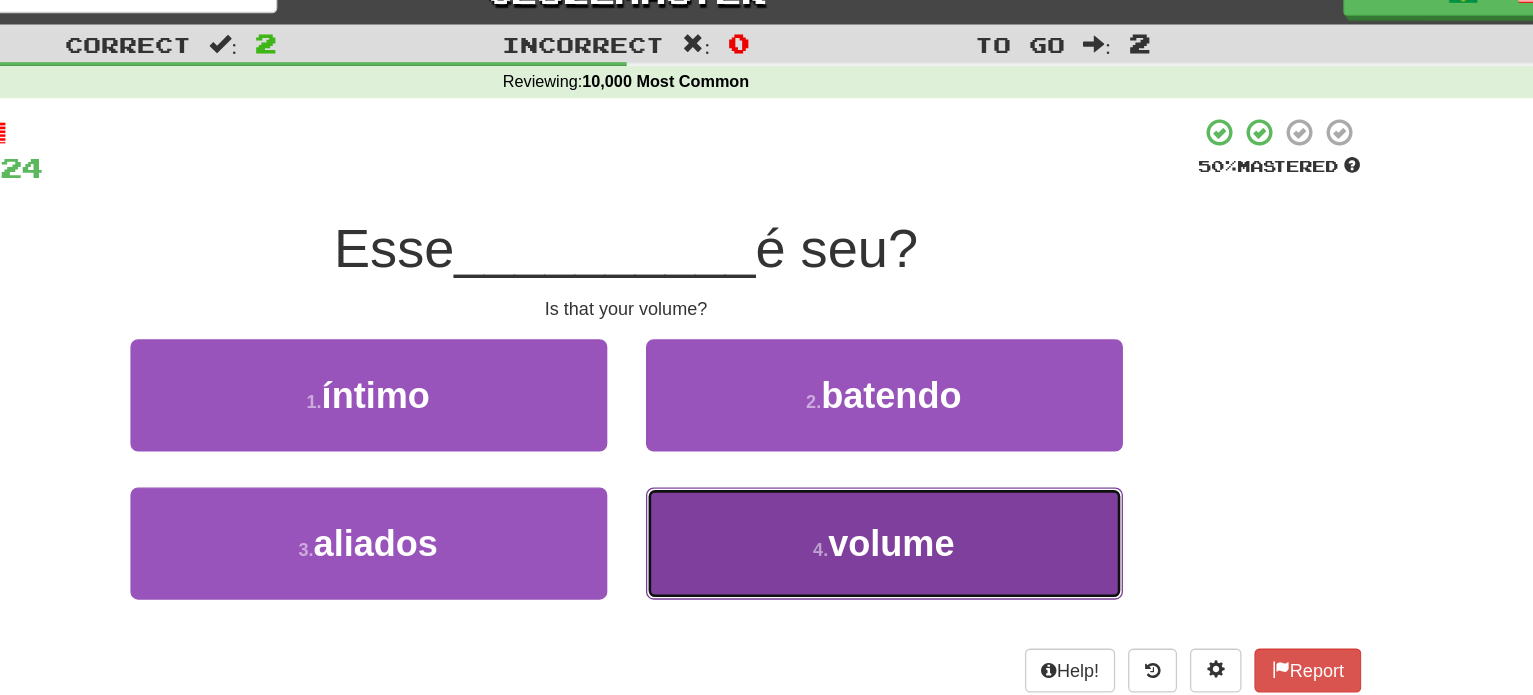 click on "volume" at bounding box center [972, 453] 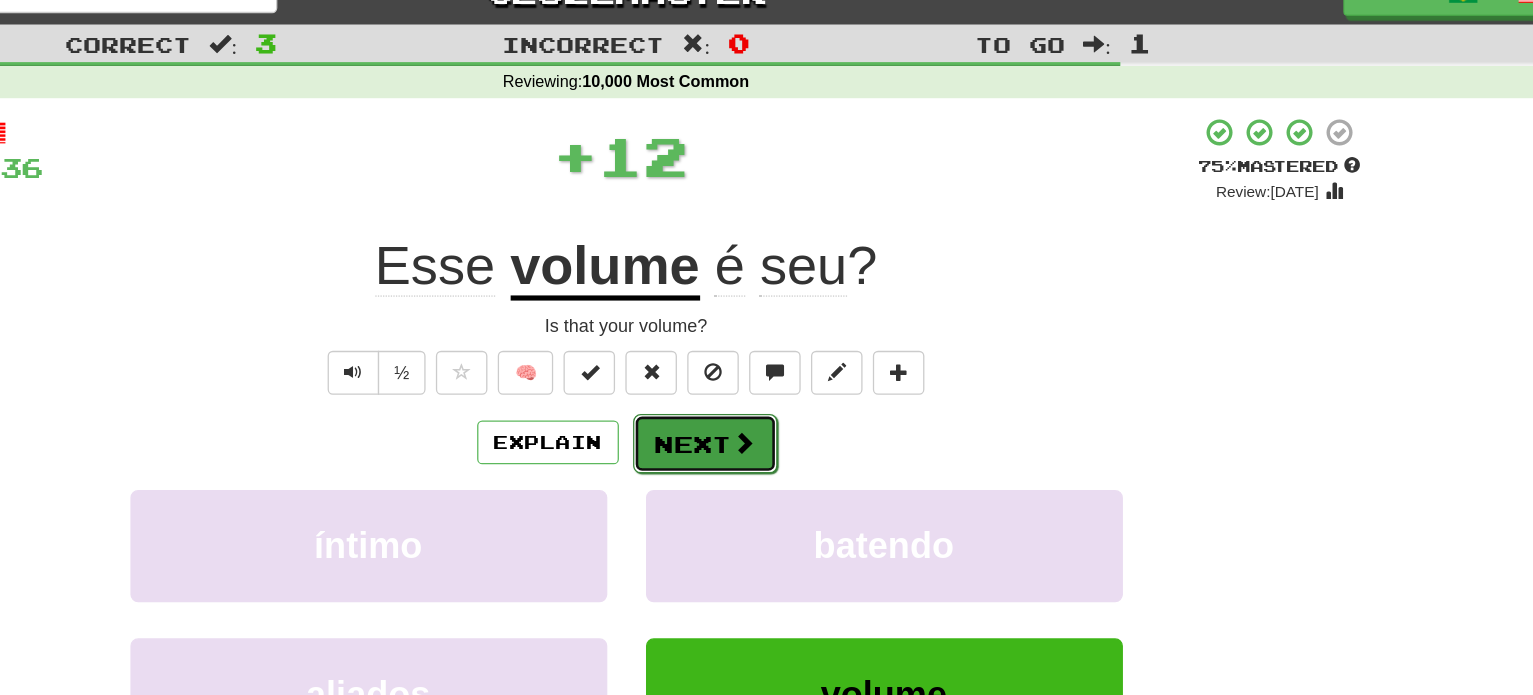 click on "Next" at bounding box center (828, 376) 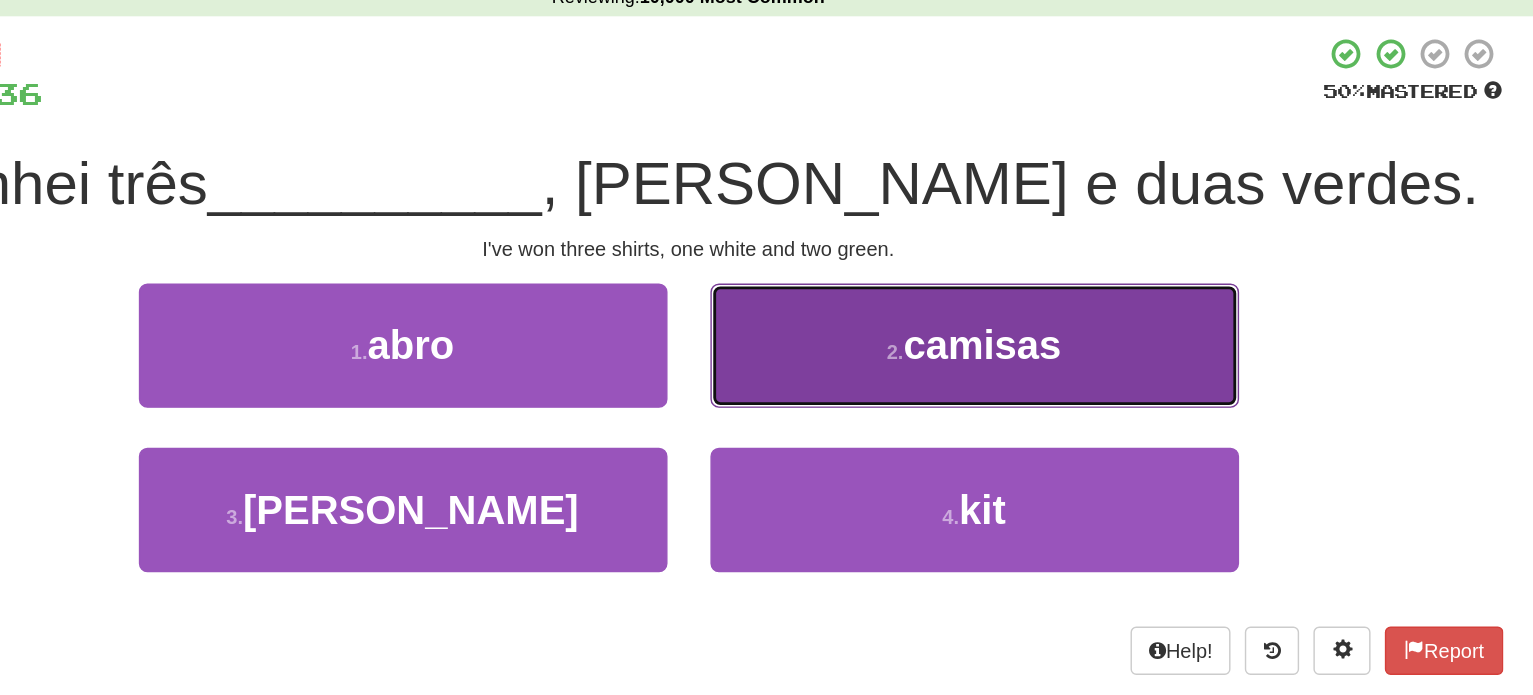 click on "2 .  camisas" at bounding box center [967, 338] 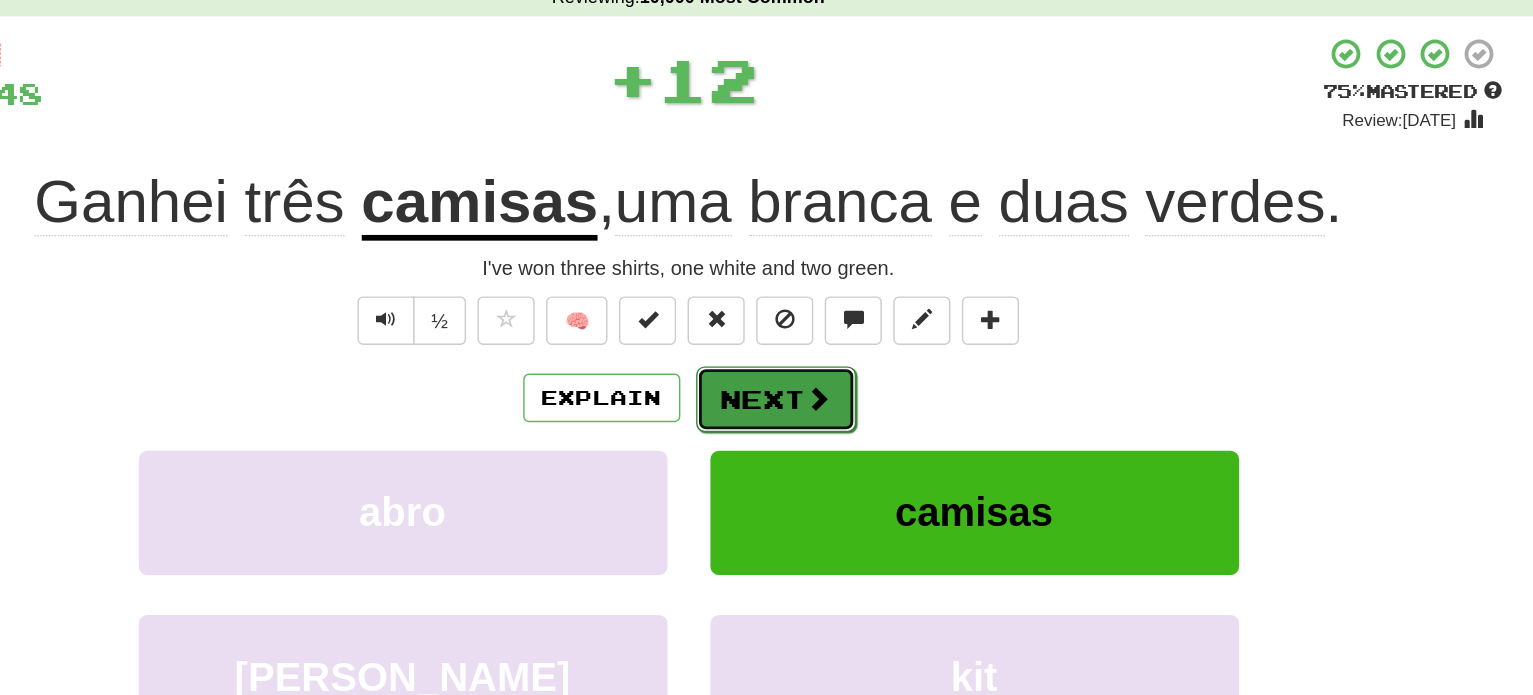 click on "Next" at bounding box center [828, 376] 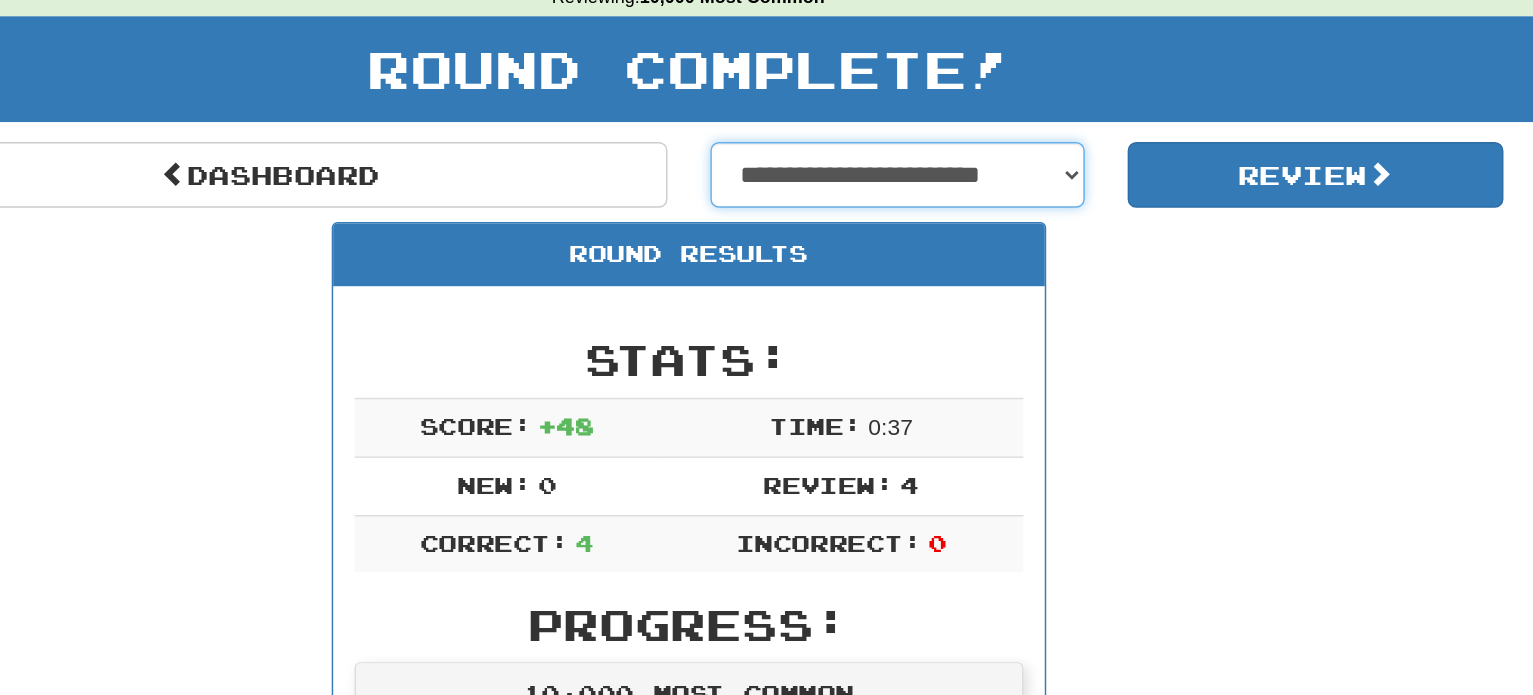 click on "**********" at bounding box center [913, 219] 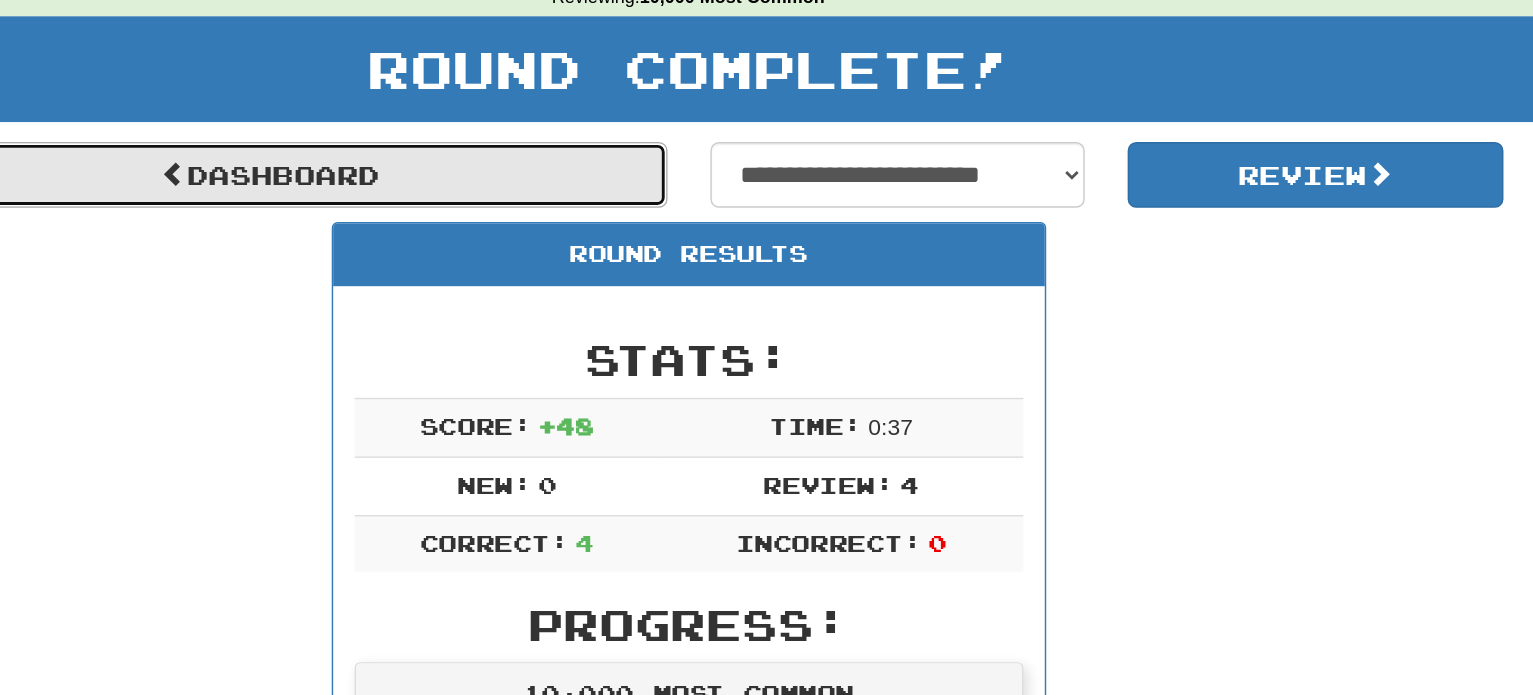 click on "Dashboard" at bounding box center (474, 219) 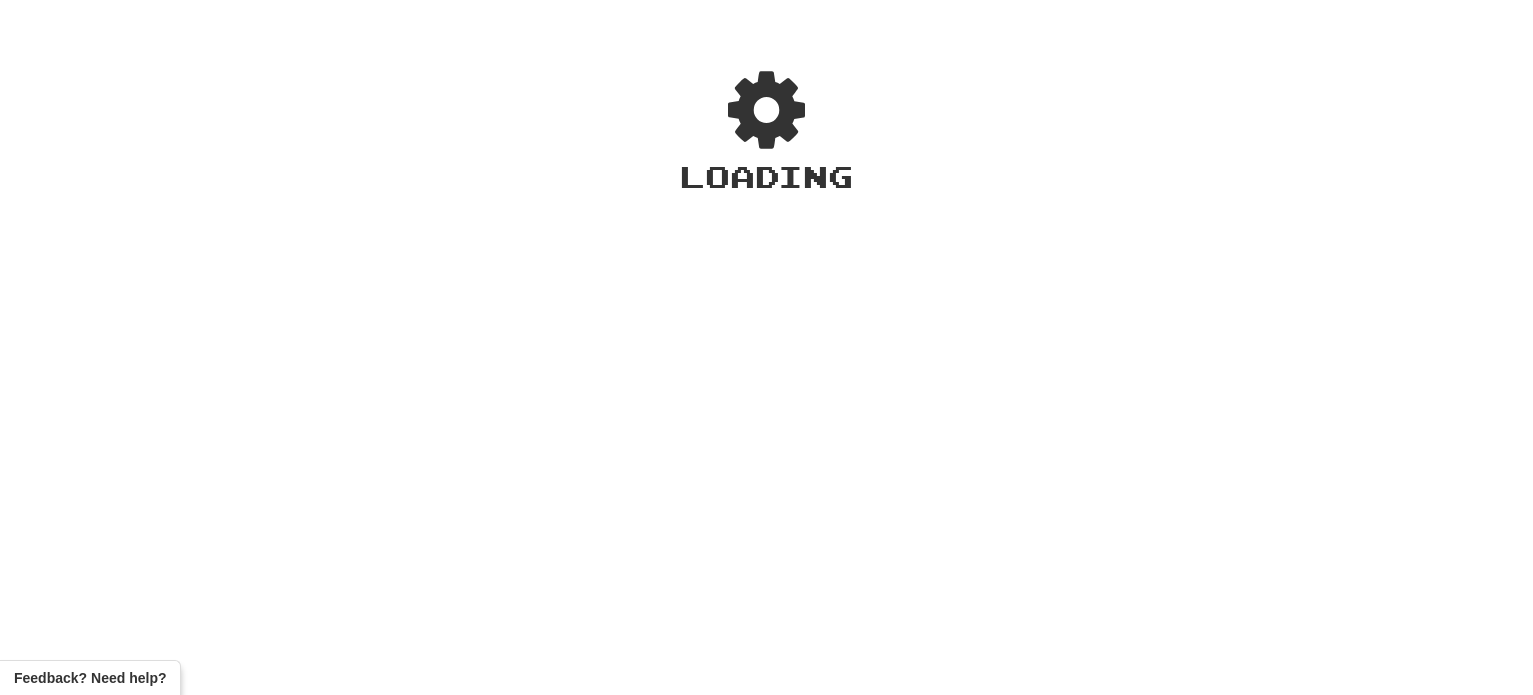 scroll, scrollTop: 0, scrollLeft: 0, axis: both 